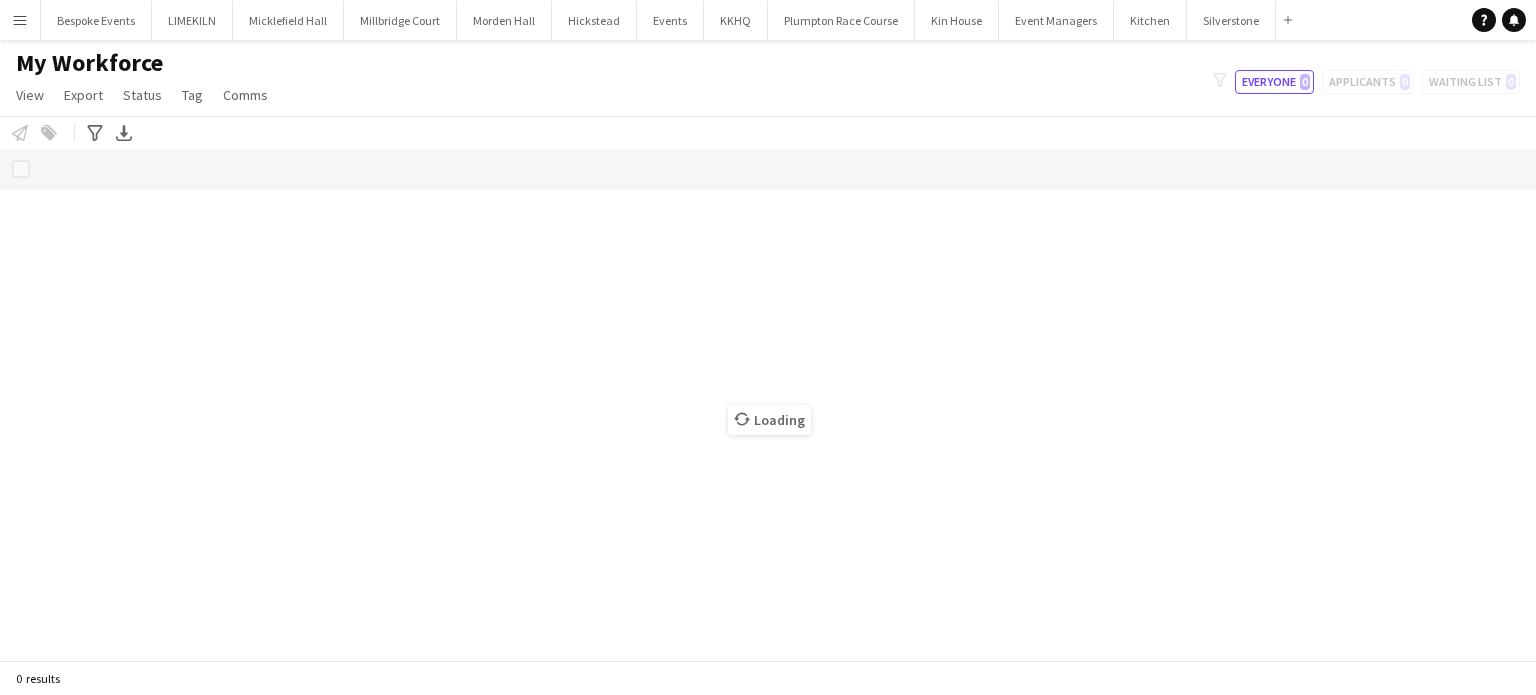 scroll, scrollTop: 0, scrollLeft: 0, axis: both 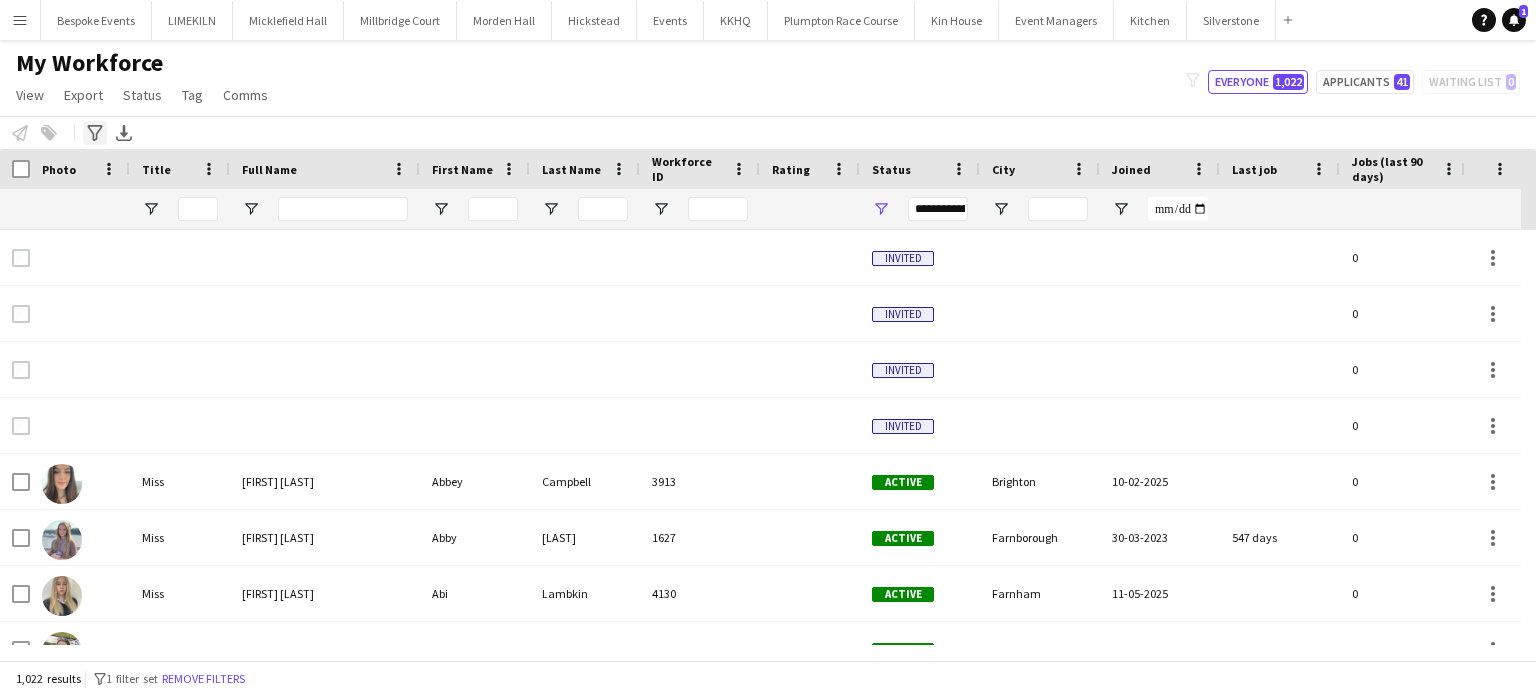 click on "Advanced filters" 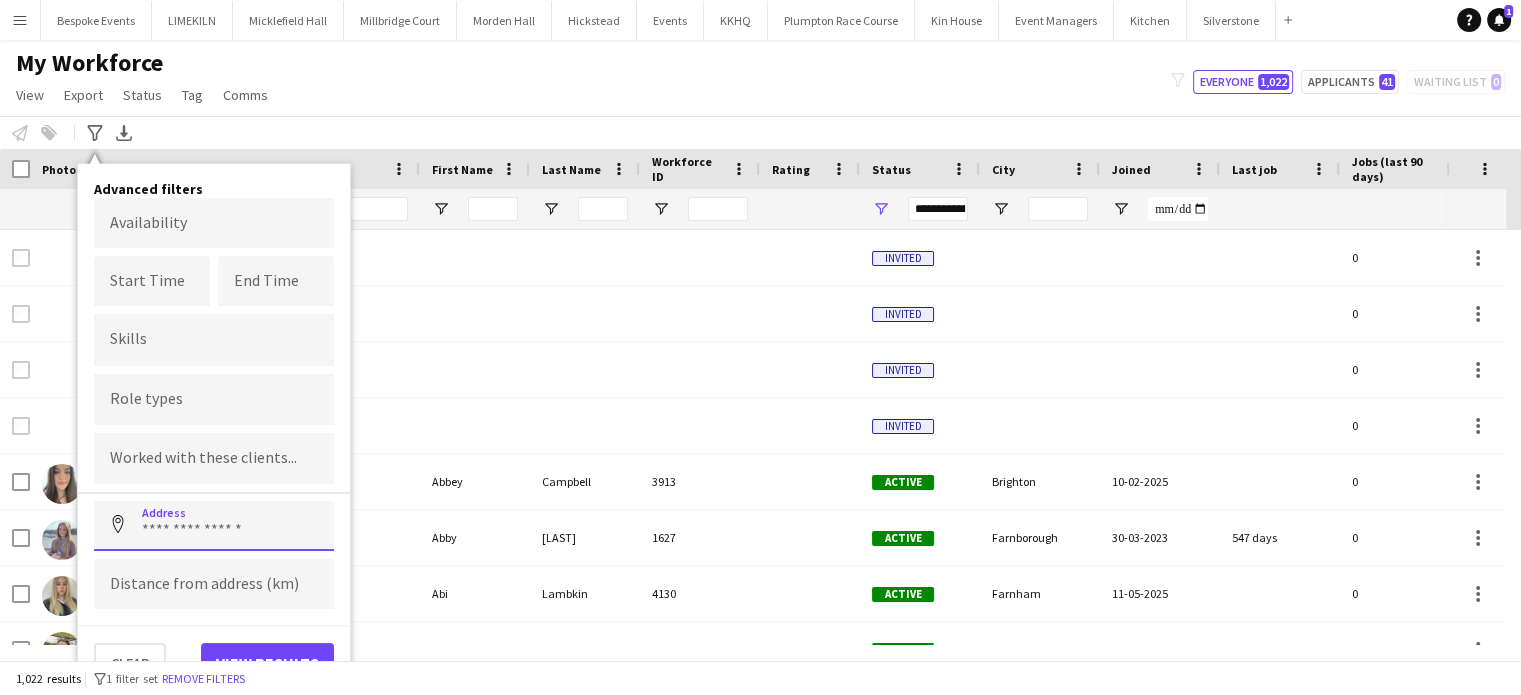 click at bounding box center [214, 526] 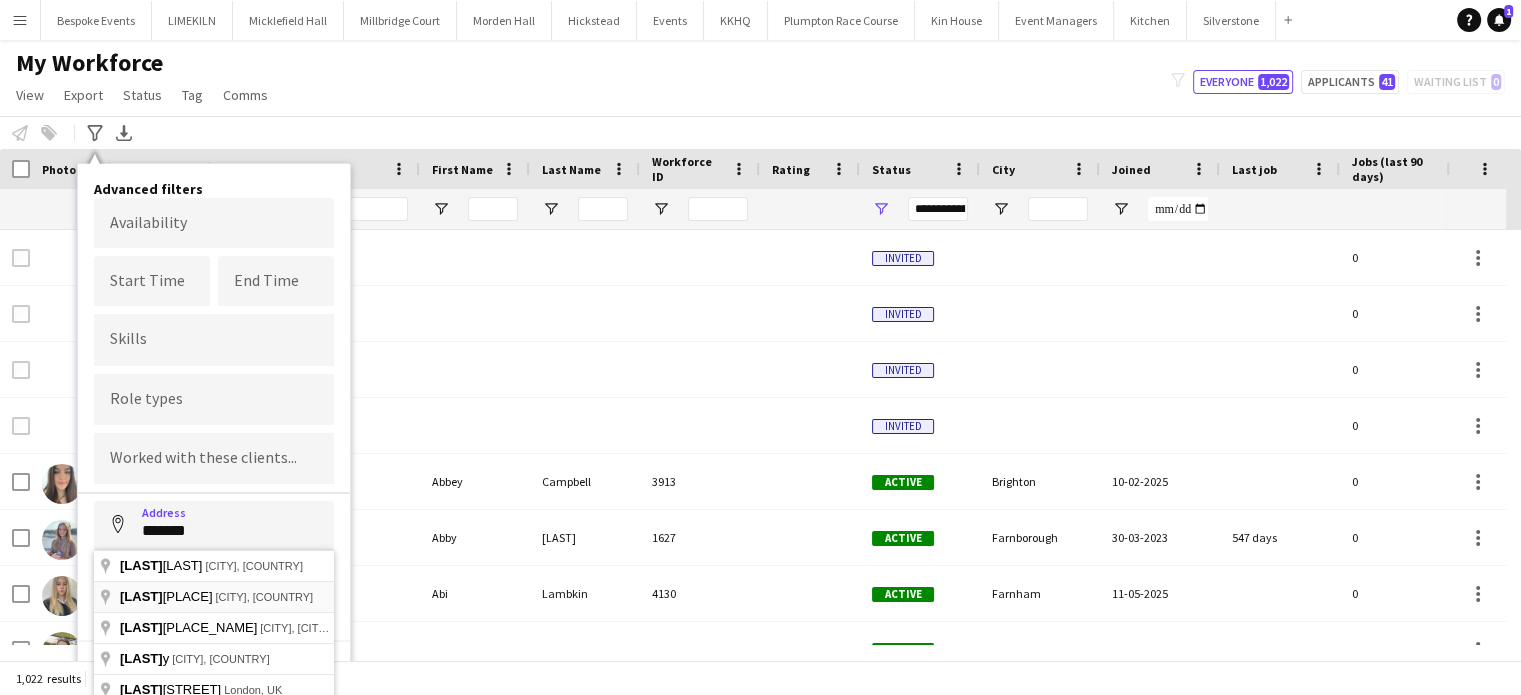 type on "**********" 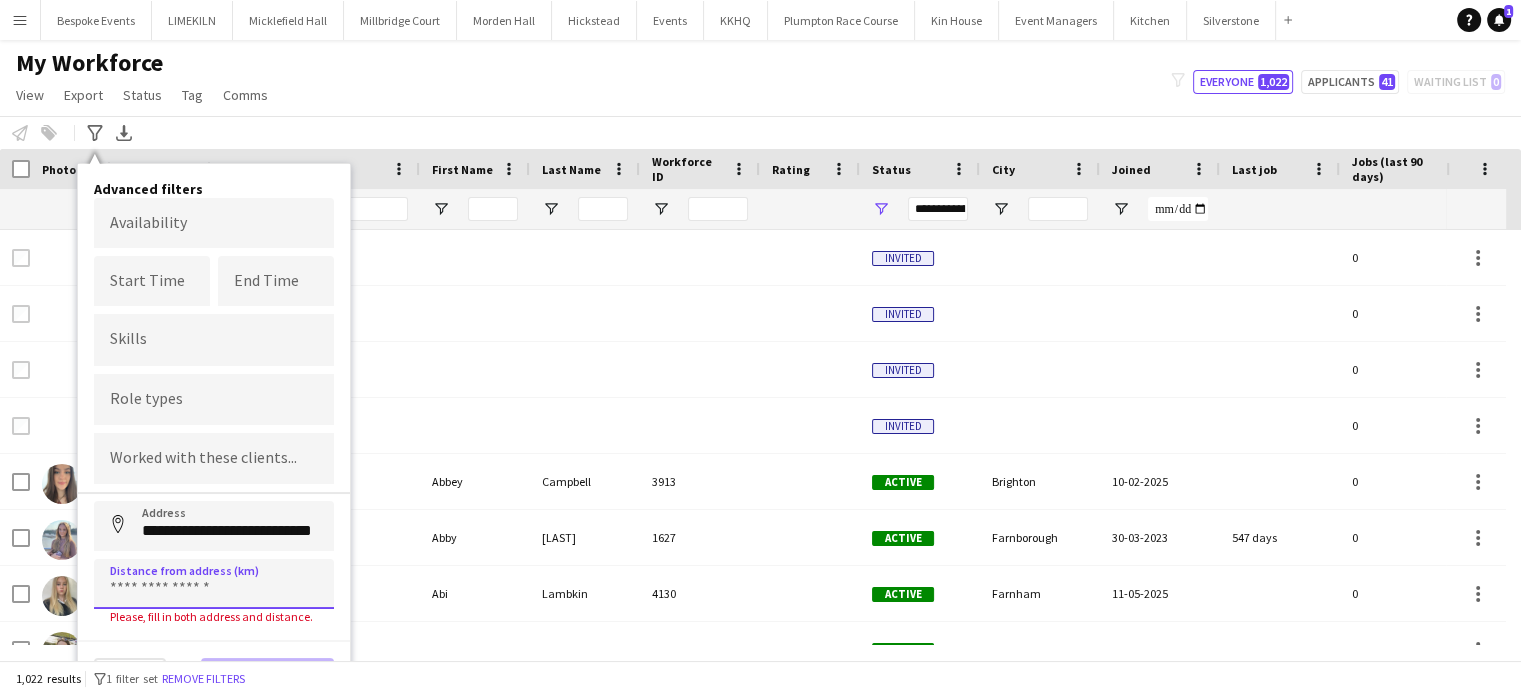 click at bounding box center (214, 584) 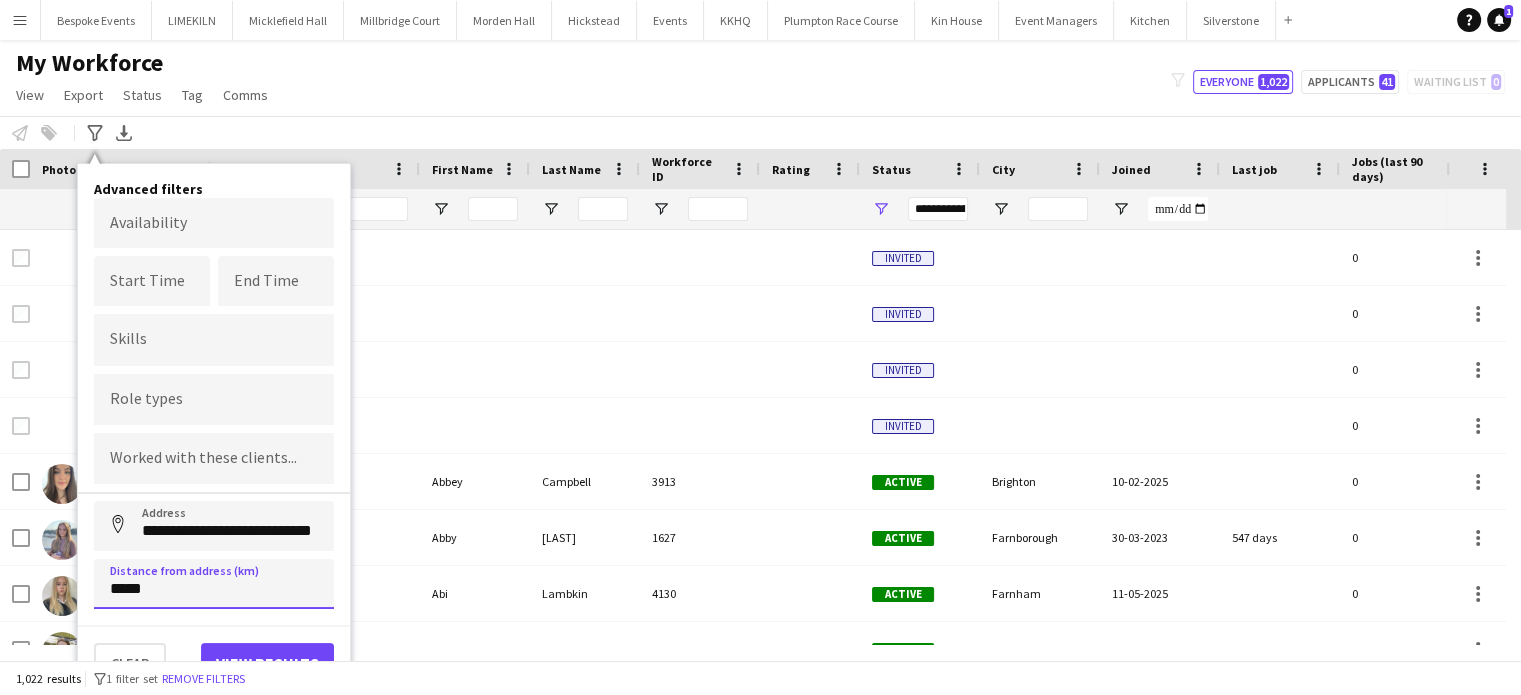 type on "*****" 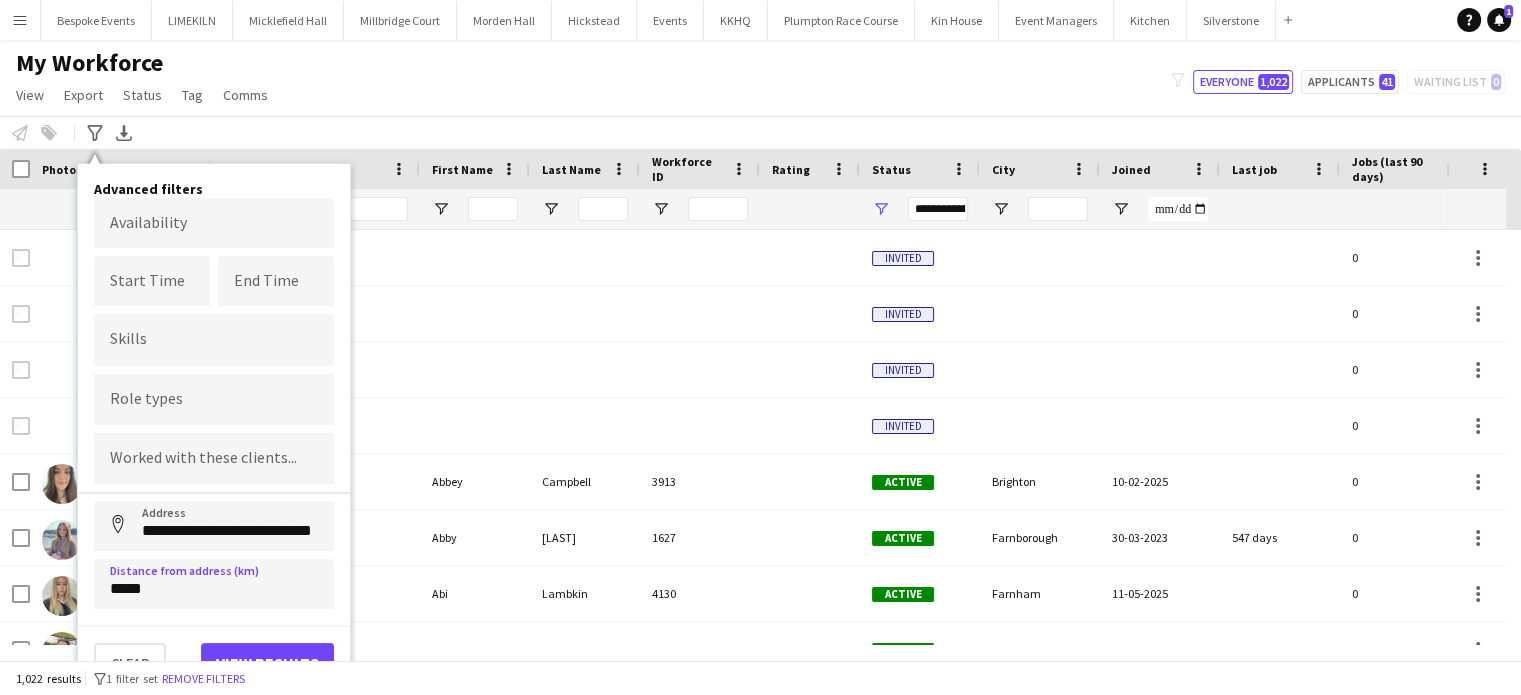click on "Menu
Boards
Boards   Boards   All jobs   Status
Workforce
Workforce   My Workforce   Recruiting
Comms
Comms
Pay
Pay   Approvals   Payments   Reports
Platform Settings
Platform Settings   App settings   Your settings   Profiles
Training Academy
Training Academy
Knowledge Base
Knowledge Base
Product Updates
Product Updates   Log Out   Privacy   Bespoke Events
Close
LIMEKILN
Close
Micklefield Hall
Close
Millbridge Court
Close
Morden Hall
Close
Hickstead
Close
Events
Close
KKHQ
Close
Plumpton Race Course
Close
Kin House" at bounding box center (760, 347) 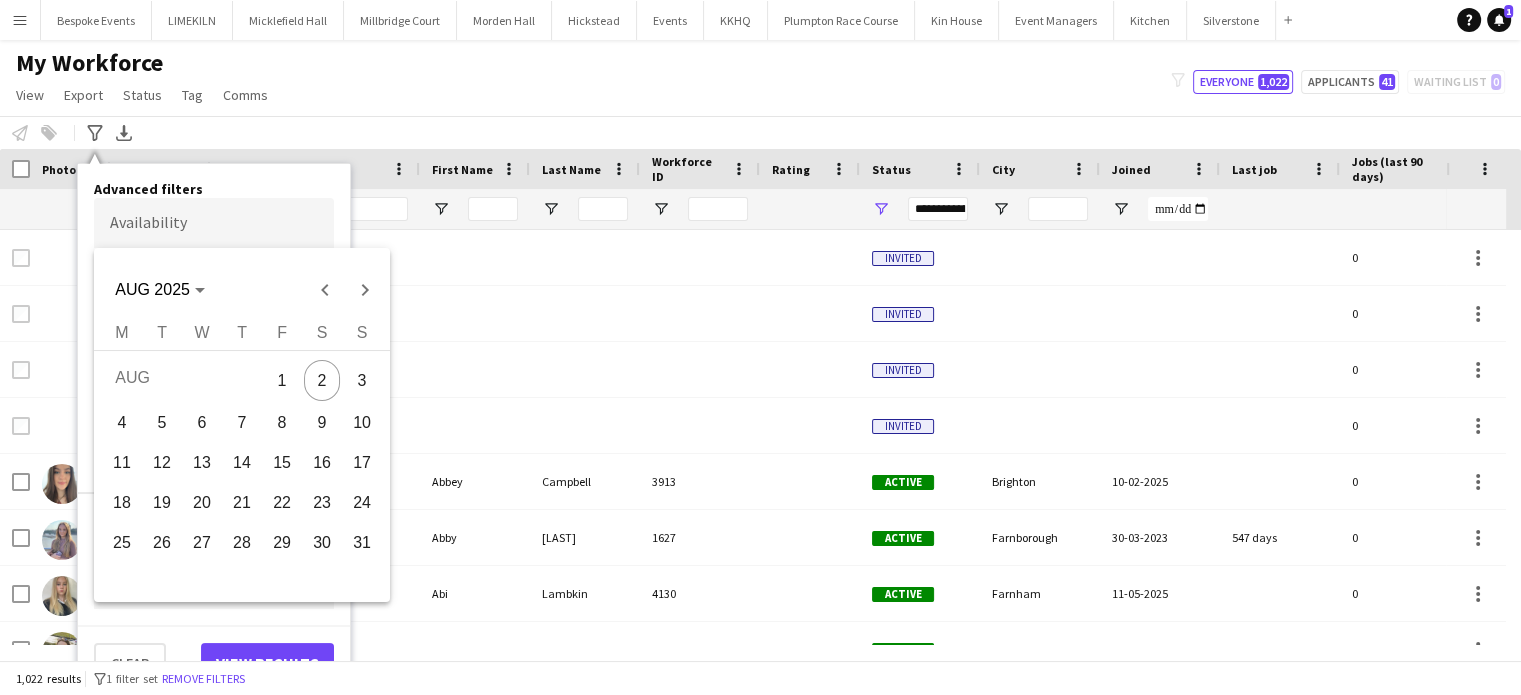 click on "2" at bounding box center [322, 380] 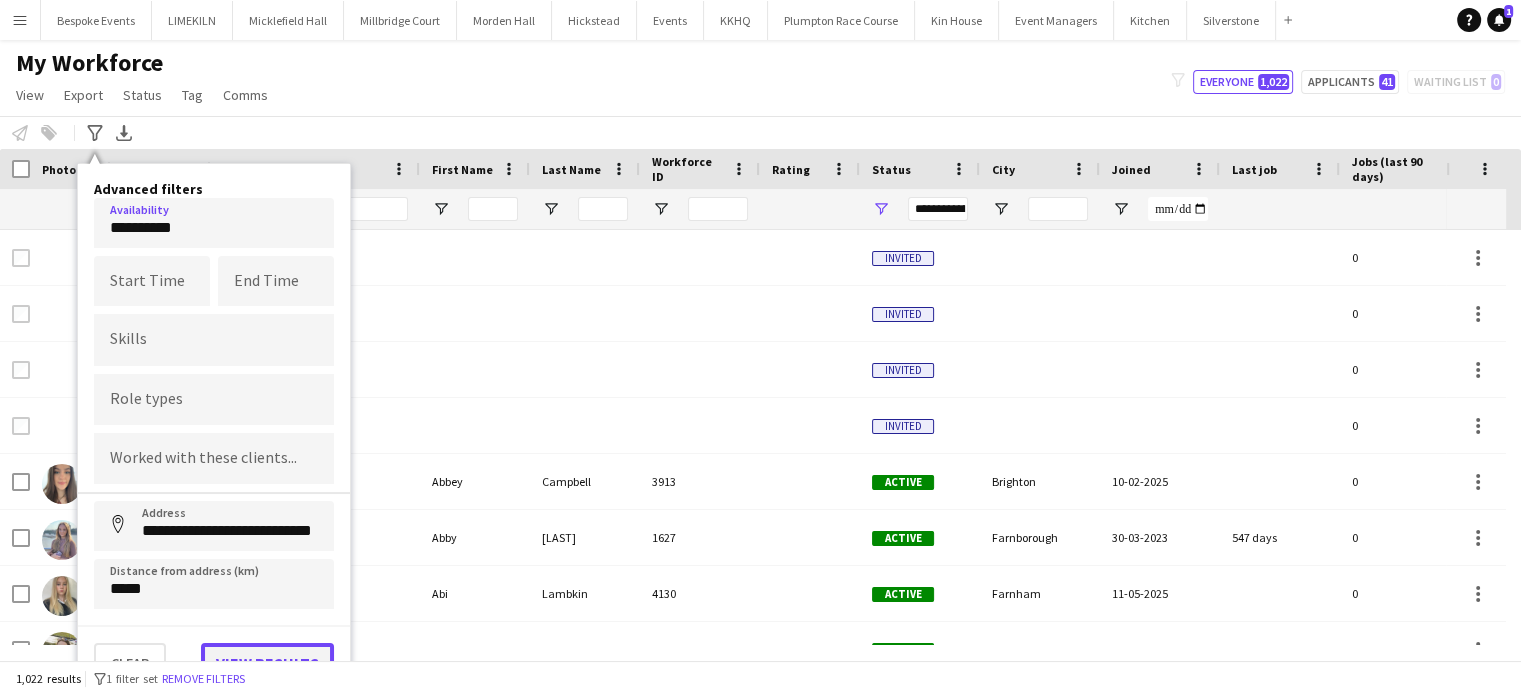 click on "View results" at bounding box center (267, 663) 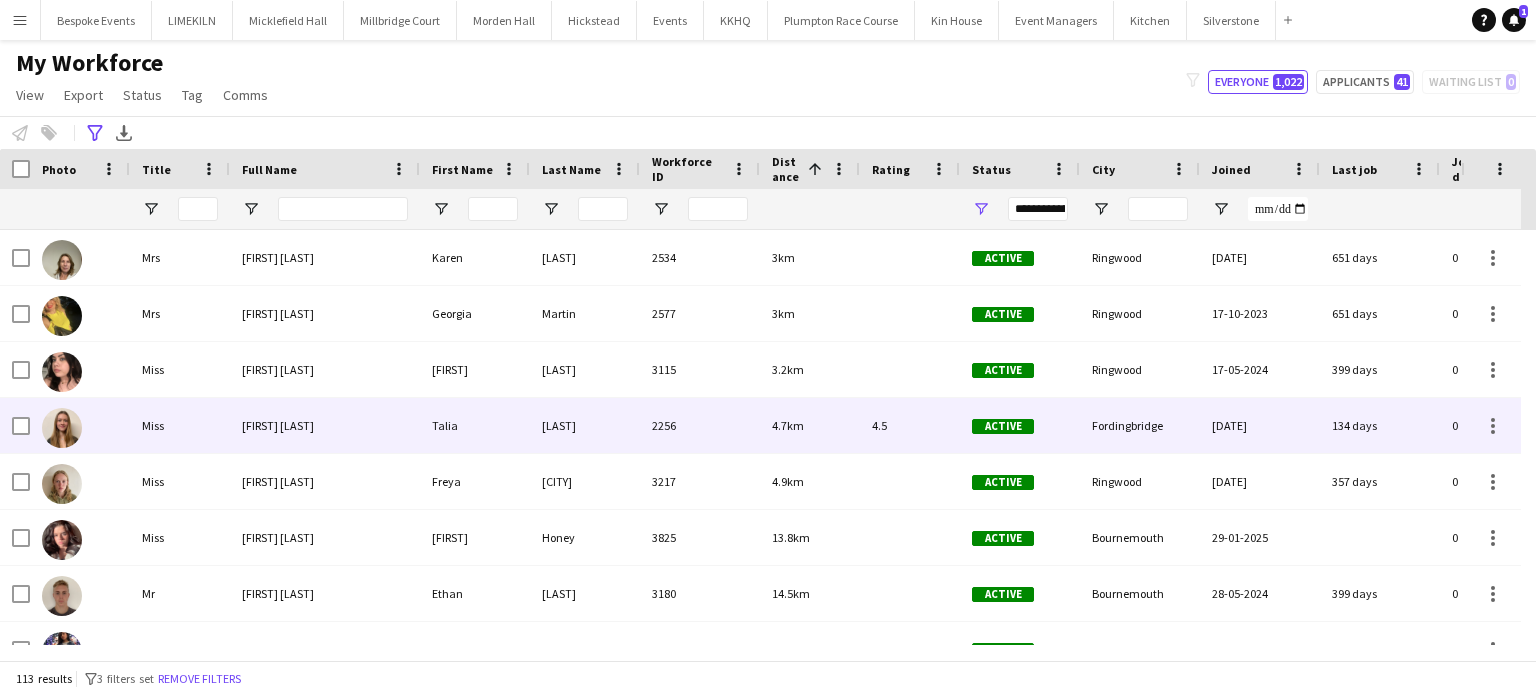 scroll, scrollTop: 47, scrollLeft: 0, axis: vertical 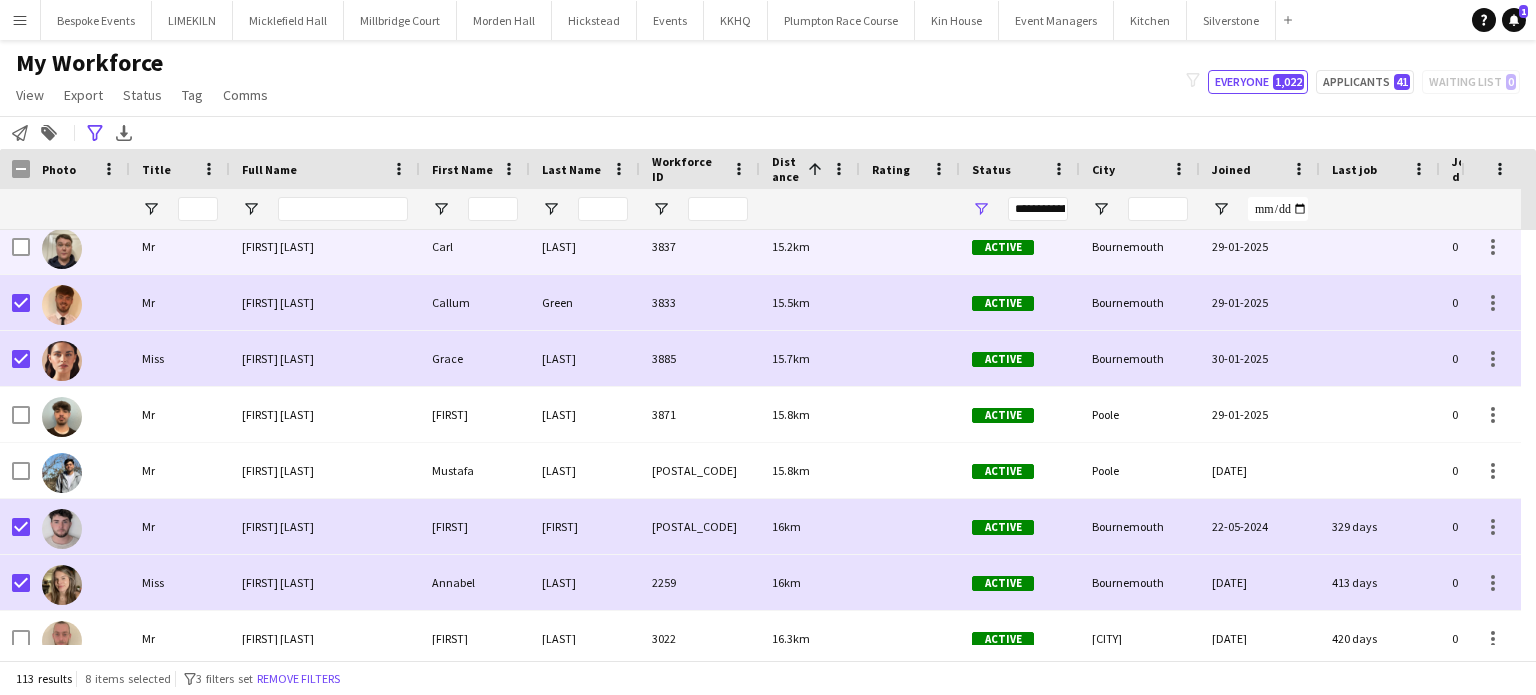 click at bounding box center (80, 246) 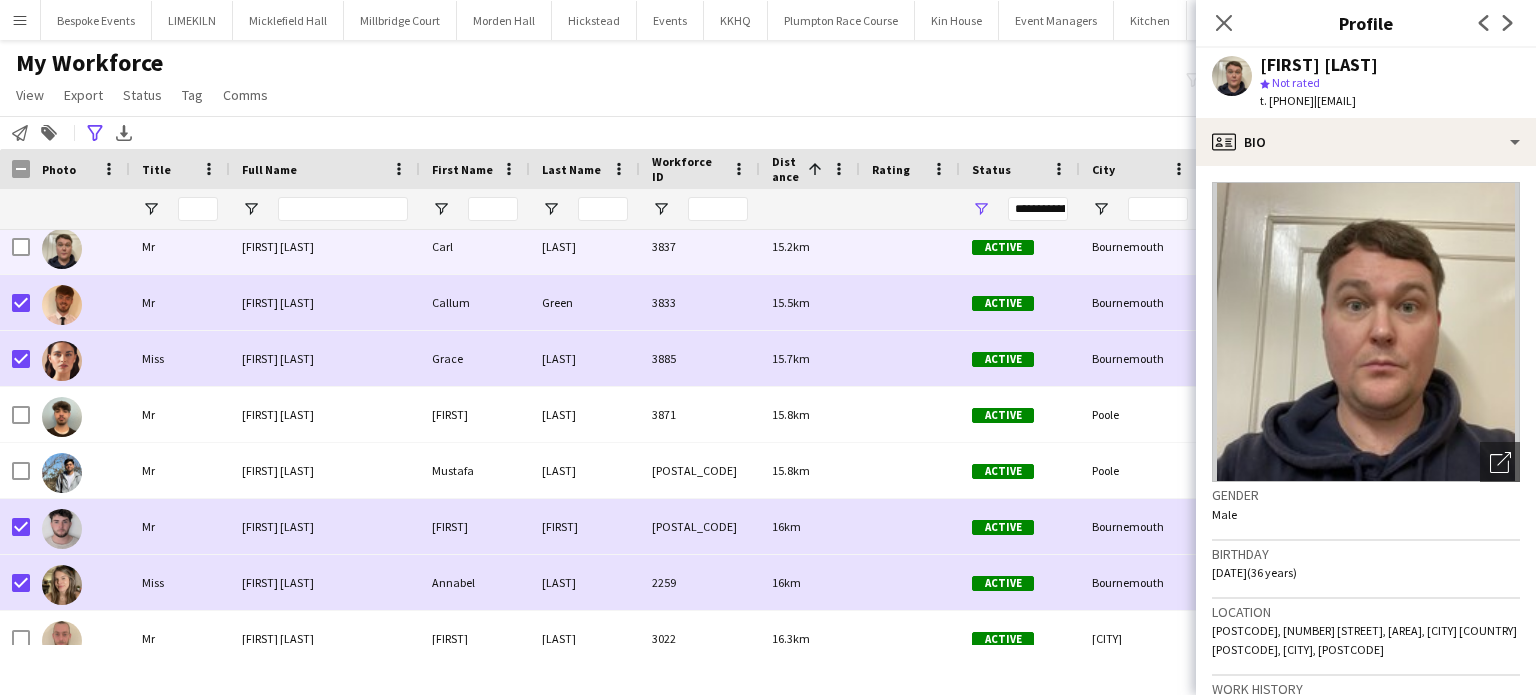 click on "My Workforce   View   Views  Default view mena New Starter  New view Update view Delete view Edit name Customise view Customise filters Reset Filters Reset View Reset All  Export  New starters report Export as XLSX Export as PDF  Status  Edit  Tag  New tag  Edit tag  21 AND OVER (32) 23 AND OVER IN 2023 SEASON (10) 5 Star Bar Staff (12) 5 Star Team 2023 (124)  Add to tag  21 AND OVER (32) 23 AND OVER IN 2023 SEASON (10) 5 Star Bar Staff (12) 5 Star Team 2023 (124)  Untag  21 AND OVER (32) 23 AND OVER IN 2023 SEASON (10) 5 Star Bar Staff (12) 5 Star Team 2023 (124)  Tag chat  21 AND OVER (32) 23 AND OVER IN 2023 SEASON (10) 5 Star Bar Staff (12) 5 Star Team 2023 (124)  Tag share page  21 AND OVER (32) 23 AND OVER IN 2023 SEASON (10) 5 Star Bar Staff (12) 5 Star Team 2023 (124)  Comms  Send notification
filter-1
Everyone   1,022   Applicants   41   Waiting list   0" 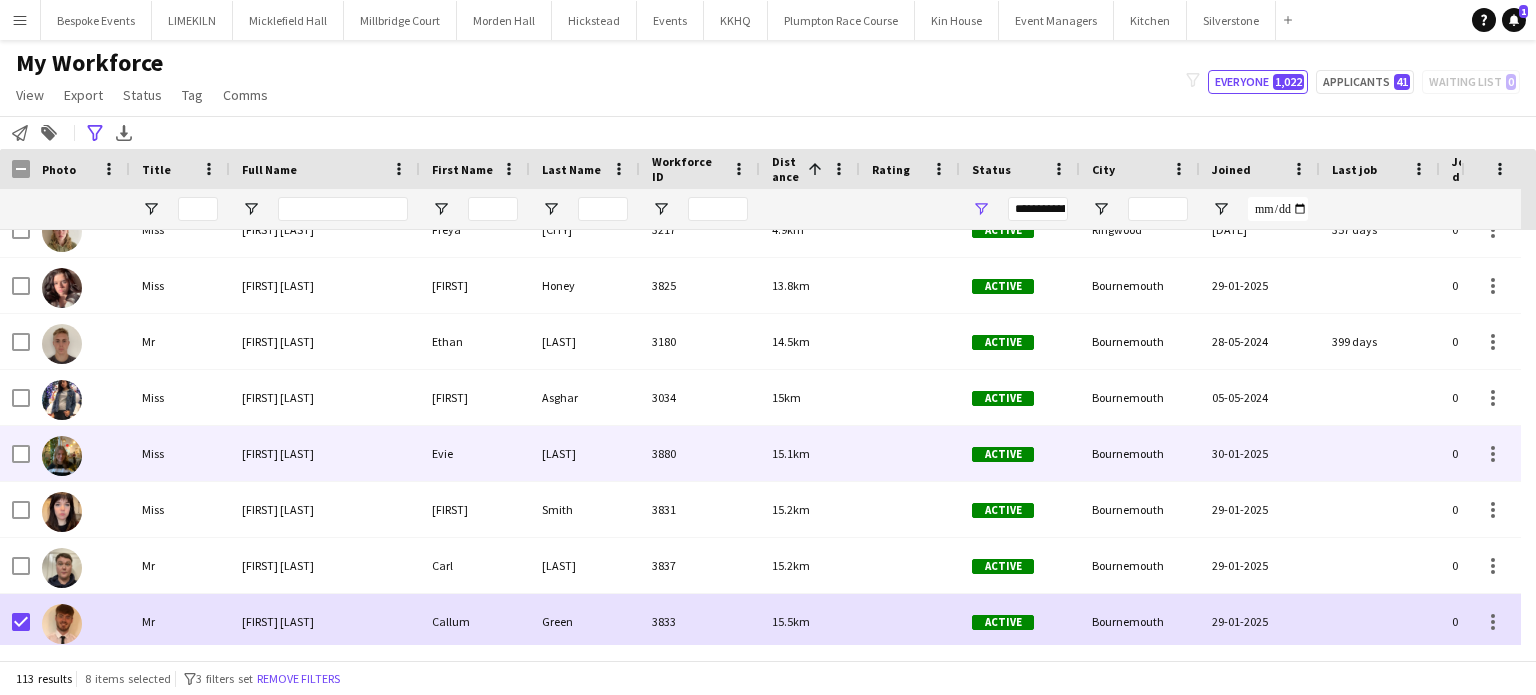 click on "[FIRST] [LAST]" at bounding box center [278, 453] 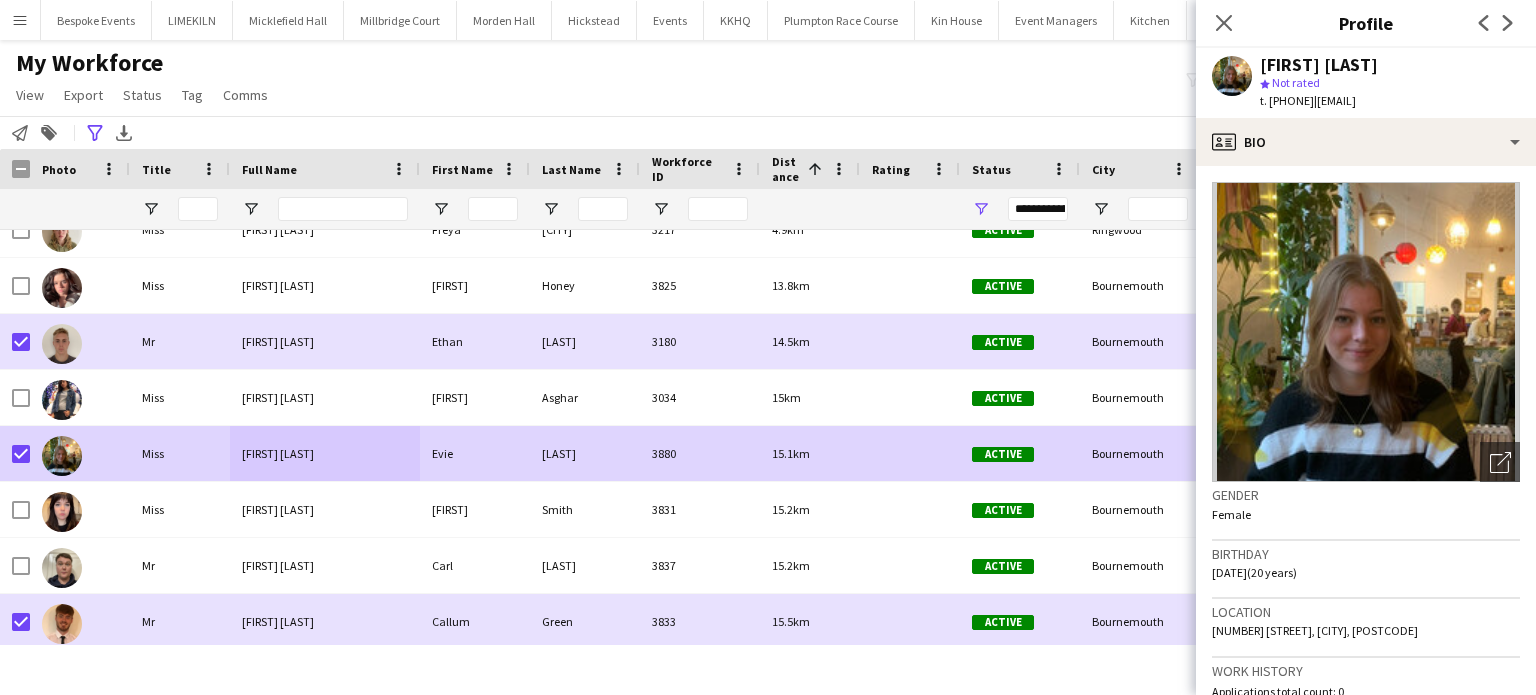 click on "My Workforce   View   Views  Default view mena New Starter  New view Update view Delete view Edit name Customise view Customise filters Reset Filters Reset View Reset All  Export  New starters report Export as XLSX Export as PDF  Status  Edit  Tag  New tag  Edit tag  21 AND OVER (32) 23 AND OVER IN 2023 SEASON (10) 5 Star Bar Staff (12) 5 Star Team 2023 (124)  Add to tag  21 AND OVER (32) 23 AND OVER IN 2023 SEASON (10) 5 Star Bar Staff (12) 5 Star Team 2023 (124)  Untag  21 AND OVER (32) 23 AND OVER IN 2023 SEASON (10) 5 Star Bar Staff (12) 5 Star Team 2023 (124)  Tag chat  21 AND OVER (32) 23 AND OVER IN 2023 SEASON (10) 5 Star Bar Staff (12) 5 Star Team 2023 (124)  Tag share page  21 AND OVER (32) 23 AND OVER IN 2023 SEASON (10) 5 Star Bar Staff (12) 5 Star Team 2023 (124)  Comms  Send notification
filter-1
Everyone   1,022   Applicants   41   Waiting list   0" 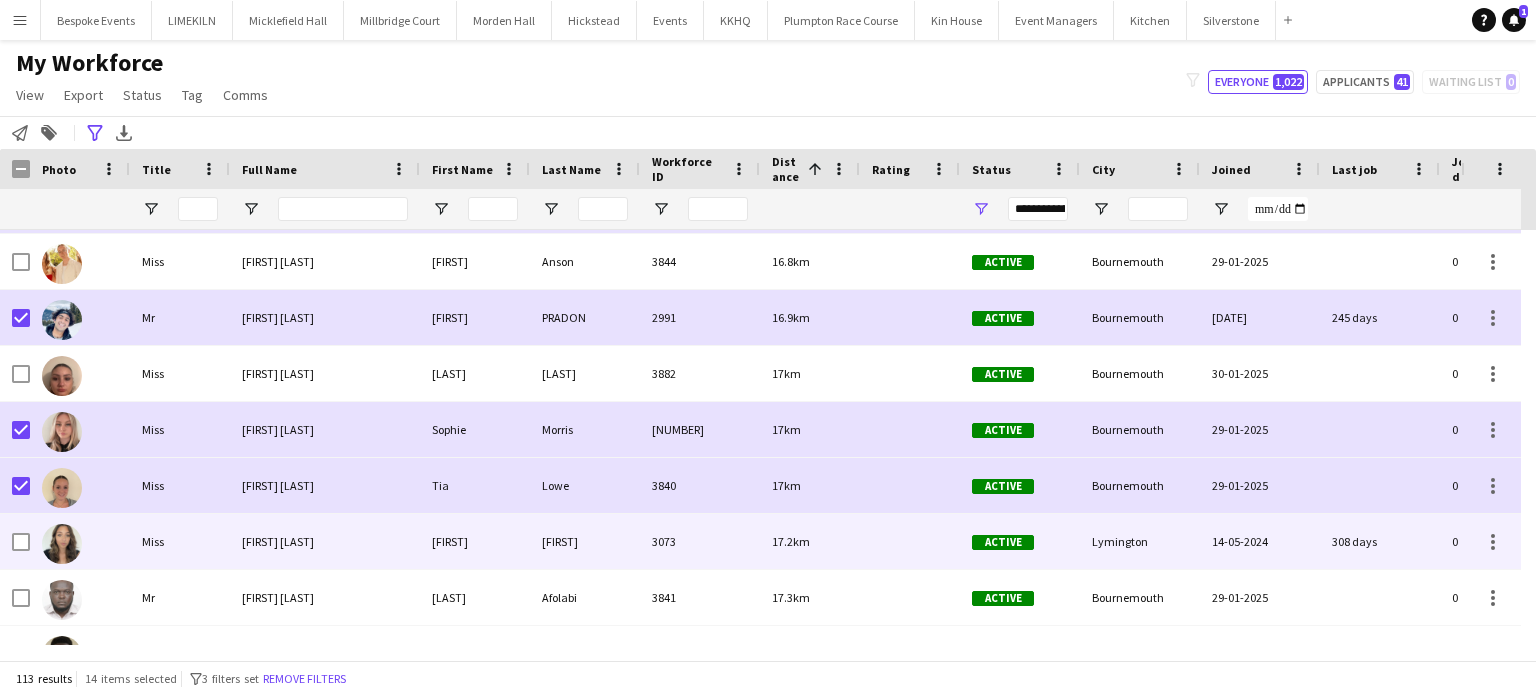 click at bounding box center [15, 541] 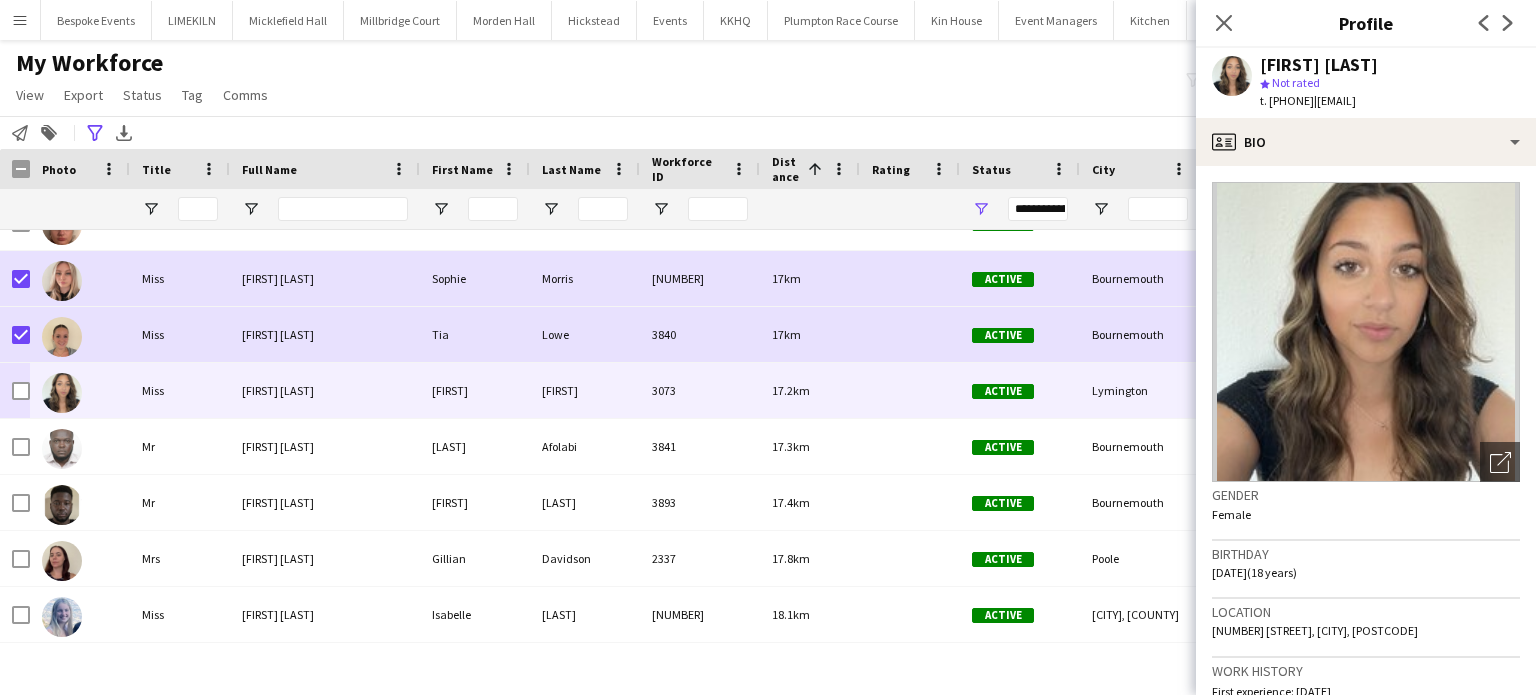 click on "My Workforce   View   Views  Default view mena New Starter  New view Update view Delete view Edit name Customise view Customise filters Reset Filters Reset View Reset All  Export  New starters report Export as XLSX Export as PDF  Status  Edit  Tag  New tag  Edit tag  21 AND OVER (32) 23 AND OVER IN 2023 SEASON (10) 5 Star Bar Staff (12) 5 Star Team 2023 (124)  Add to tag  21 AND OVER (32) 23 AND OVER IN 2023 SEASON (10) 5 Star Bar Staff (12) 5 Star Team 2023 (124)  Untag  21 AND OVER (32) 23 AND OVER IN 2023 SEASON (10) 5 Star Bar Staff (12) 5 Star Team 2023 (124)  Tag chat  21 AND OVER (32) 23 AND OVER IN 2023 SEASON (10) 5 Star Bar Staff (12) 5 Star Team 2023 (124)  Tag share page  21 AND OVER (32) 23 AND OVER IN 2023 SEASON (10) 5 Star Bar Staff (12) 5 Star Team 2023 (124)  Comms  Send notification
filter-1
Everyone   1,022   Applicants   41   Waiting list   0" 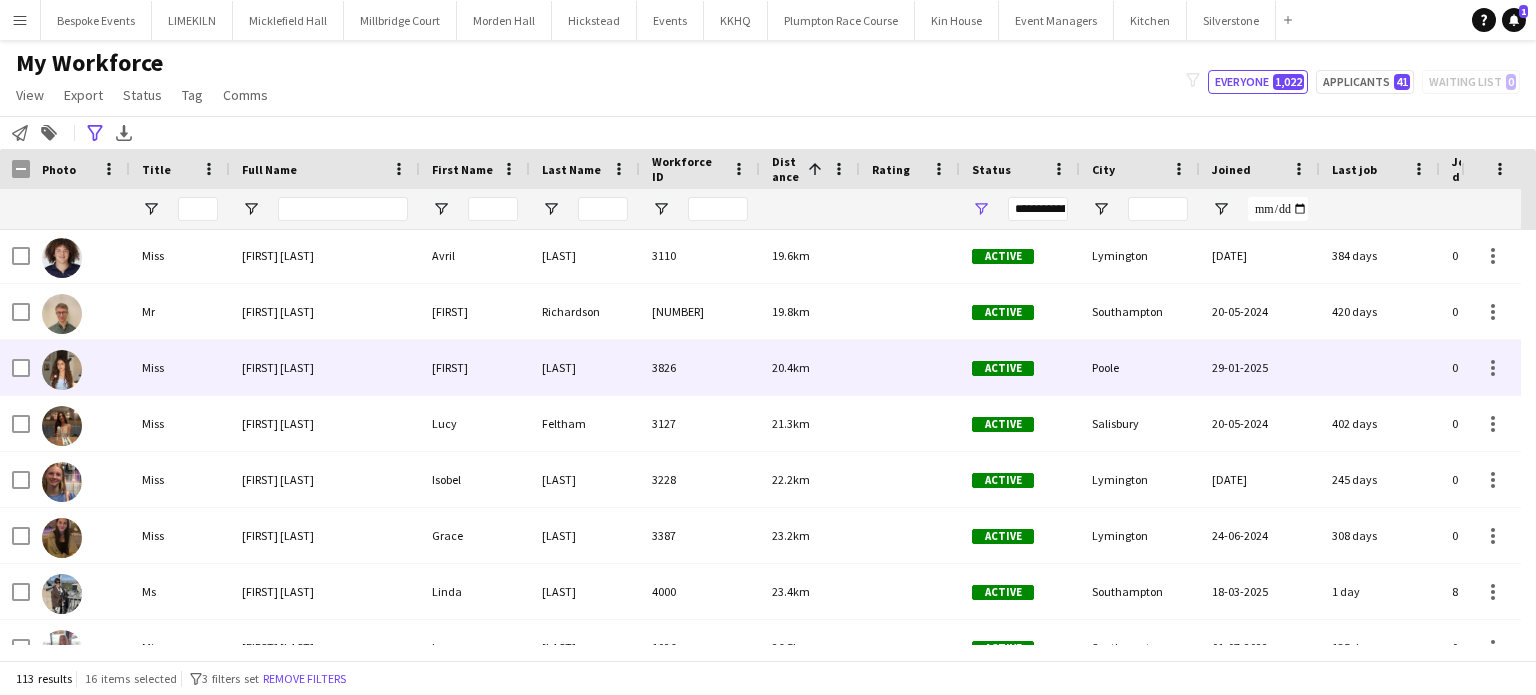 click on "Miss" at bounding box center (180, 367) 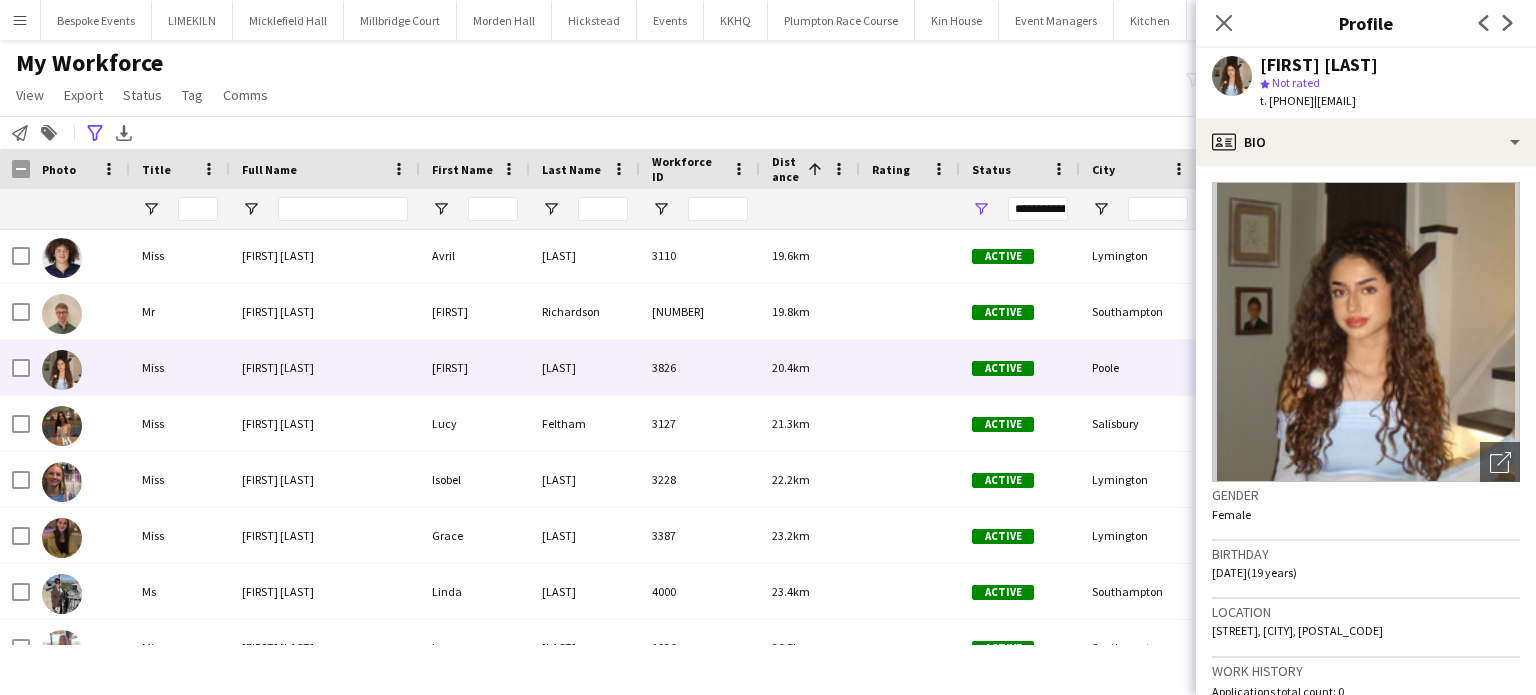 click on "My Workforce   View   Views  Default view mena New Starter  New view Update view Delete view Edit name Customise view Customise filters Reset Filters Reset View Reset All  Export  New starters report Export as XLSX Export as PDF  Status  Edit  Tag  New tag  Edit tag  21 AND OVER (32) 23 AND OVER IN 2023 SEASON (10) 5 Star Bar Staff (12) 5 Star Team 2023 (124)  Add to tag  21 AND OVER (32) 23 AND OVER IN 2023 SEASON (10) 5 Star Bar Staff (12) 5 Star Team 2023 (124)  Untag  21 AND OVER (32) 23 AND OVER IN 2023 SEASON (10) 5 Star Bar Staff (12) 5 Star Team 2023 (124)  Tag chat  21 AND OVER (32) 23 AND OVER IN 2023 SEASON (10) 5 Star Bar Staff (12) 5 Star Team 2023 (124)  Tag share page  21 AND OVER (32) 23 AND OVER IN 2023 SEASON (10) 5 Star Bar Staff (12) 5 Star Team 2023 (124)  Comms  Send notification
filter-1
Everyone   1,022   Applicants   41   Waiting list   0" 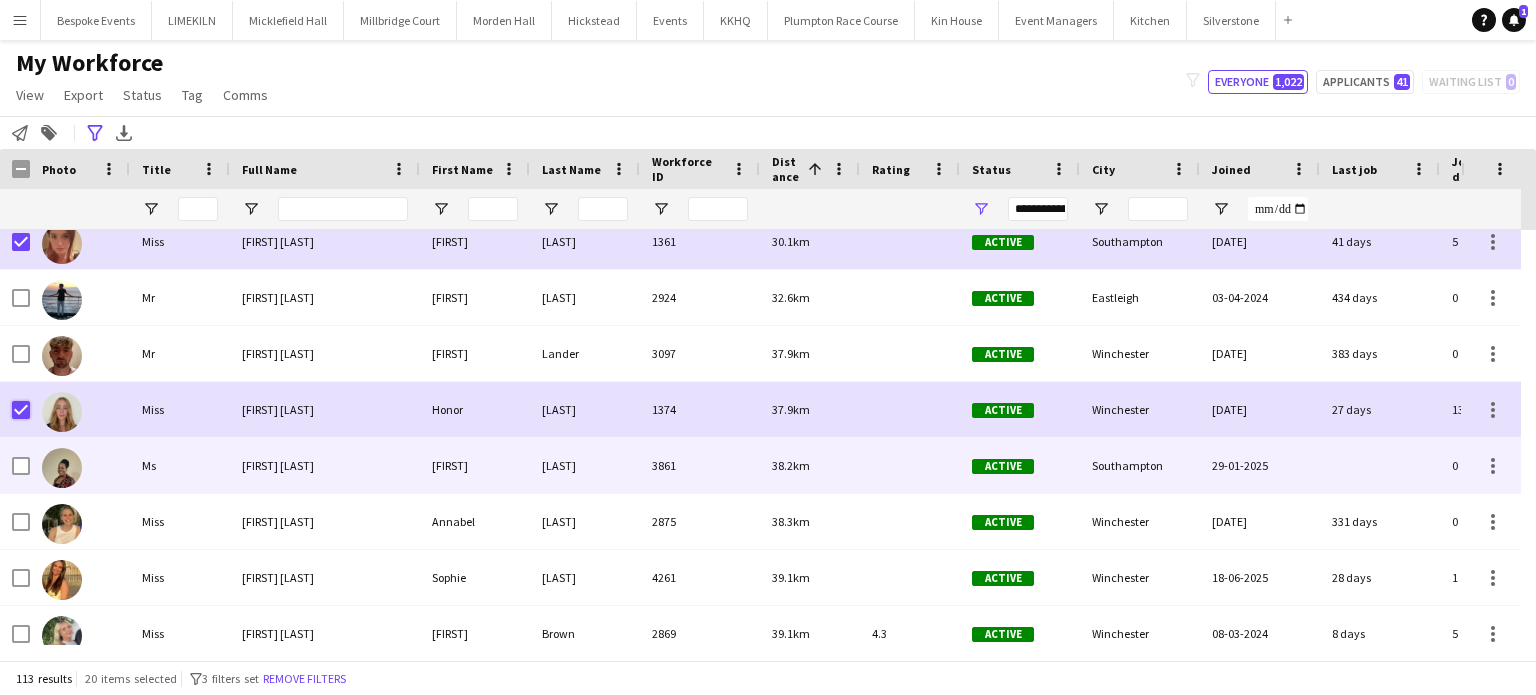 scroll, scrollTop: 2590, scrollLeft: 0, axis: vertical 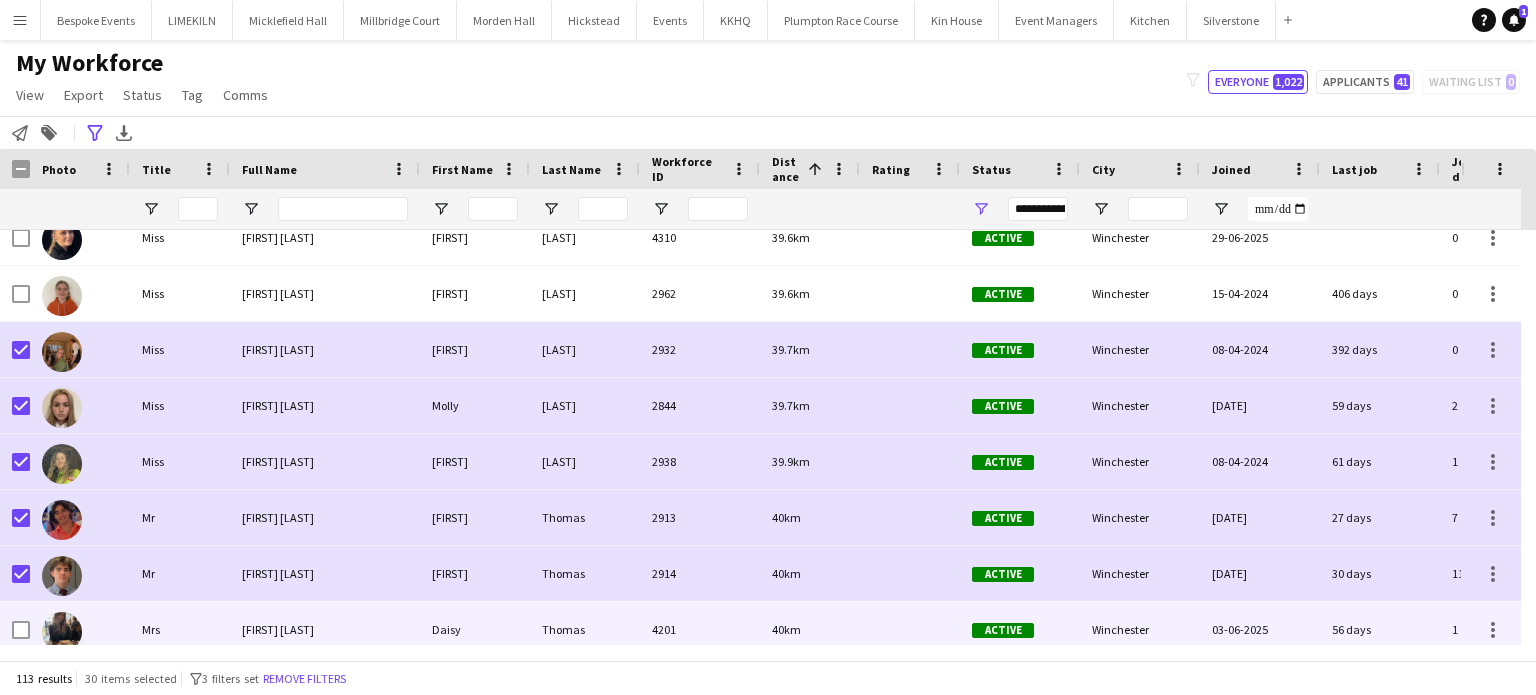click at bounding box center [21, 630] 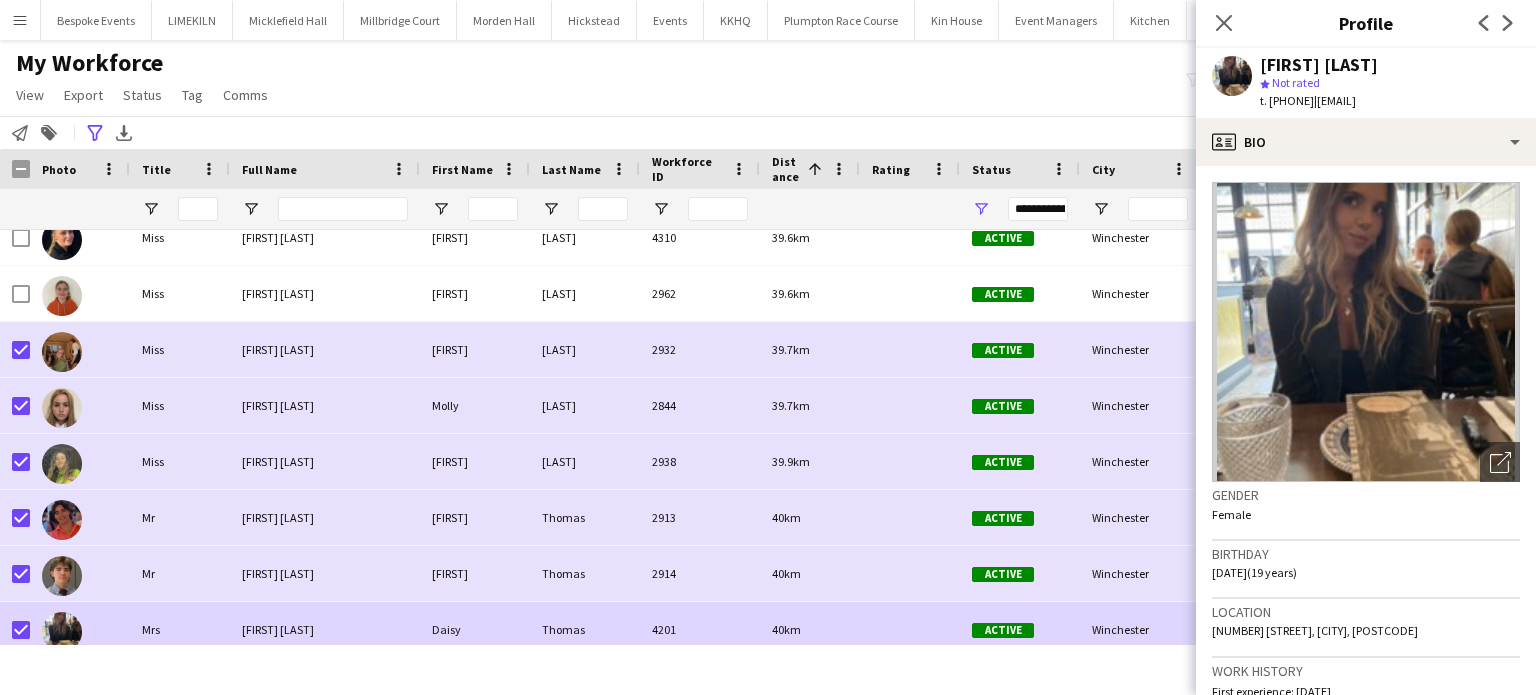 click on "My Workforce   View   Views  Default view mena New Starter  New view Update view Delete view Edit name Customise view Customise filters Reset Filters Reset View Reset All  Export  New starters report Export as XLSX Export as PDF  Status  Edit  Tag  New tag  Edit tag  21 AND OVER (32) 23 AND OVER IN 2023 SEASON (10) 5 Star Bar Staff (12) 5 Star Team 2023 (124)  Add to tag  21 AND OVER (32) 23 AND OVER IN 2023 SEASON (10) 5 Star Bar Staff (12) 5 Star Team 2023 (124)  Untag  21 AND OVER (32) 23 AND OVER IN 2023 SEASON (10) 5 Star Bar Staff (12) 5 Star Team 2023 (124)  Tag chat  21 AND OVER (32) 23 AND OVER IN 2023 SEASON (10) 5 Star Bar Staff (12) 5 Star Team 2023 (124)  Tag share page  21 AND OVER (32) 23 AND OVER IN 2023 SEASON (10) 5 Star Bar Staff (12) 5 Star Team 2023 (124)  Comms  Send notification
filter-1
Everyone   1,022   Applicants   41   Waiting list   0" 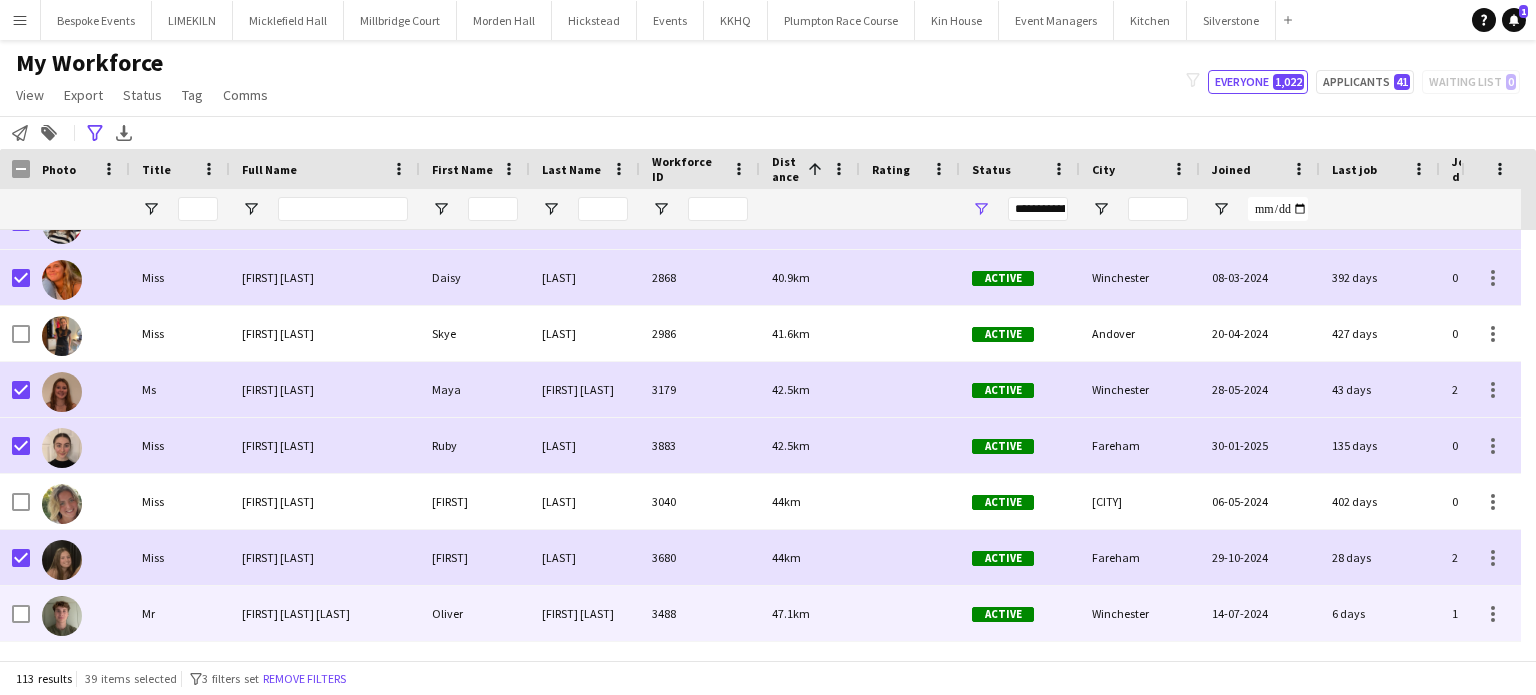 click on "[FIRST] [LAST] [LAST]" at bounding box center [325, 613] 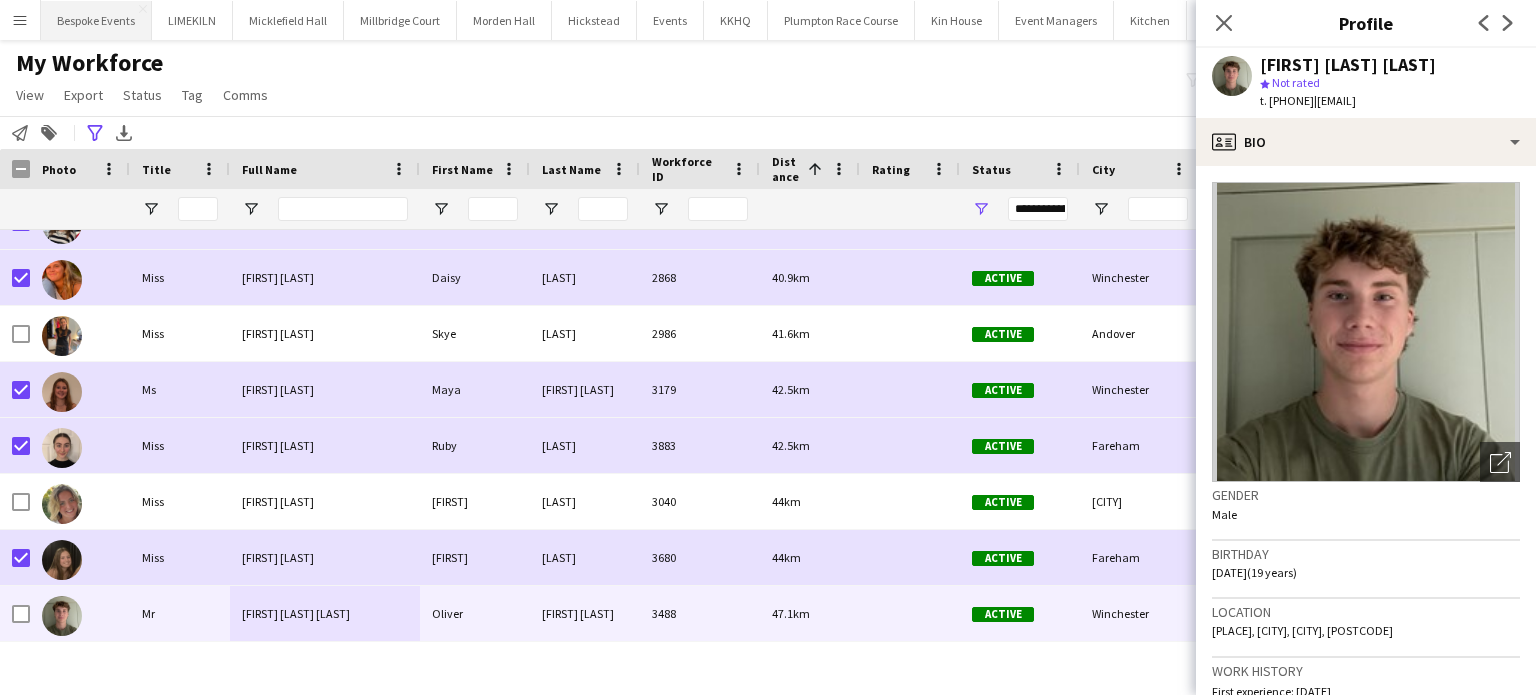 click on "Bespoke Events
Close" at bounding box center (96, 20) 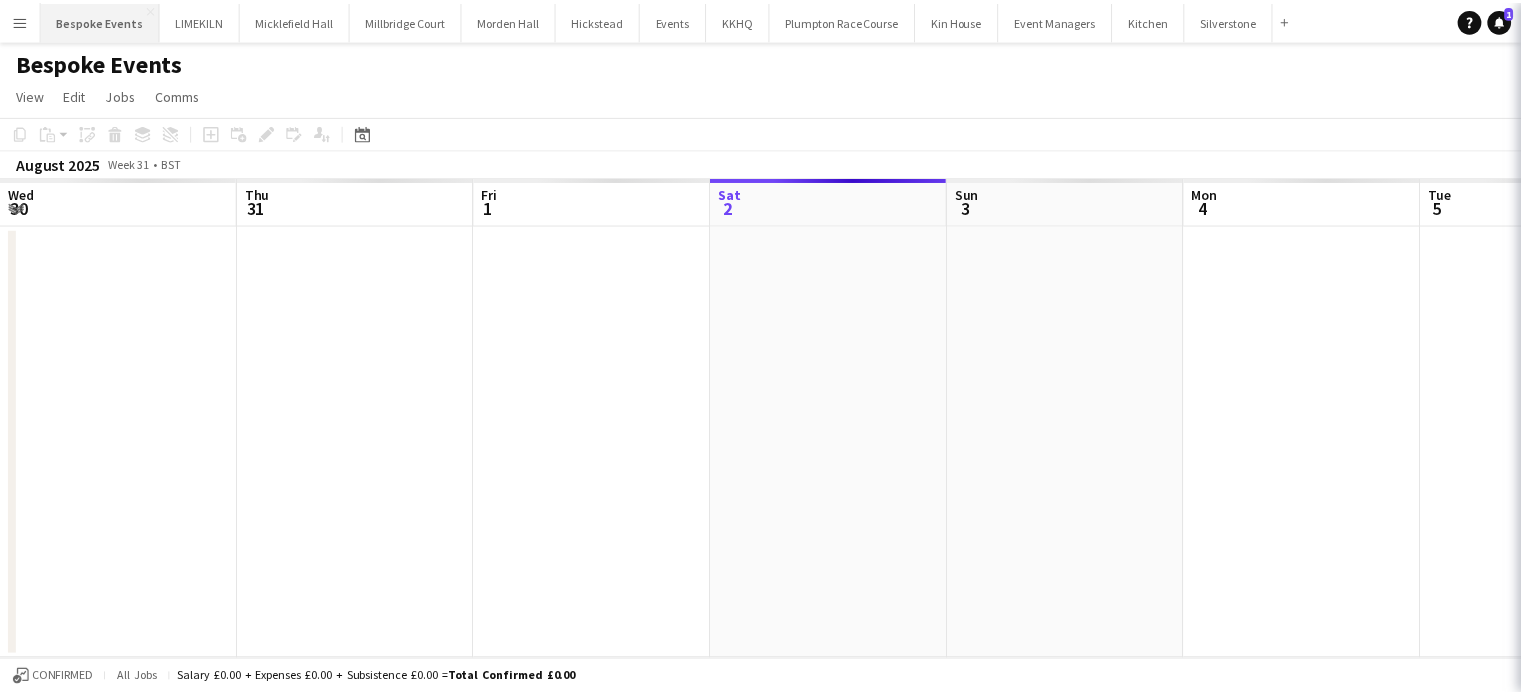 scroll, scrollTop: 0, scrollLeft: 478, axis: horizontal 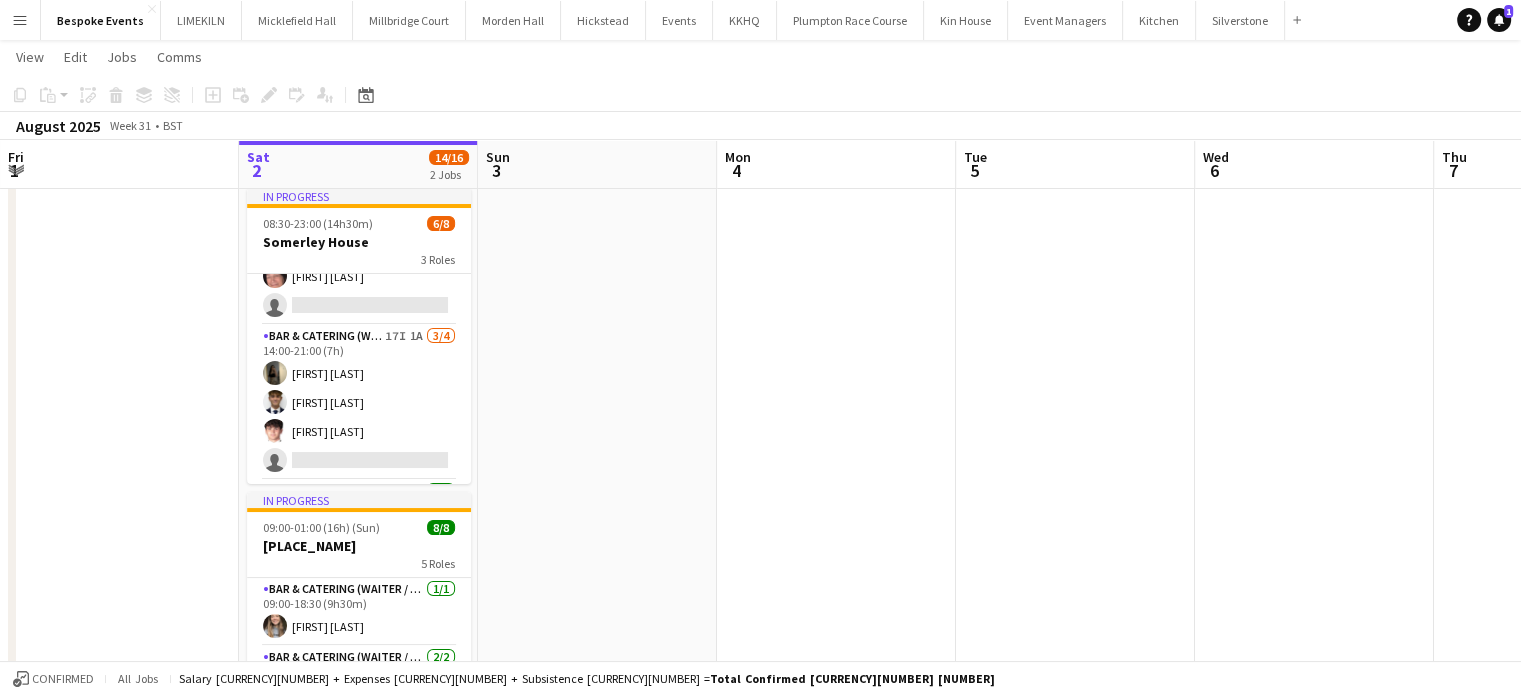 click on "Menu" at bounding box center [20, 20] 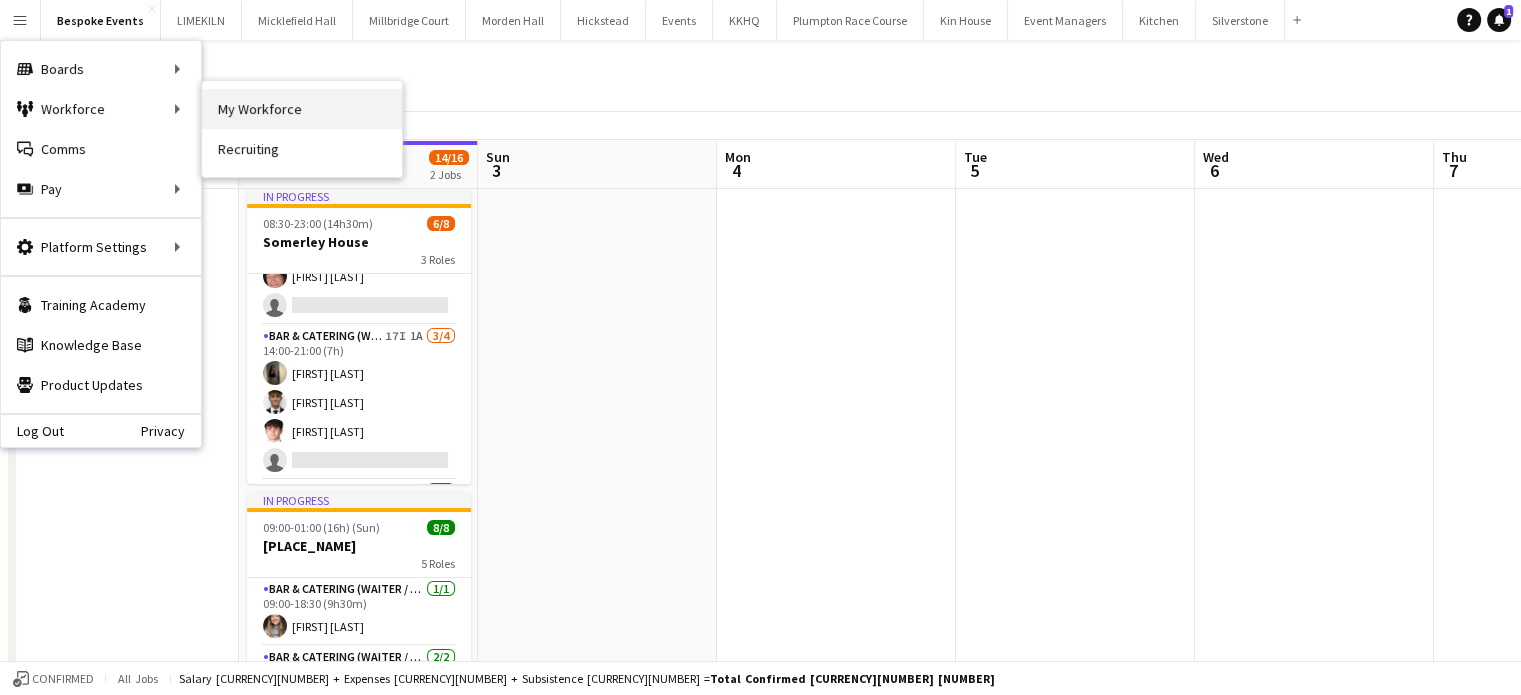 click on "My Workforce" at bounding box center (302, 109) 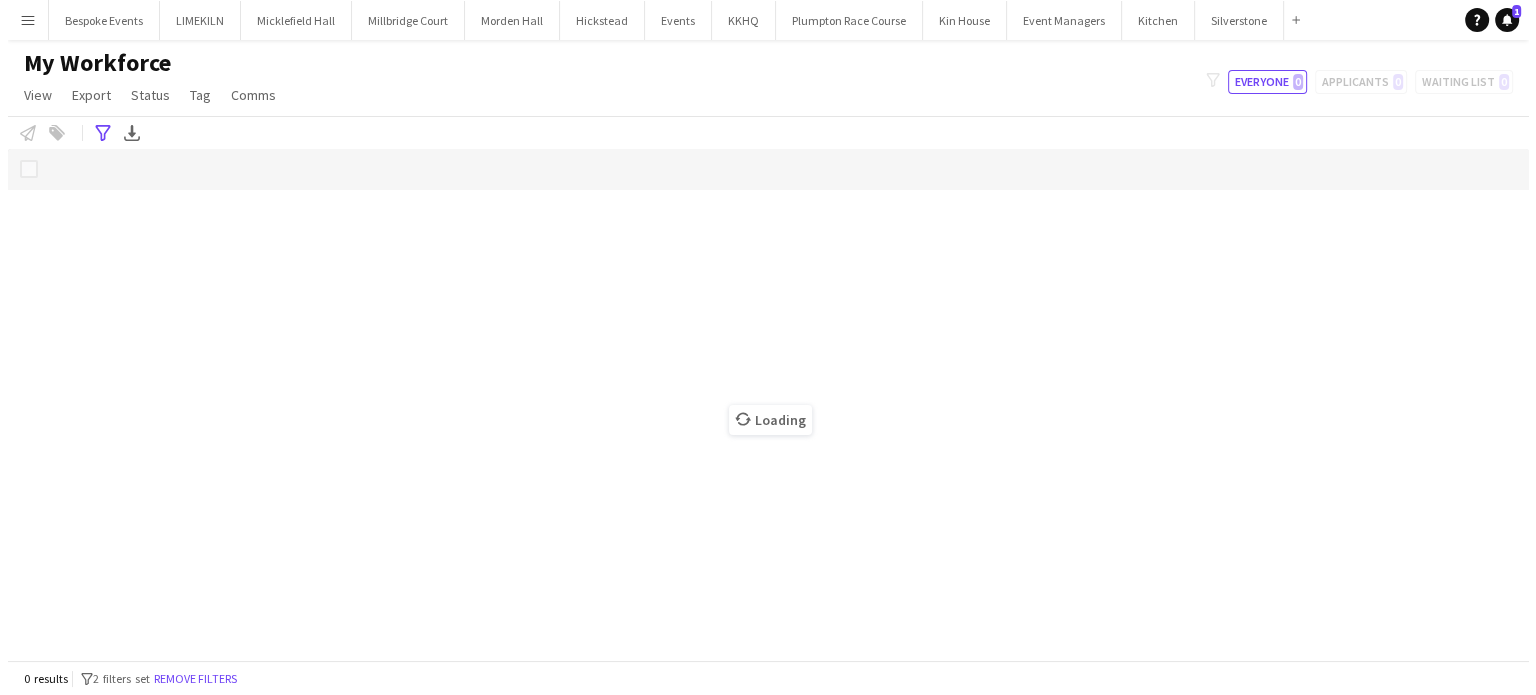 scroll, scrollTop: 0, scrollLeft: 0, axis: both 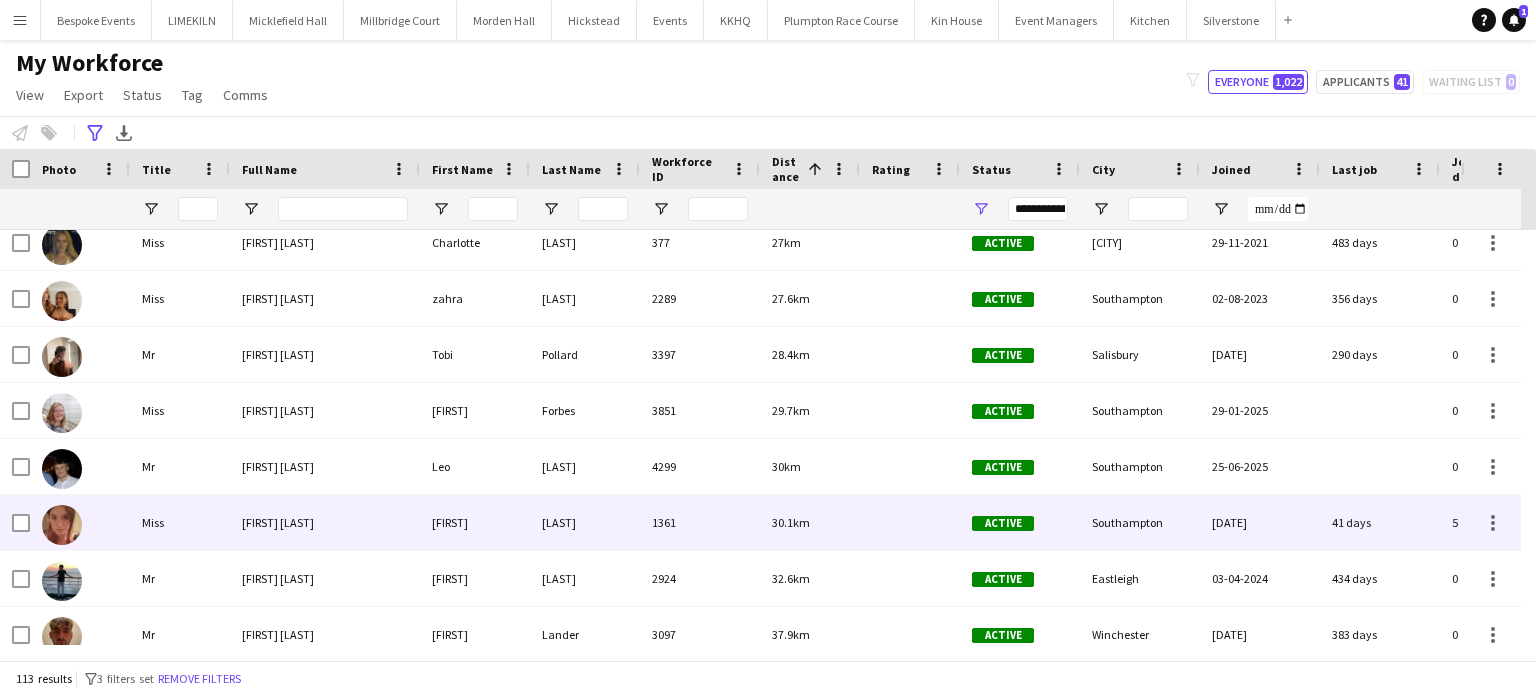 click on "[LAST]" at bounding box center [585, 522] 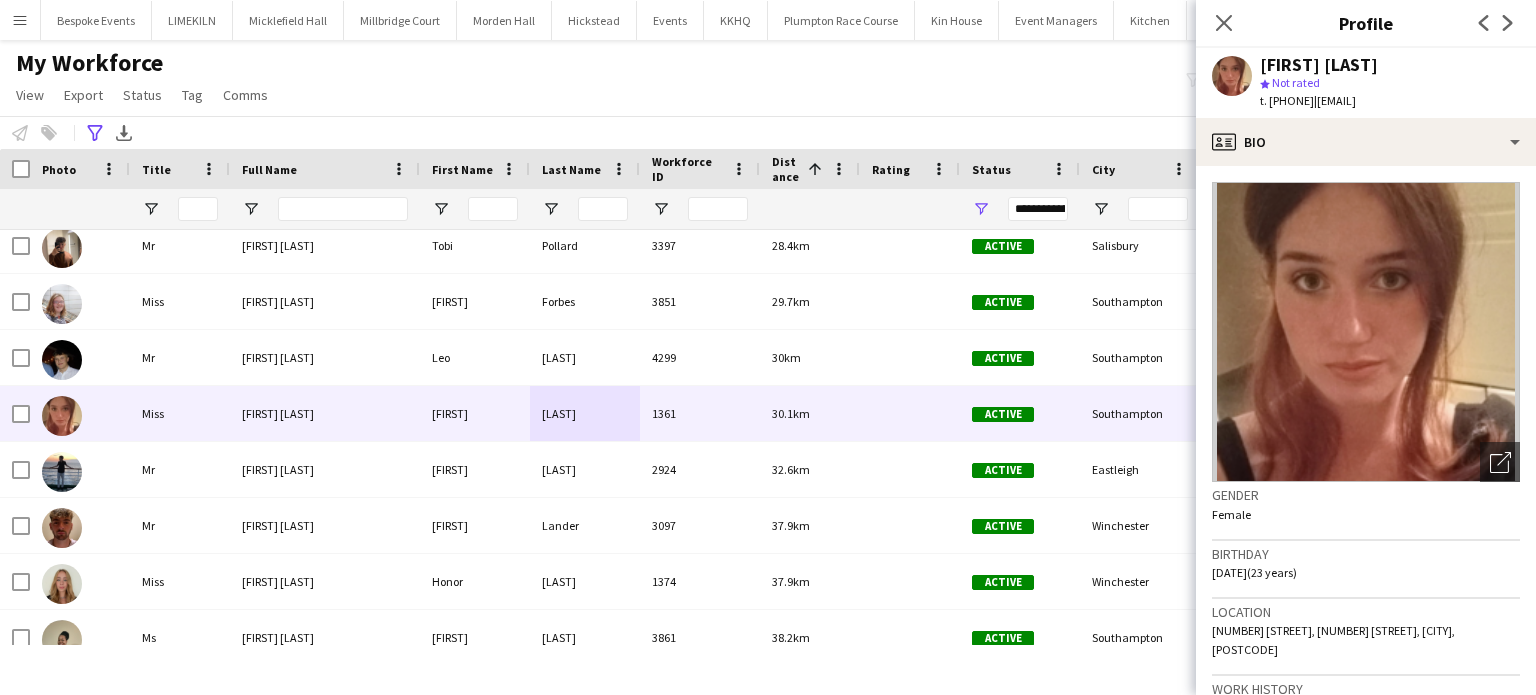 click on "**********" 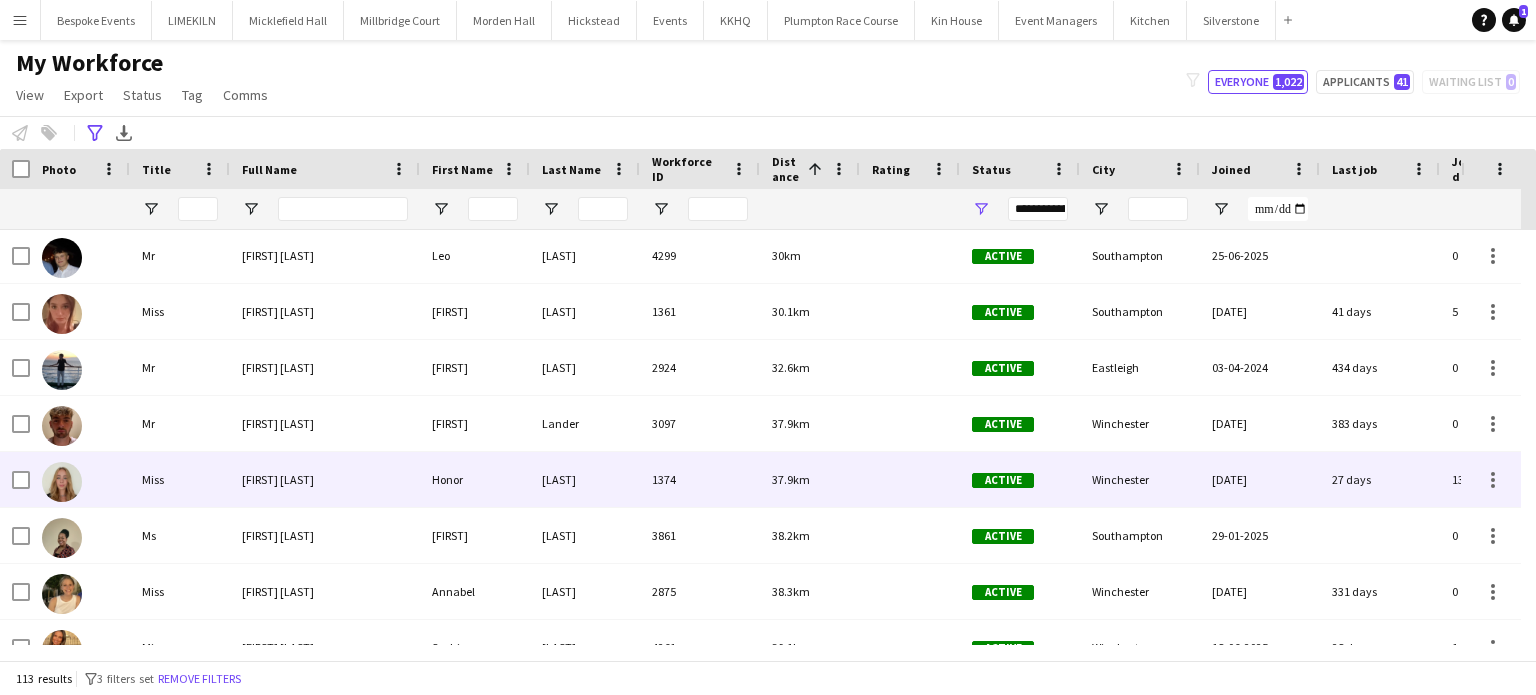 click on "Honor" at bounding box center (475, 479) 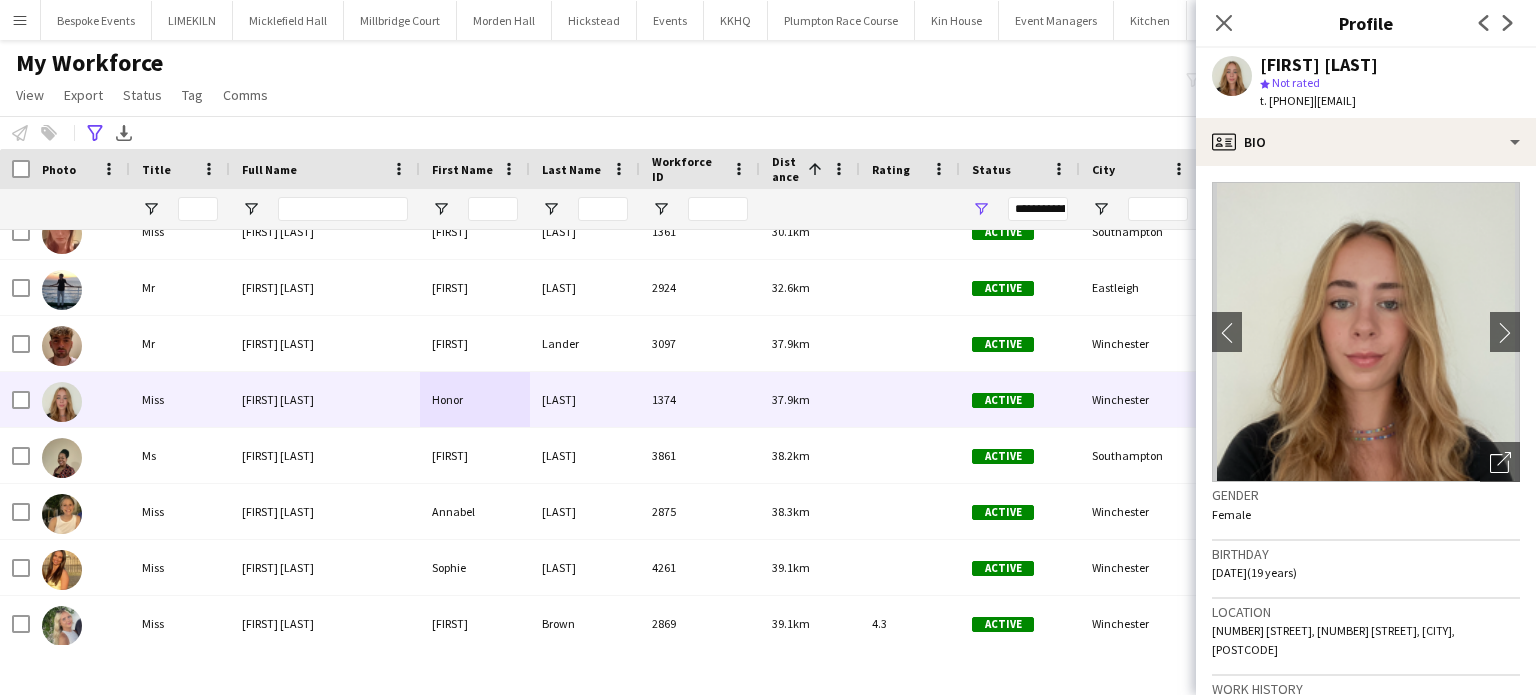 click on "My Workforce   View   Views  Default view mena New Starter  New view Update view Delete view Edit name Customise view Customise filters Reset Filters Reset View Reset All  Export  New starters report Export as XLSX Export as PDF  Status  Edit  Tag  New tag  Edit tag  21 AND OVER (32) 23 AND OVER IN 2023 SEASON (10) 5 Star Bar Staff (12) 5 Star Team 2023 (124)  Add to tag  21 AND OVER (32) 23 AND OVER IN 2023 SEASON (10) 5 Star Bar Staff (12) 5 Star Team 2023 (124)  Untag  21 AND OVER (32) 23 AND OVER IN 2023 SEASON (10) 5 Star Bar Staff (12) 5 Star Team 2023 (124)  Tag chat  21 AND OVER (32) 23 AND OVER IN 2023 SEASON (10) 5 Star Bar Staff (12) 5 Star Team 2023 (124)  Tag share page  21 AND OVER (32) 23 AND OVER IN 2023 SEASON (10) 5 Star Bar Staff (12) 5 Star Team 2023 (124)  Comms  Send notification
filter-1
Everyone   1,022   Applicants   41   Waiting list   0" 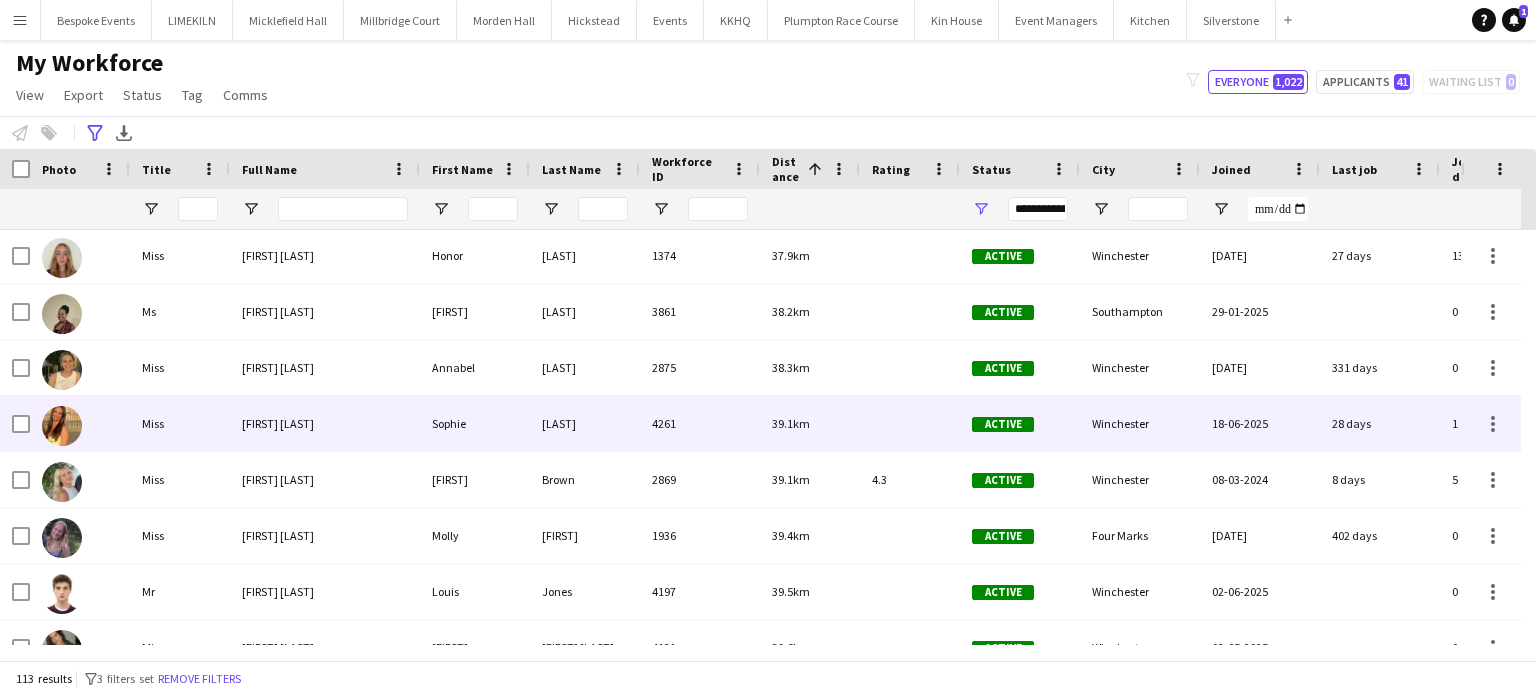click on "[LAST]" at bounding box center [585, 423] 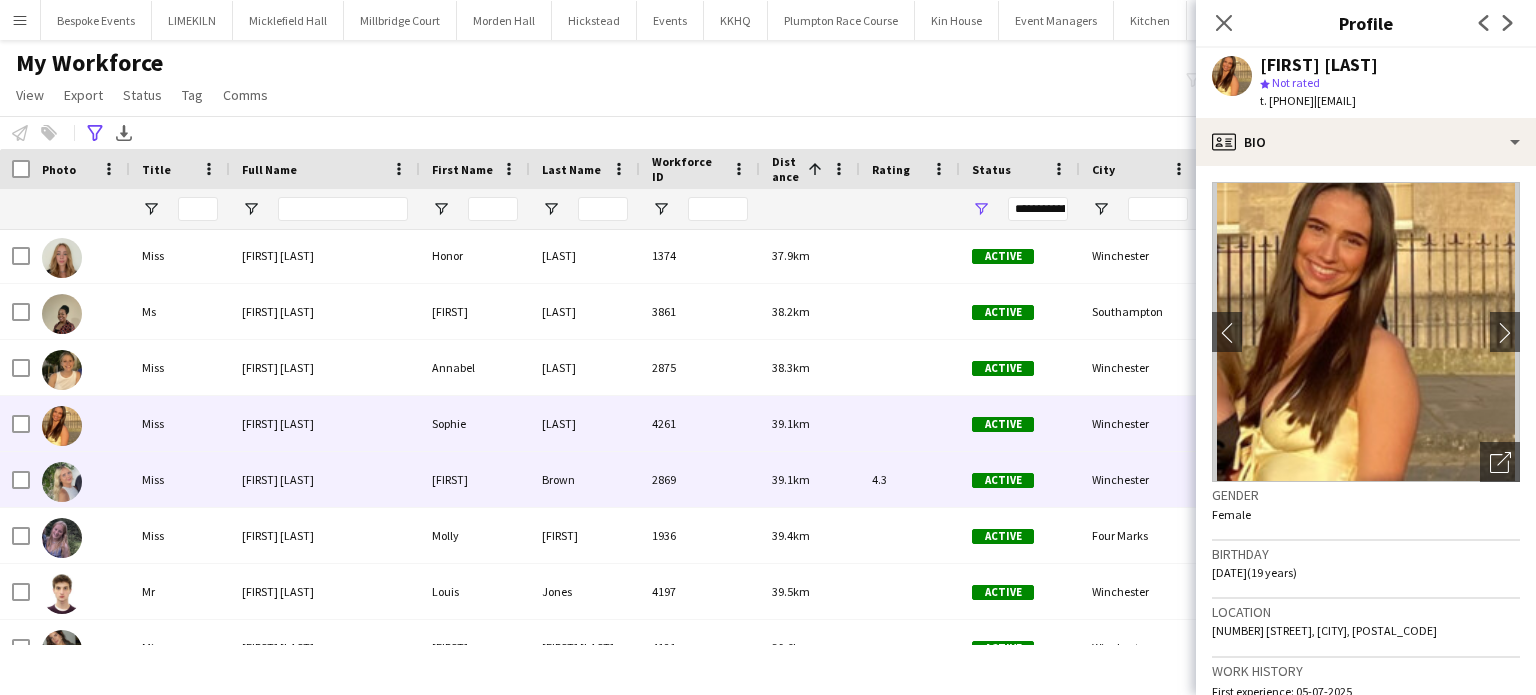 click on "Brown" at bounding box center [585, 479] 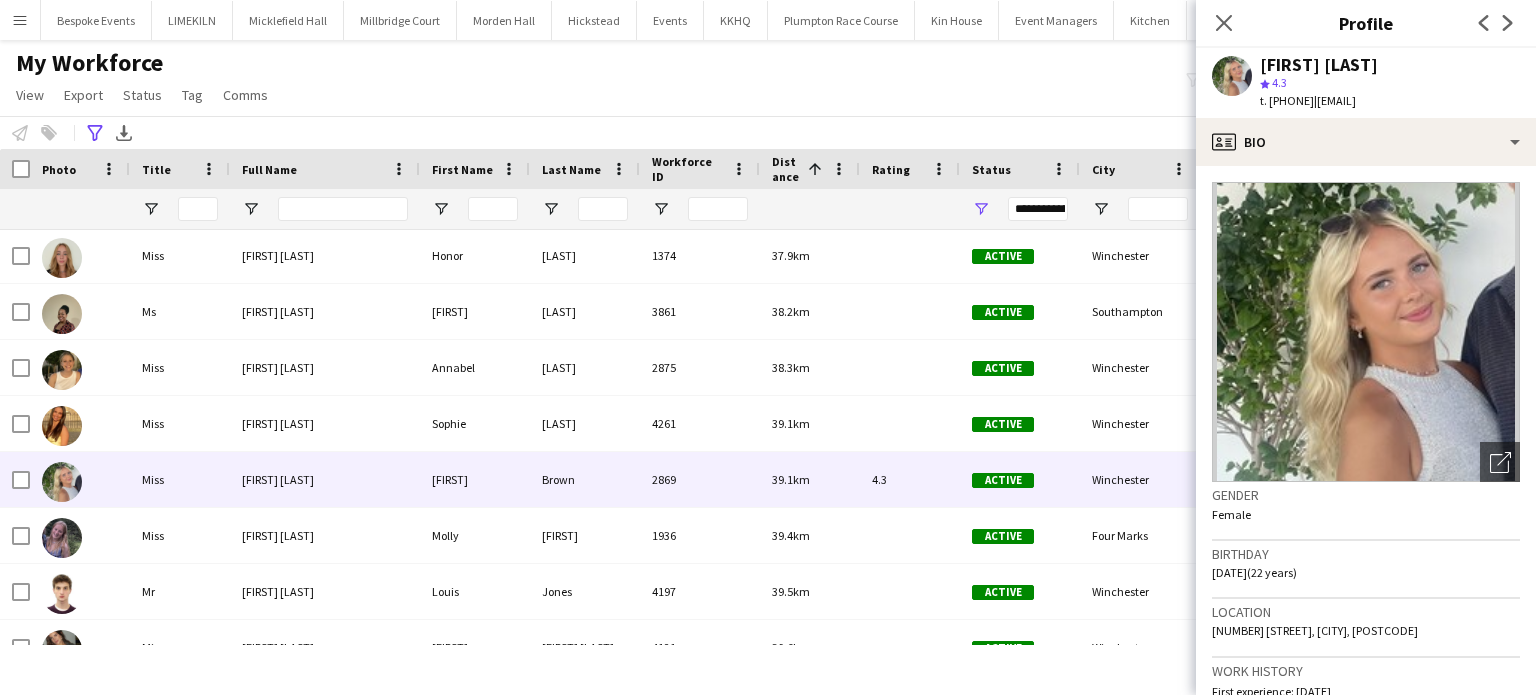 click on "My Workforce   View   Views  Default view mena New Starter  New view Update view Delete view Edit name Customise view Customise filters Reset Filters Reset View Reset All  Export  New starters report Export as XLSX Export as PDF  Status  Edit  Tag  New tag  Edit tag  21 AND OVER (32) 23 AND OVER IN 2023 SEASON (10) 5 Star Bar Staff (12) 5 Star Team 2023 (124)  Add to tag  21 AND OVER (32) 23 AND OVER IN 2023 SEASON (10) 5 Star Bar Staff (12) 5 Star Team 2023 (124)  Untag  21 AND OVER (32) 23 AND OVER IN 2023 SEASON (10) 5 Star Bar Staff (12) 5 Star Team 2023 (124)  Tag chat  21 AND OVER (32) 23 AND OVER IN 2023 SEASON (10) 5 Star Bar Staff (12) 5 Star Team 2023 (124)  Tag share page  21 AND OVER (32) 23 AND OVER IN 2023 SEASON (10) 5 Star Bar Staff (12) 5 Star Team 2023 (124)  Comms  Send notification
filter-1
Everyone   1,022   Applicants   41   Waiting list   0" 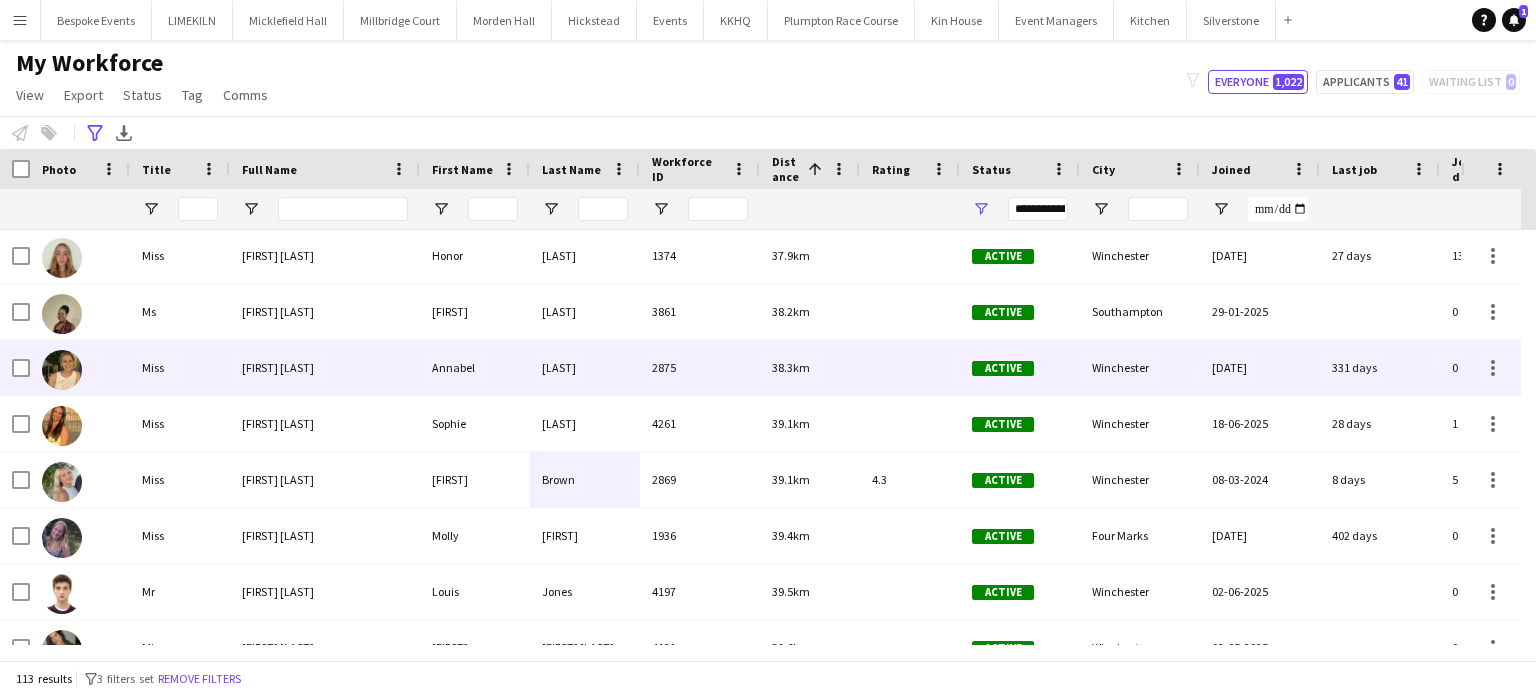 scroll, scrollTop: 2760, scrollLeft: 0, axis: vertical 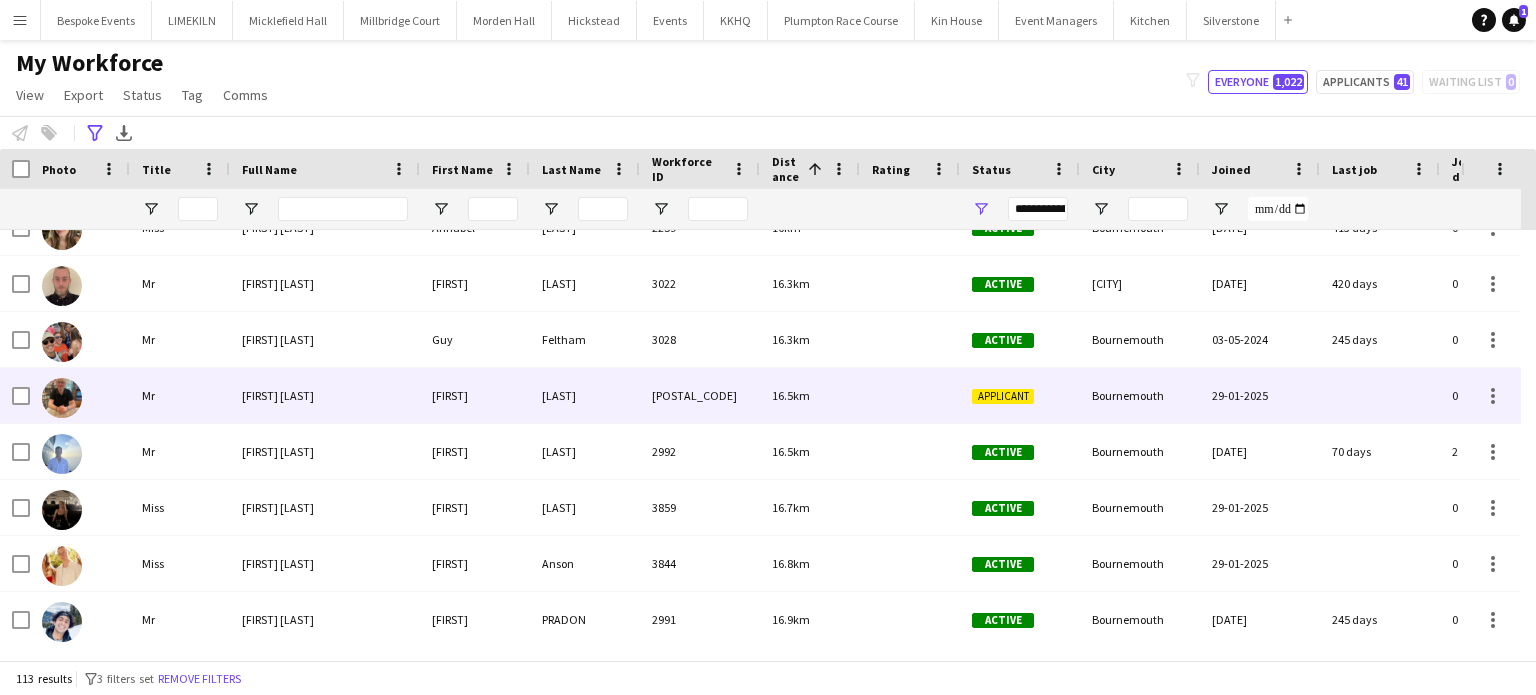 click on "[LAST]" at bounding box center [585, 395] 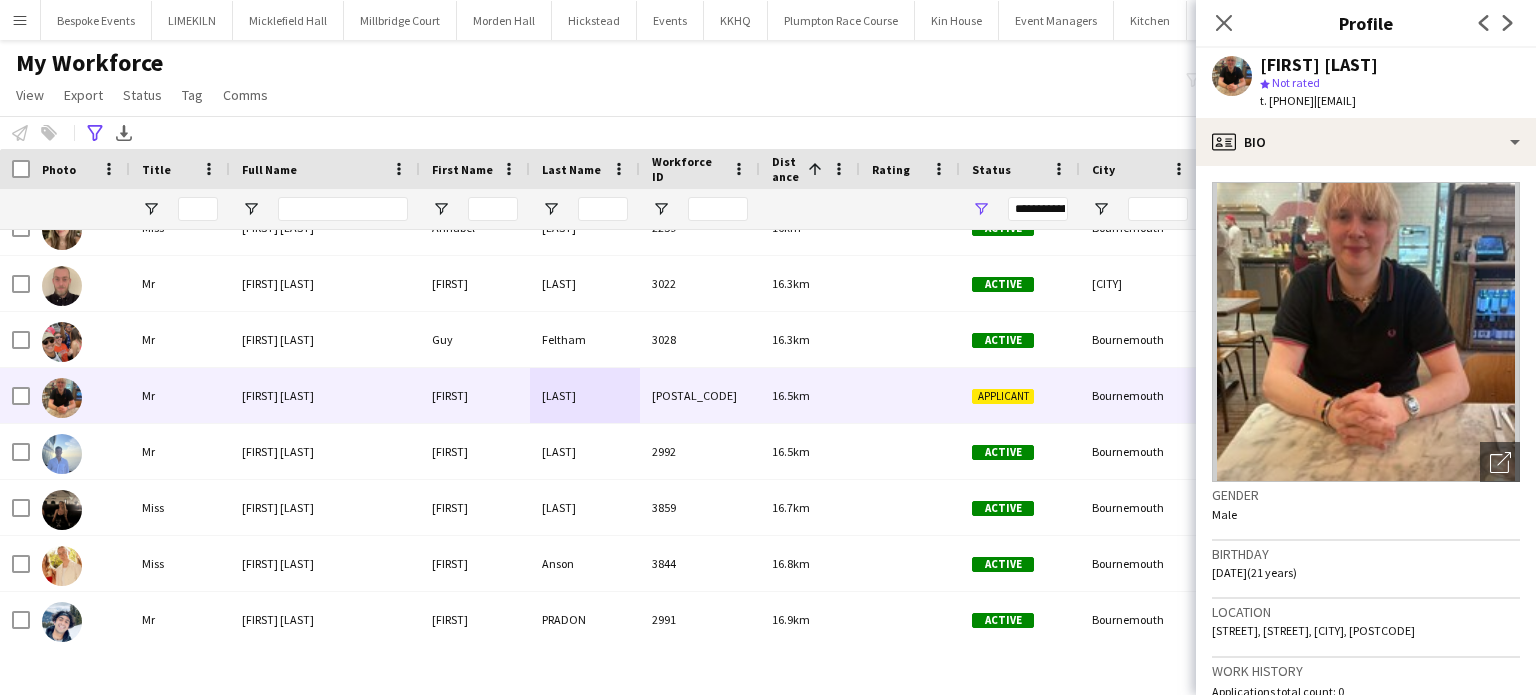 click on "My Workforce   View   Views  Default view mena New Starter  New view Update view Delete view Edit name Customise view Customise filters Reset Filters Reset View Reset All  Export  New starters report Export as XLSX Export as PDF  Status  Edit  Tag  New tag  Edit tag  21 AND OVER (32) 23 AND OVER IN 2023 SEASON (10) 5 Star Bar Staff (12) 5 Star Team 2023 (124)  Add to tag  21 AND OVER (32) 23 AND OVER IN 2023 SEASON (10) 5 Star Bar Staff (12) 5 Star Team 2023 (124)  Untag  21 AND OVER (32) 23 AND OVER IN 2023 SEASON (10) 5 Star Bar Staff (12) 5 Star Team 2023 (124)  Tag chat  21 AND OVER (32) 23 AND OVER IN 2023 SEASON (10) 5 Star Bar Staff (12) 5 Star Team 2023 (124)  Tag share page  21 AND OVER (32) 23 AND OVER IN 2023 SEASON (10) 5 Star Bar Staff (12) 5 Star Team 2023 (124)  Comms  Send notification
filter-1
Everyone   1,022   Applicants   41   Waiting list   0" 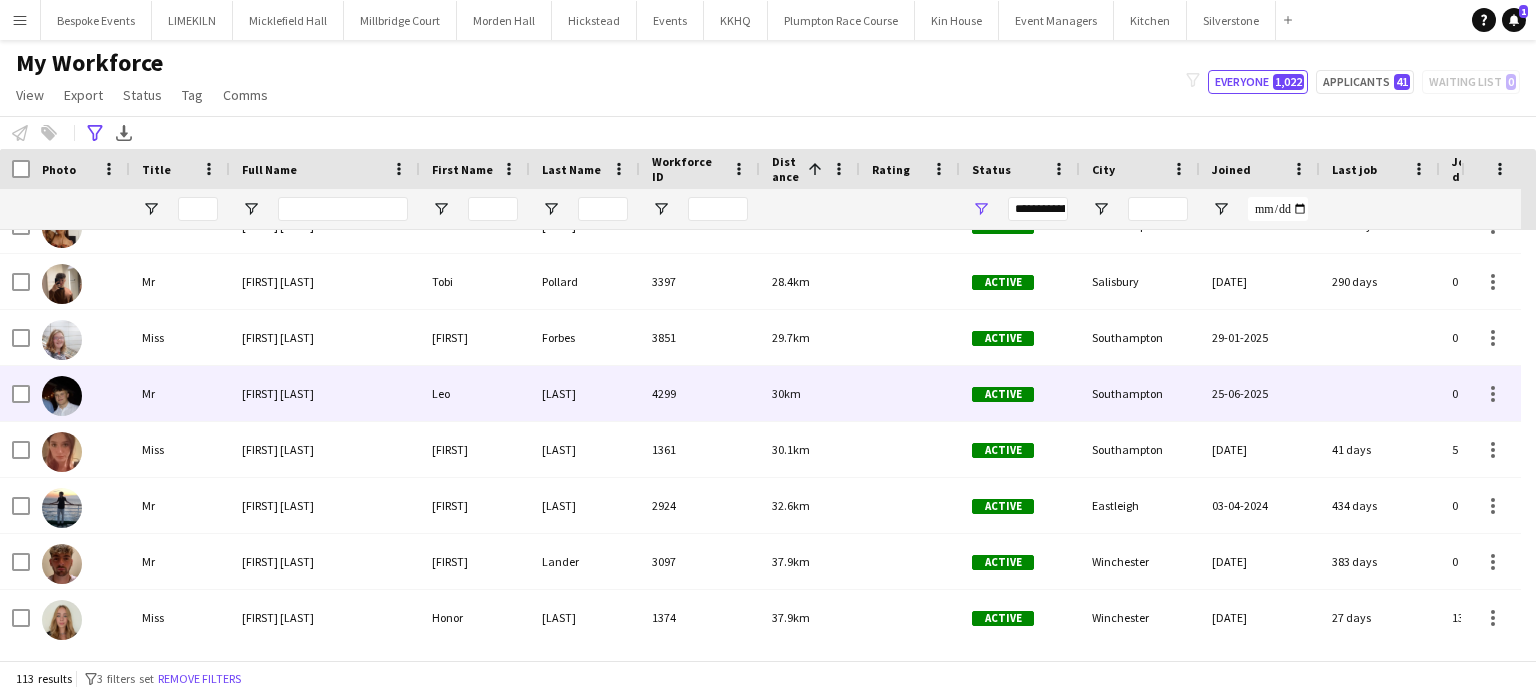 click on "30km" at bounding box center (810, 393) 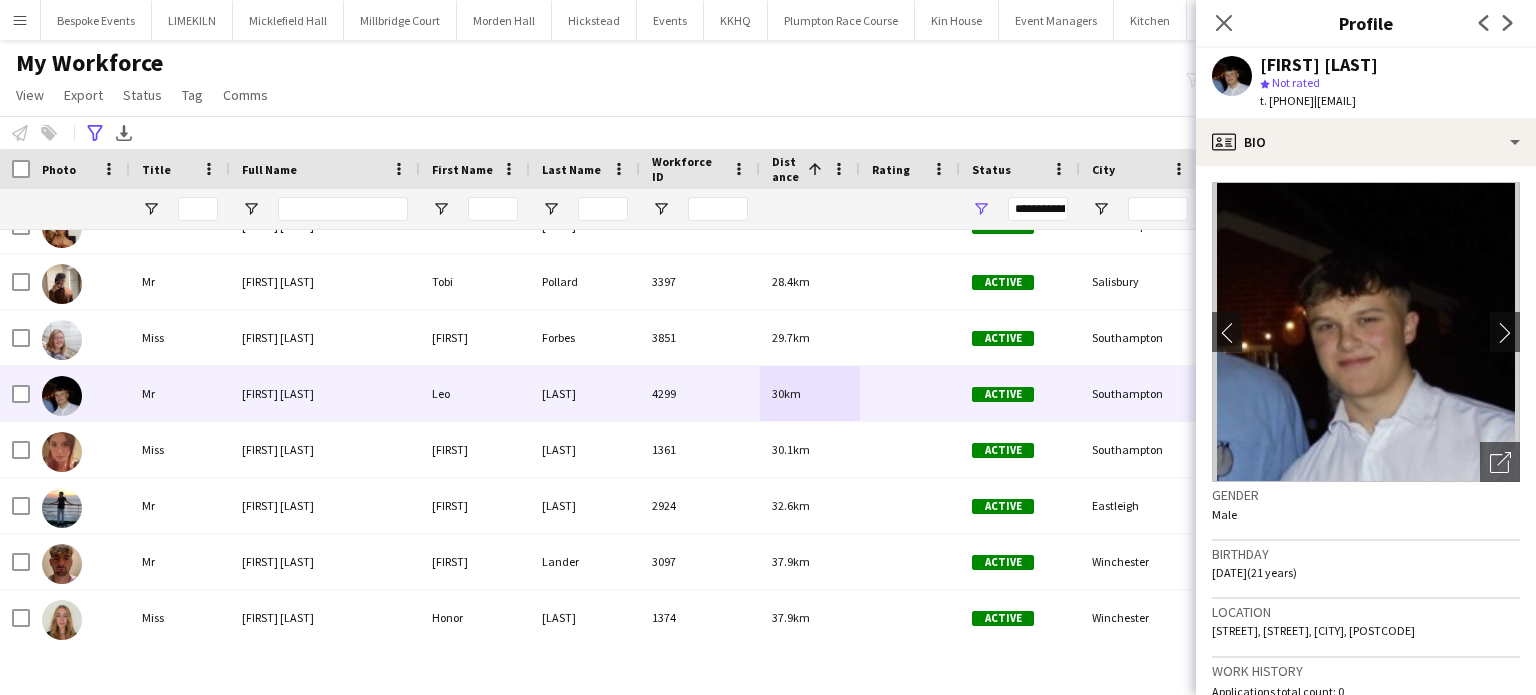 click on "**********" 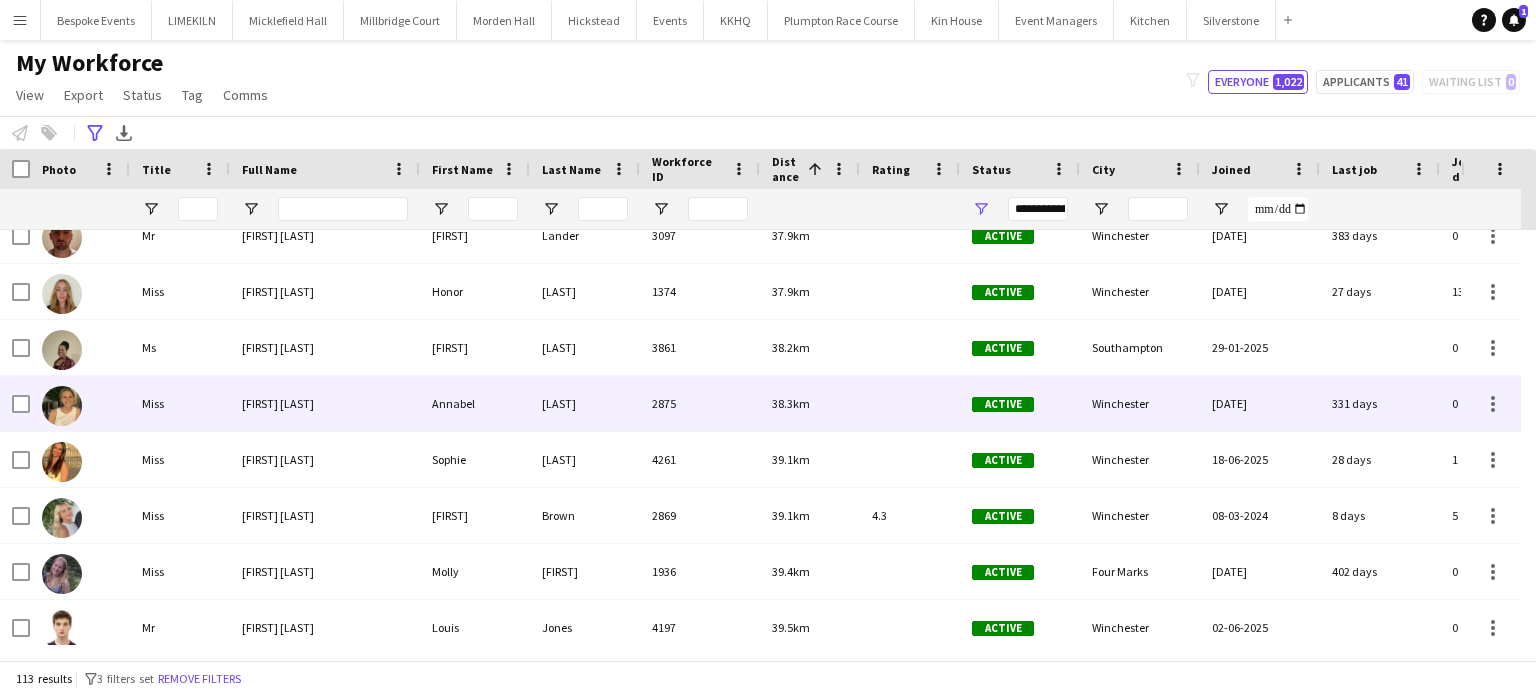 click at bounding box center (910, 403) 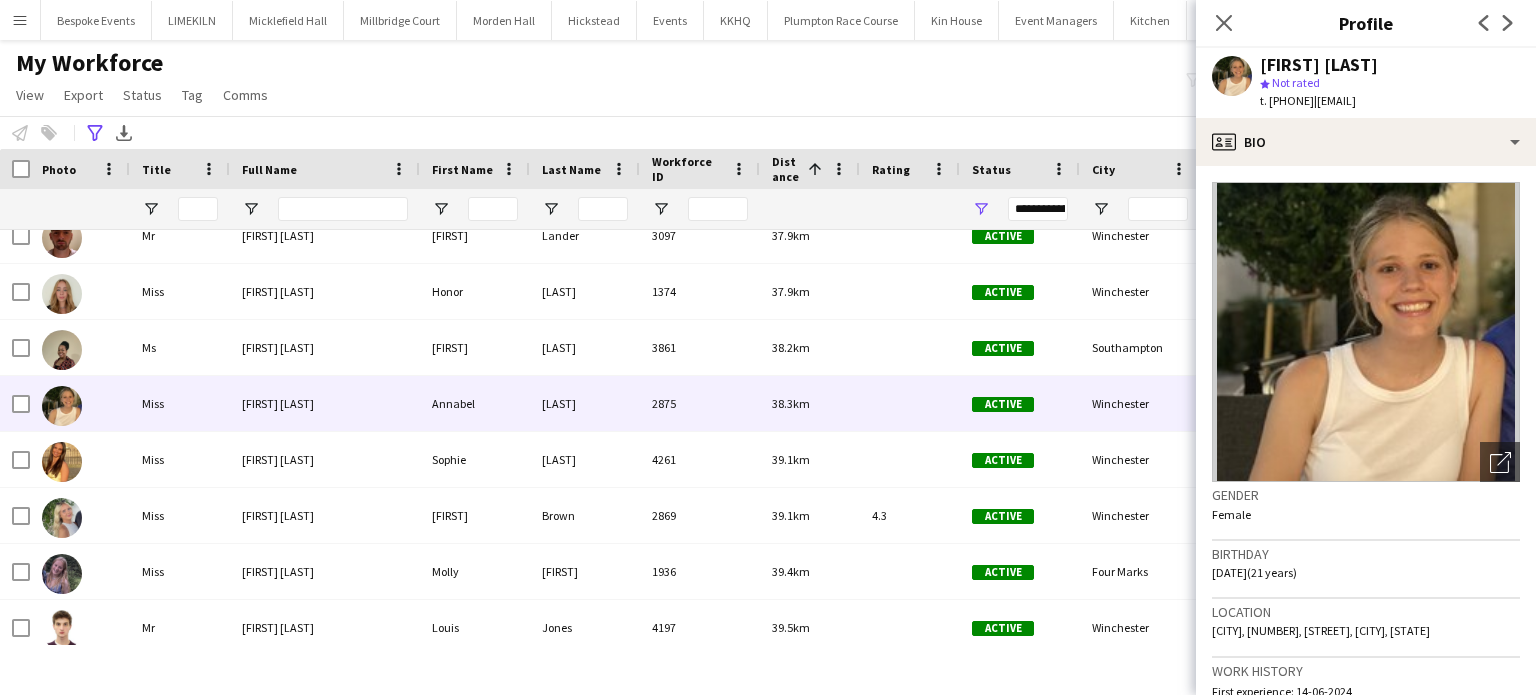 click on "My Workforce   View   Views  Default view mena New Starter  New view Update view Delete view Edit name Customise view Customise filters Reset Filters Reset View Reset All  Export  New starters report Export as XLSX Export as PDF  Status  Edit  Tag  New tag  Edit tag  21 AND OVER (32) 23 AND OVER IN 2023 SEASON (10) 5 Star Bar Staff (12) 5 Star Team 2023 (124)  Add to tag  21 AND OVER (32) 23 AND OVER IN 2023 SEASON (10) 5 Star Bar Staff (12) 5 Star Team 2023 (124)  Untag  21 AND OVER (32) 23 AND OVER IN 2023 SEASON (10) 5 Star Bar Staff (12) 5 Star Team 2023 (124)  Tag chat  21 AND OVER (32) 23 AND OVER IN 2023 SEASON (10) 5 Star Bar Staff (12) 5 Star Team 2023 (124)  Tag share page  21 AND OVER (32) 23 AND OVER IN 2023 SEASON (10) 5 Star Bar Staff (12) 5 Star Team 2023 (124)  Comms  Send notification
filter-1
Everyone   1,022   Applicants   41   Waiting list   0" 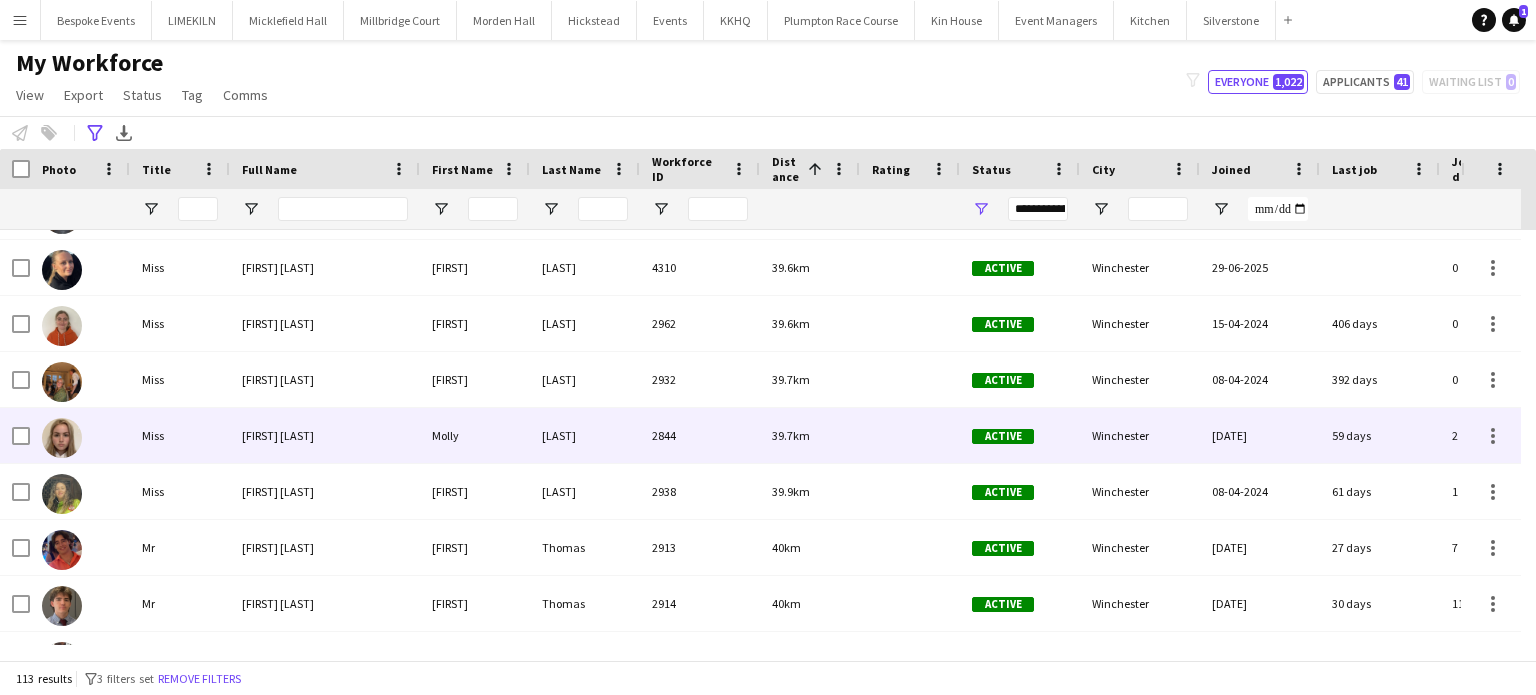 click on "Active" at bounding box center [1020, 435] 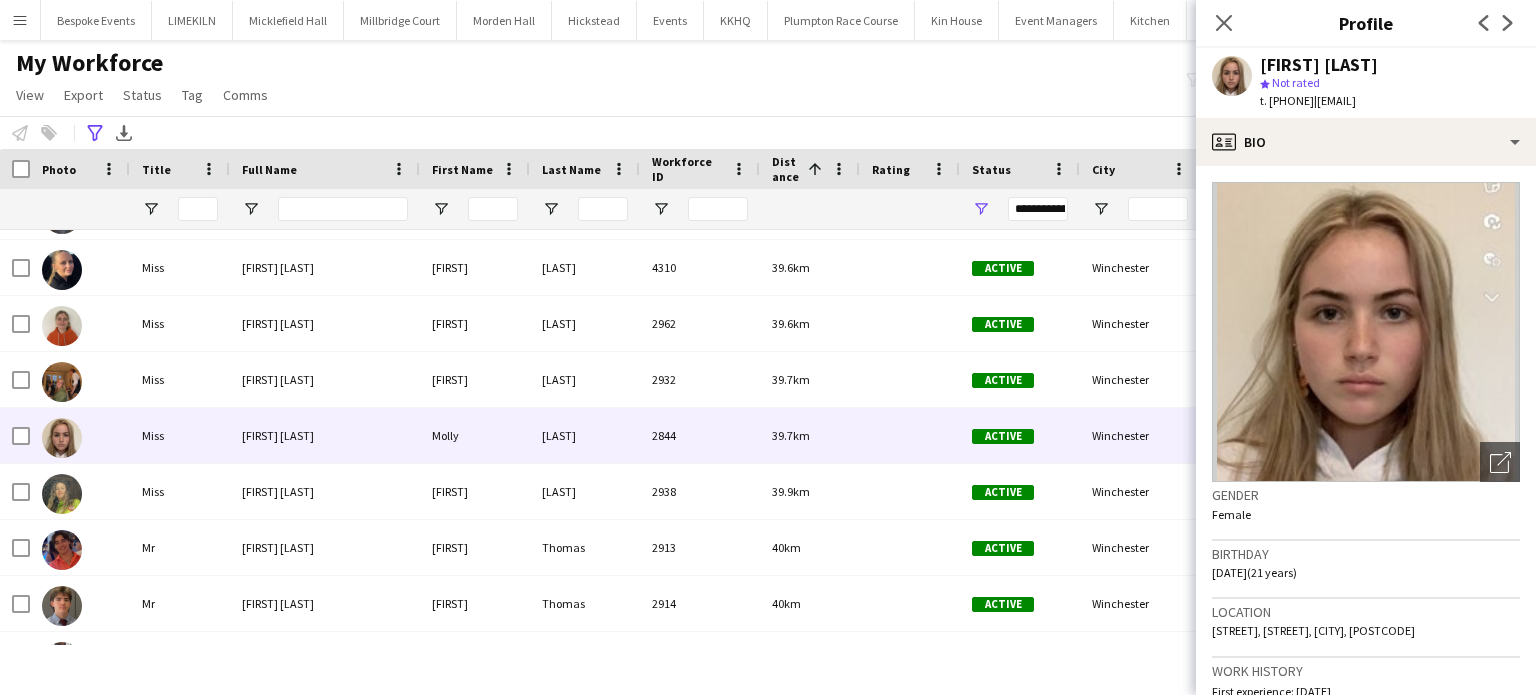 click on "My Workforce   View   Views  Default view mena New Starter  New view Update view Delete view Edit name Customise view Customise filters Reset Filters Reset View Reset All  Export  New starters report Export as XLSX Export as PDF  Status  Edit  Tag  New tag  Edit tag  21 AND OVER (32) 23 AND OVER IN 2023 SEASON (10) 5 Star Bar Staff (12) 5 Star Team 2023 (124)  Add to tag  21 AND OVER (32) 23 AND OVER IN 2023 SEASON (10) 5 Star Bar Staff (12) 5 Star Team 2023 (124)  Untag  21 AND OVER (32) 23 AND OVER IN 2023 SEASON (10) 5 Star Bar Staff (12) 5 Star Team 2023 (124)  Tag chat  21 AND OVER (32) 23 AND OVER IN 2023 SEASON (10) 5 Star Bar Staff (12) 5 Star Team 2023 (124)  Tag share page  21 AND OVER (32) 23 AND OVER IN 2023 SEASON (10) 5 Star Bar Staff (12) 5 Star Team 2023 (124)  Comms  Send notification
filter-1
Everyone   1,022   Applicants   41   Waiting list   0" 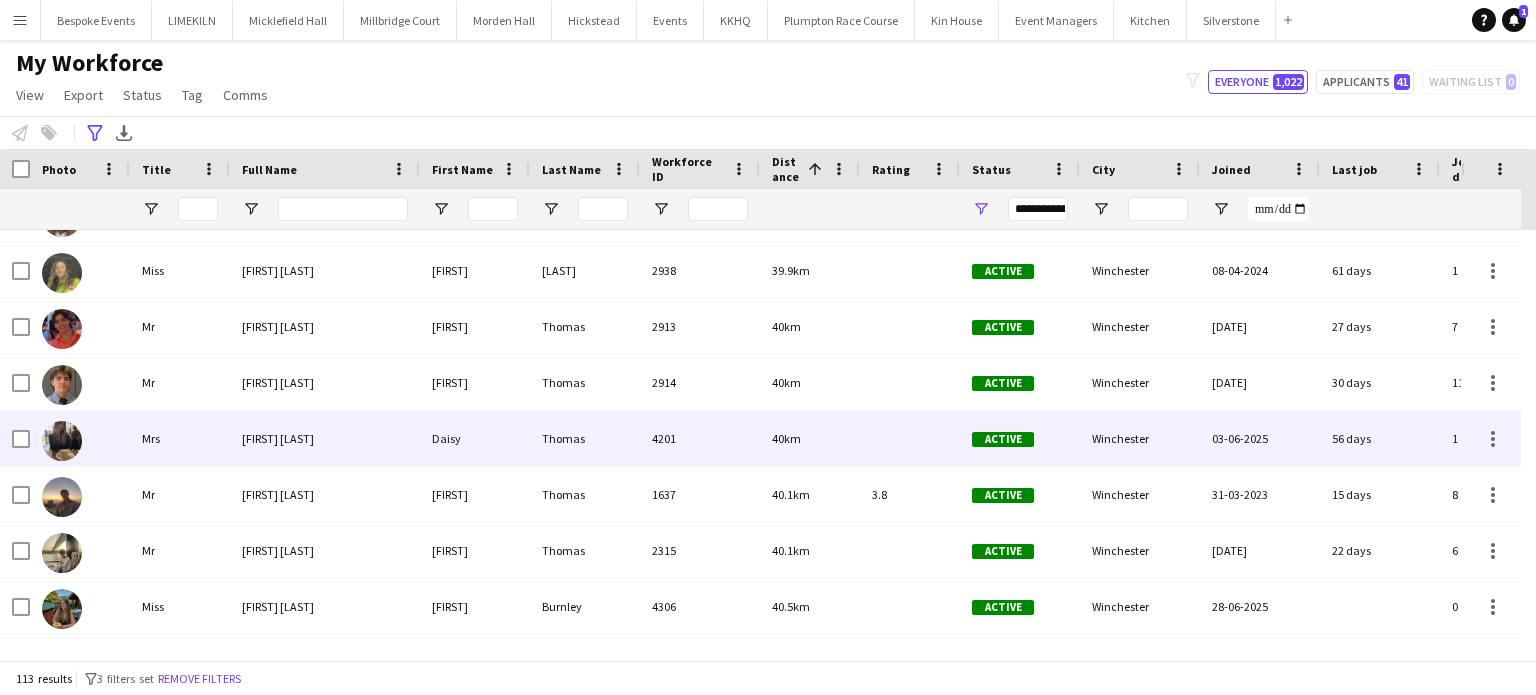 click on "40km" at bounding box center (810, 438) 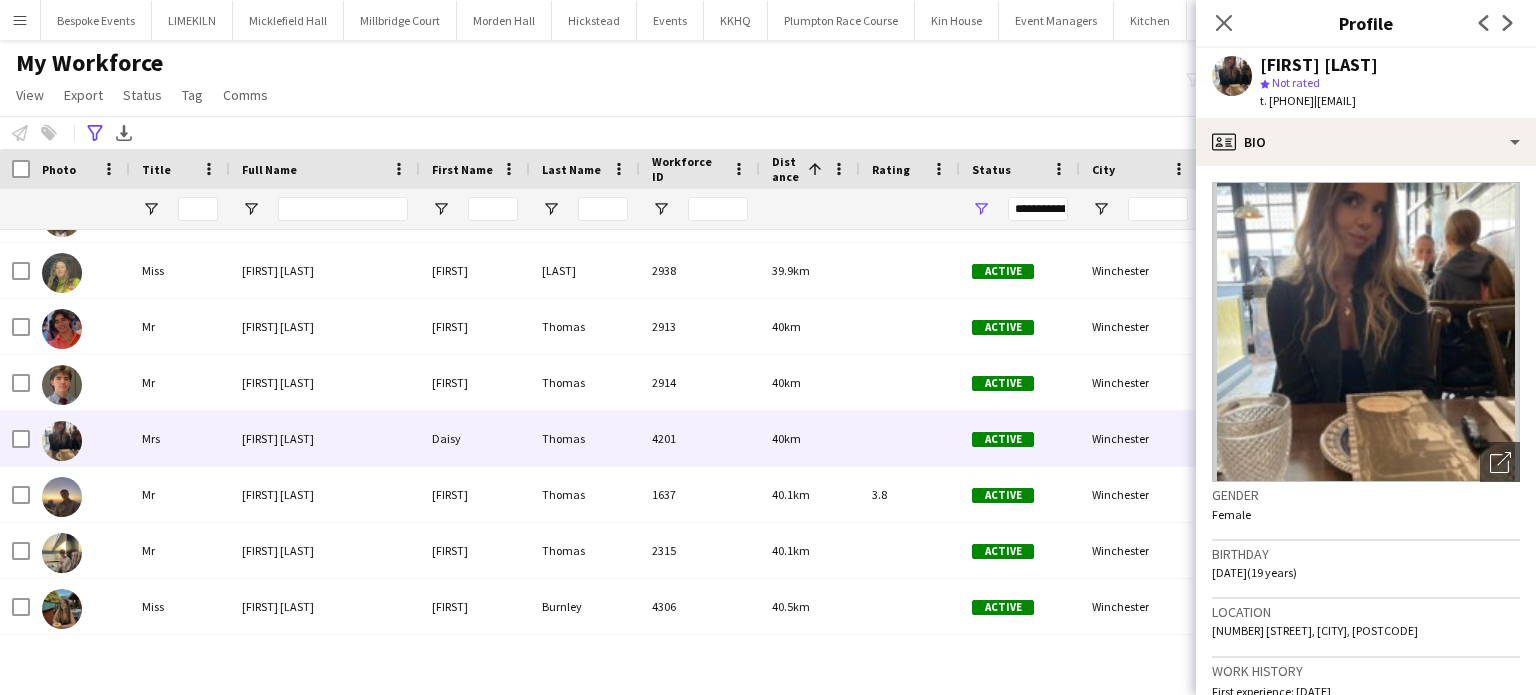 click on "My Workforce   View   Views  Default view mena New Starter  New view Update view Delete view Edit name Customise view Customise filters Reset Filters Reset View Reset All  Export  New starters report Export as XLSX Export as PDF  Status  Edit  Tag  New tag  Edit tag  21 AND OVER (32) 23 AND OVER IN 2023 SEASON (10) 5 Star Bar Staff (12) 5 Star Team 2023 (124)  Add to tag  21 AND OVER (32) 23 AND OVER IN 2023 SEASON (10) 5 Star Bar Staff (12) 5 Star Team 2023 (124)  Untag  21 AND OVER (32) 23 AND OVER IN 2023 SEASON (10) 5 Star Bar Staff (12) 5 Star Team 2023 (124)  Tag chat  21 AND OVER (32) 23 AND OVER IN 2023 SEASON (10) 5 Star Bar Staff (12) 5 Star Team 2023 (124)  Tag share page  21 AND OVER (32) 23 AND OVER IN 2023 SEASON (10) 5 Star Bar Staff (12) 5 Star Team 2023 (124)  Comms  Send notification
filter-1
Everyone   1,022   Applicants   41   Waiting list   0" 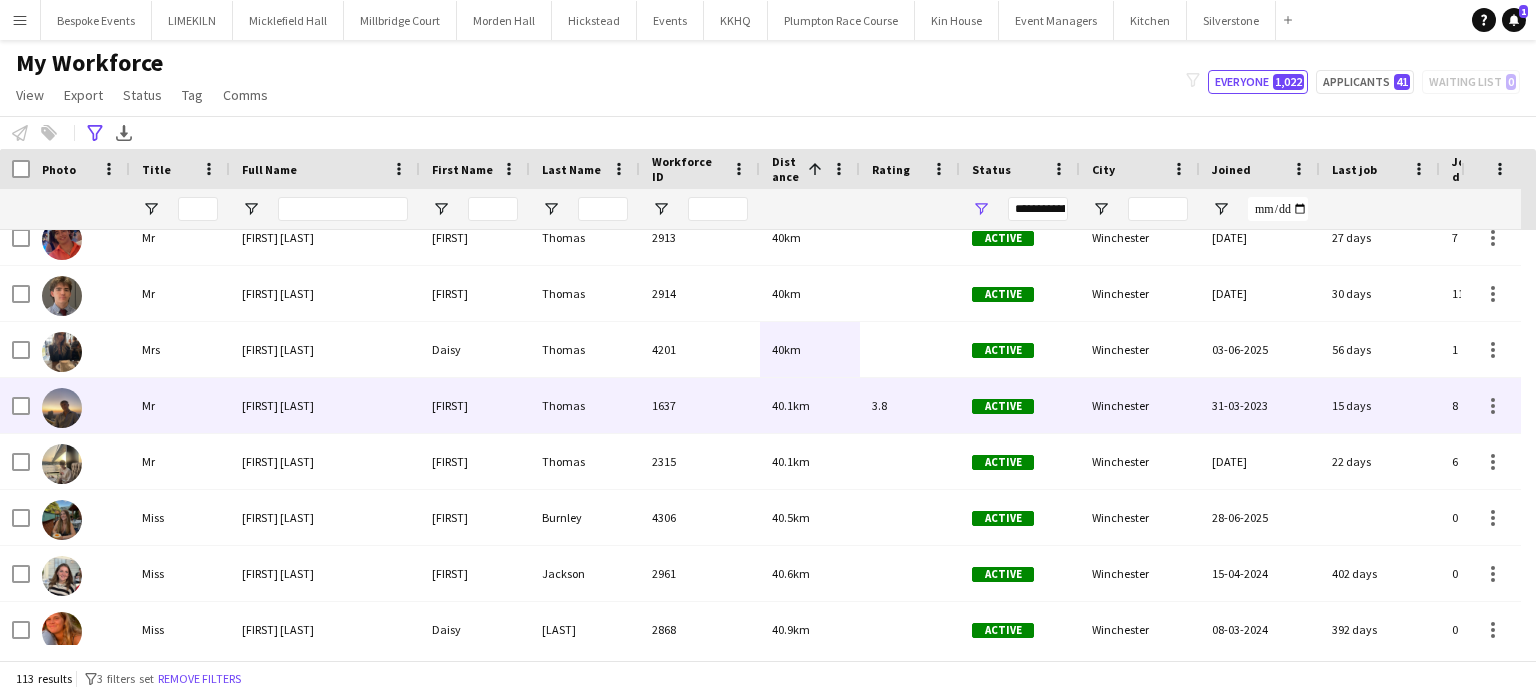 click on "40.1km" at bounding box center [810, 405] 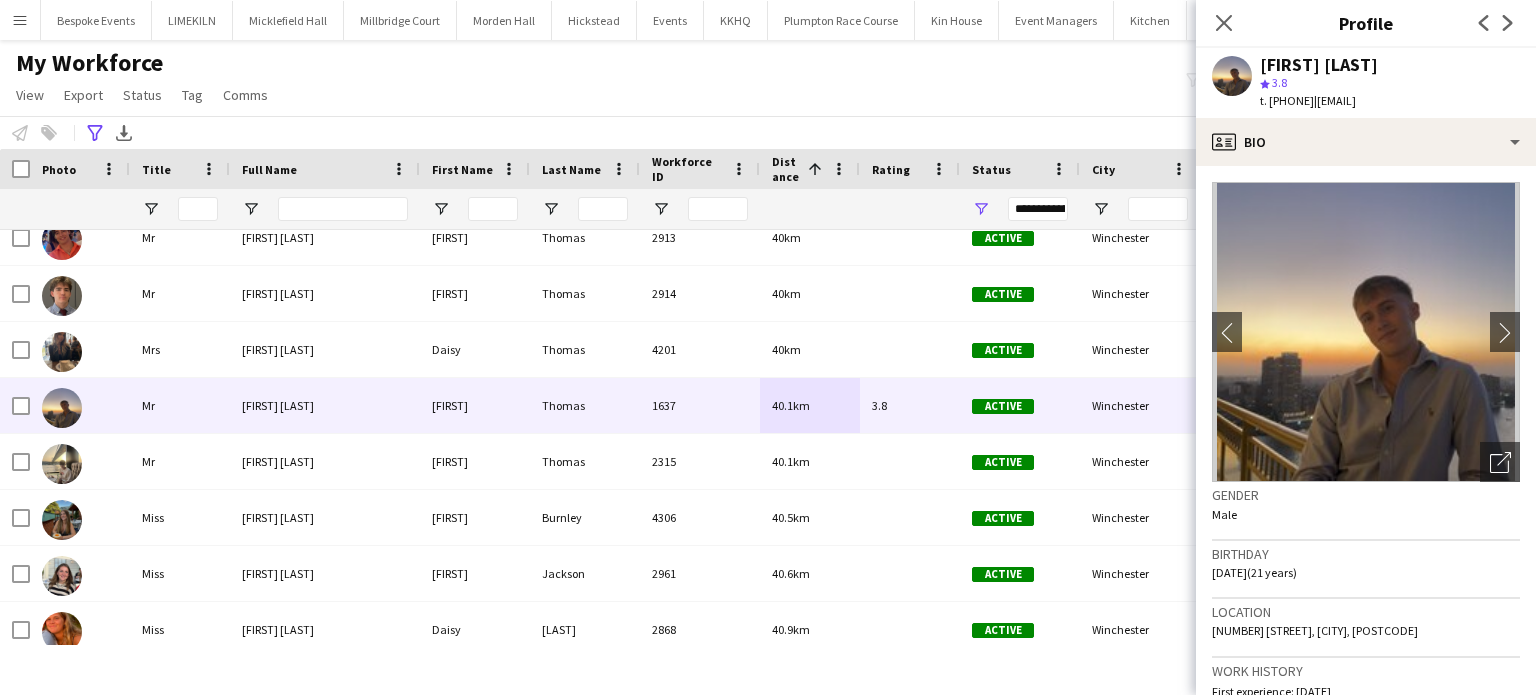 click on "My Workforce   View   Views  Default view mena New Starter  New view Update view Delete view Edit name Customise view Customise filters Reset Filters Reset View Reset All  Export  New starters report Export as XLSX Export as PDF  Status  Edit  Tag  New tag  Edit tag  21 AND OVER (32) 23 AND OVER IN 2023 SEASON (10) 5 Star Bar Staff (12) 5 Star Team 2023 (124)  Add to tag  21 AND OVER (32) 23 AND OVER IN 2023 SEASON (10) 5 Star Bar Staff (12) 5 Star Team 2023 (124)  Untag  21 AND OVER (32) 23 AND OVER IN 2023 SEASON (10) 5 Star Bar Staff (12) 5 Star Team 2023 (124)  Tag chat  21 AND OVER (32) 23 AND OVER IN 2023 SEASON (10) 5 Star Bar Staff (12) 5 Star Team 2023 (124)  Tag share page  21 AND OVER (32) 23 AND OVER IN 2023 SEASON (10) 5 Star Bar Staff (12) 5 Star Team 2023 (124)  Comms  Send notification
filter-1
Everyone   1,022   Applicants   41   Waiting list   0" 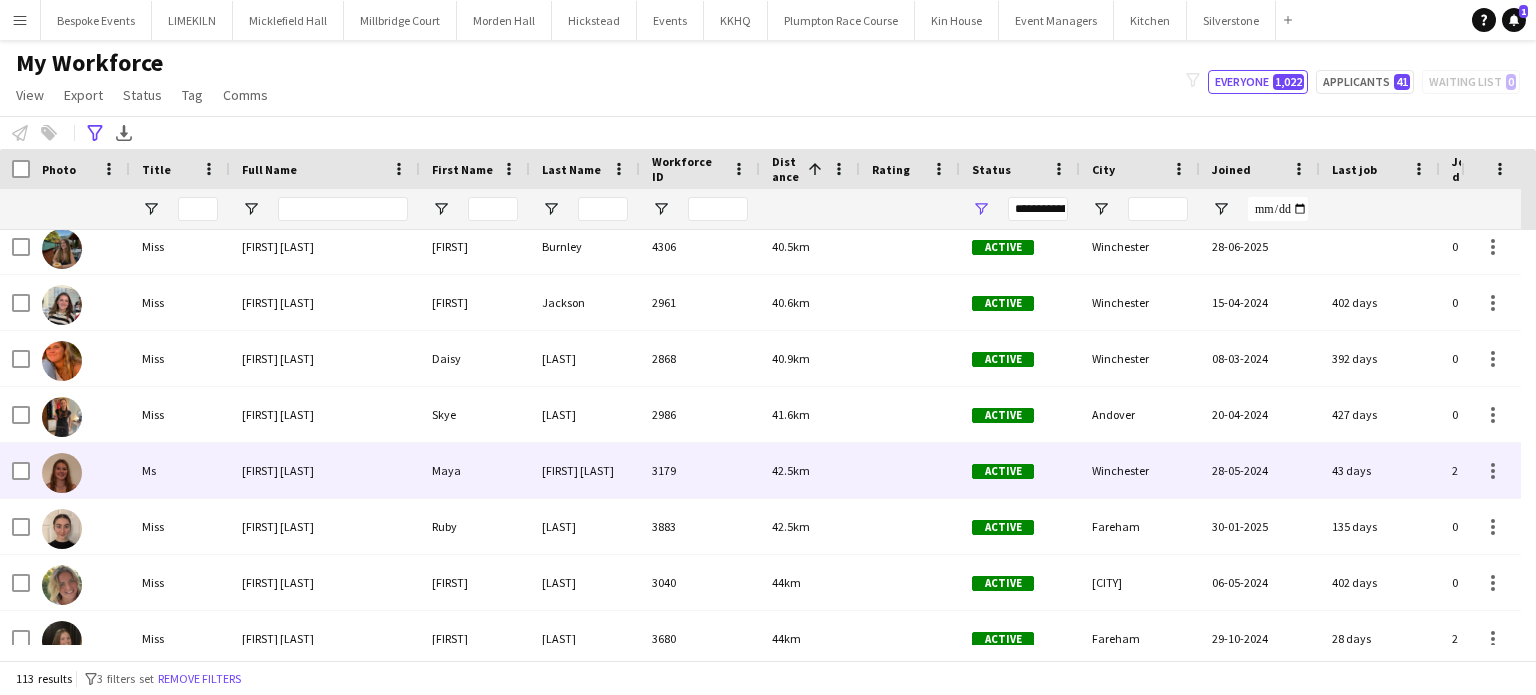 click on "42.5km" at bounding box center (810, 470) 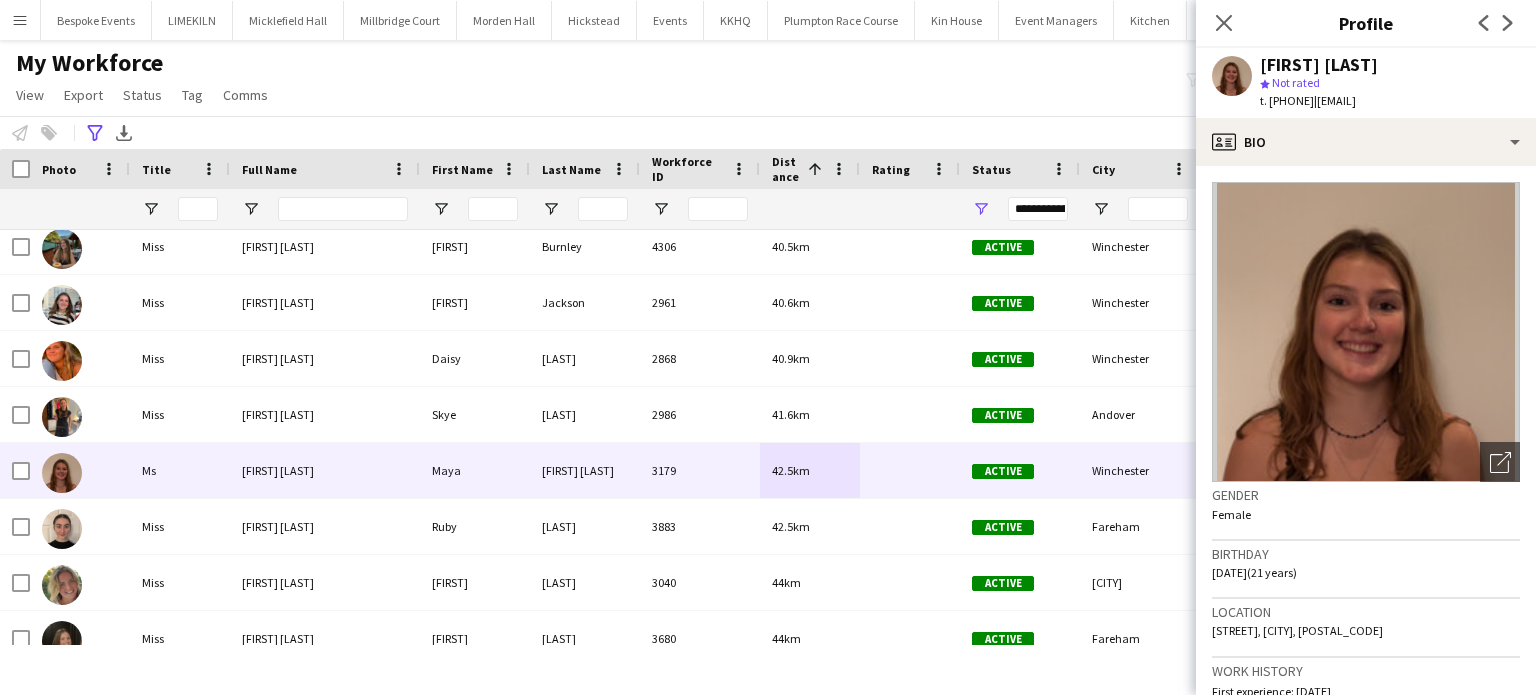 click on "My Workforce   View   Views  Default view mena New Starter  New view Update view Delete view Edit name Customise view Customise filters Reset Filters Reset View Reset All  Export  New starters report Export as XLSX Export as PDF  Status  Edit  Tag  New tag  Edit tag  21 AND OVER (32) 23 AND OVER IN 2023 SEASON (10) 5 Star Bar Staff (12) 5 Star Team 2023 (124)  Add to tag  21 AND OVER (32) 23 AND OVER IN 2023 SEASON (10) 5 Star Bar Staff (12) 5 Star Team 2023 (124)  Untag  21 AND OVER (32) 23 AND OVER IN 2023 SEASON (10) 5 Star Bar Staff (12) 5 Star Team 2023 (124)  Tag chat  21 AND OVER (32) 23 AND OVER IN 2023 SEASON (10) 5 Star Bar Staff (12) 5 Star Team 2023 (124)  Tag share page  21 AND OVER (32) 23 AND OVER IN 2023 SEASON (10) 5 Star Bar Staff (12) 5 Star Team 2023 (124)  Comms  Send notification
filter-1
Everyone   1,022   Applicants   41   Waiting list   0" 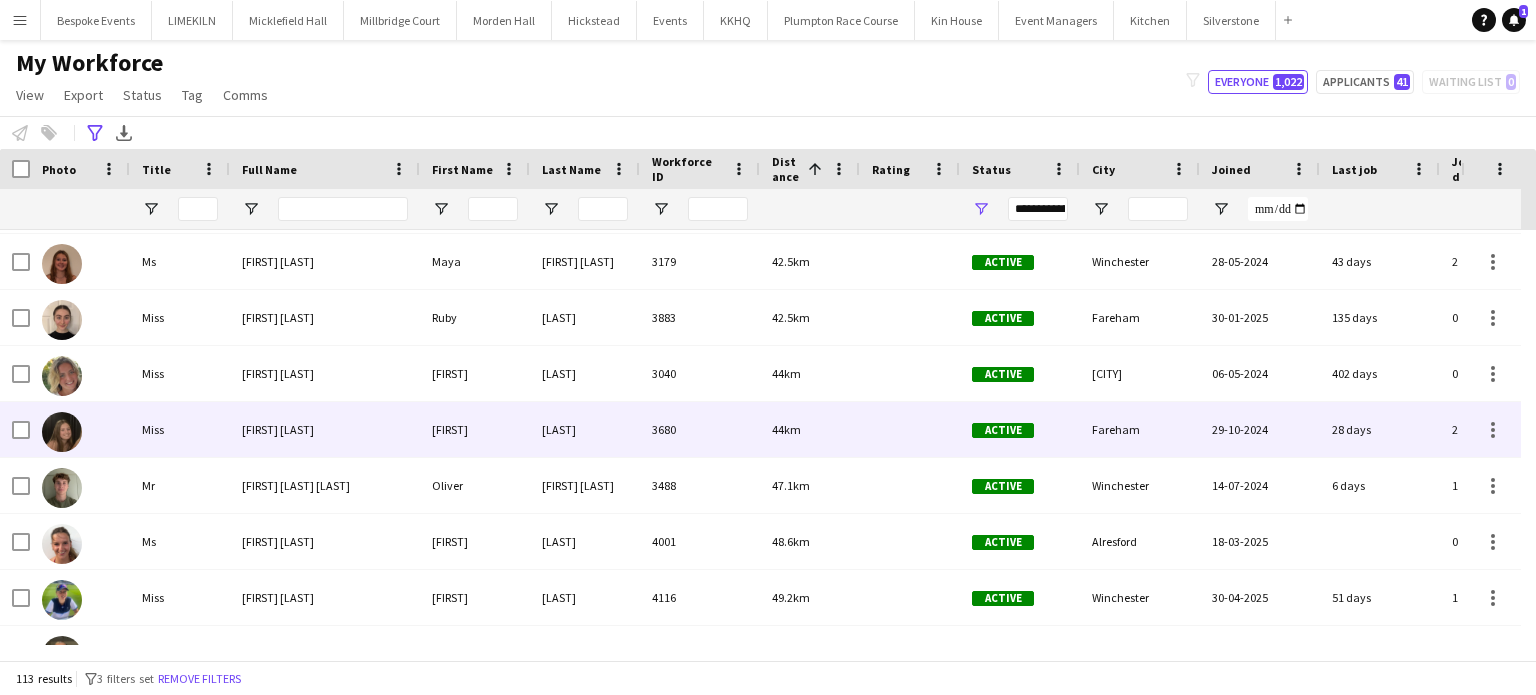 click at bounding box center [910, 429] 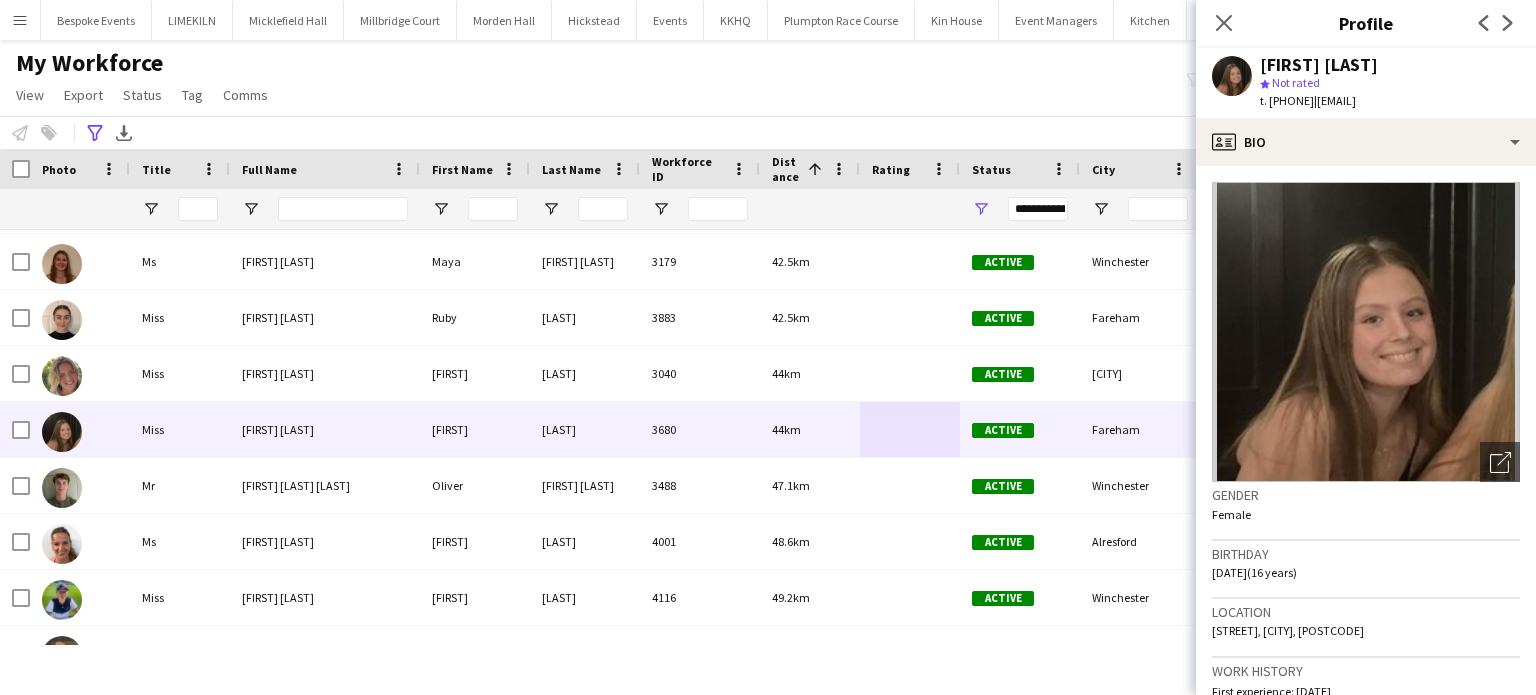 click on "My Workforce   View   Views  Default view mena New Starter  New view Update view Delete view Edit name Customise view Customise filters Reset Filters Reset View Reset All  Export  New starters report Export as XLSX Export as PDF  Status  Edit  Tag  New tag  Edit tag  21 AND OVER (32) 23 AND OVER IN 2023 SEASON (10) 5 Star Bar Staff (12) 5 Star Team 2023 (124)  Add to tag  21 AND OVER (32) 23 AND OVER IN 2023 SEASON (10) 5 Star Bar Staff (12) 5 Star Team 2023 (124)  Untag  21 AND OVER (32) 23 AND OVER IN 2023 SEASON (10) 5 Star Bar Staff (12) 5 Star Team 2023 (124)  Tag chat  21 AND OVER (32) 23 AND OVER IN 2023 SEASON (10) 5 Star Bar Staff (12) 5 Star Team 2023 (124)  Tag share page  21 AND OVER (32) 23 AND OVER IN 2023 SEASON (10) 5 Star Bar Staff (12) 5 Star Team 2023 (124)  Comms  Send notification
filter-1
Everyone   1,022   Applicants   41   Waiting list   0" 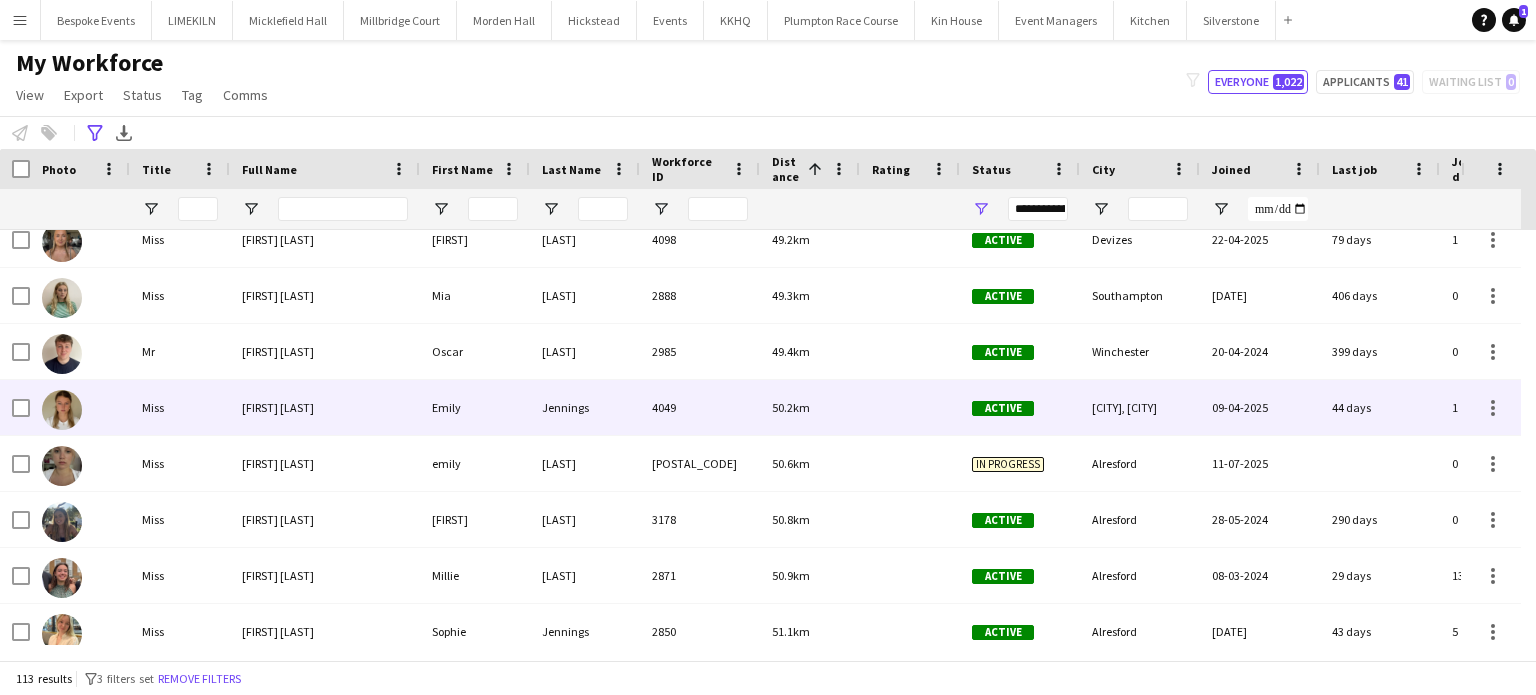 scroll, scrollTop: 4376, scrollLeft: 0, axis: vertical 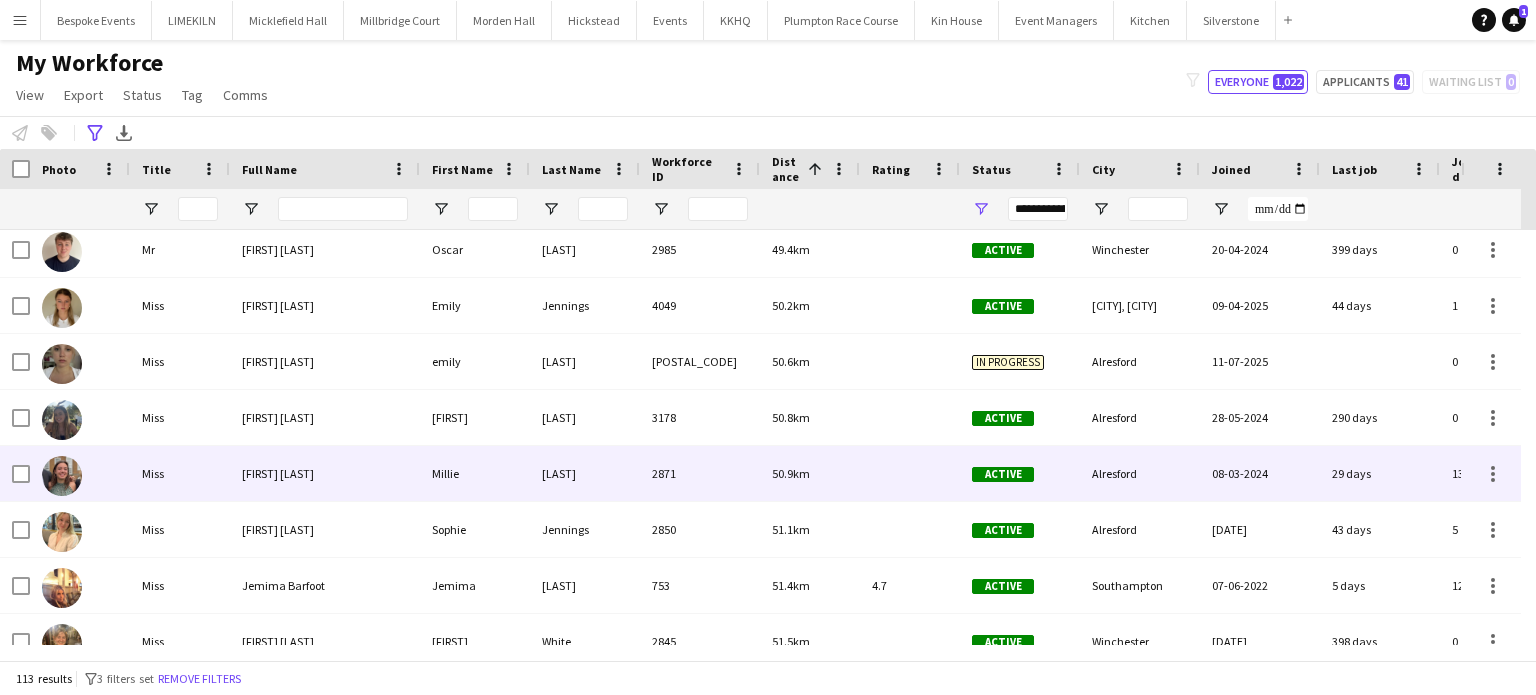 click at bounding box center [910, 473] 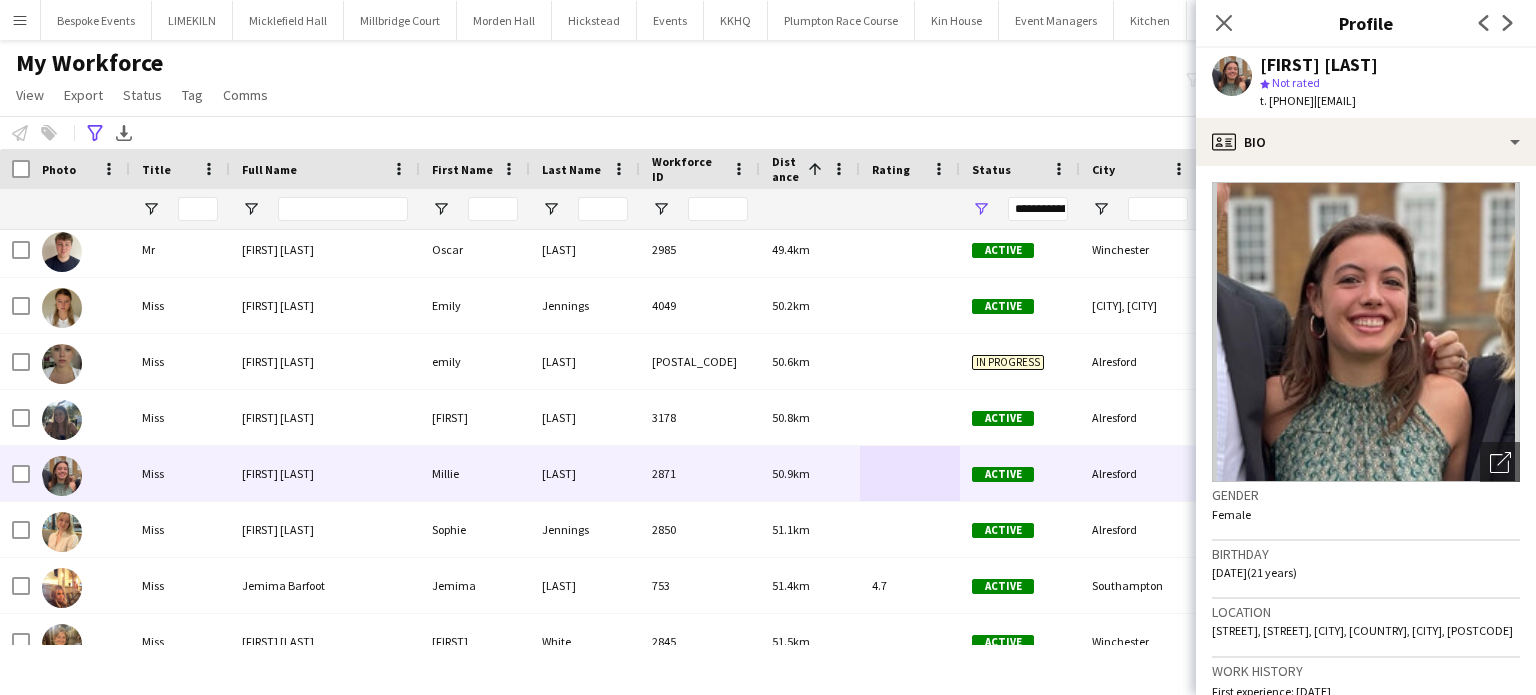click on "My Workforce   View   Views  Default view mena New Starter  New view Update view Delete view Edit name Customise view Customise filters Reset Filters Reset View Reset All  Export  New starters report Export as XLSX Export as PDF  Status  Edit  Tag  New tag  Edit tag  21 AND OVER (32) 23 AND OVER IN 2023 SEASON (10) 5 Star Bar Staff (12) 5 Star Team 2023 (124)  Add to tag  21 AND OVER (32) 23 AND OVER IN 2023 SEASON (10) 5 Star Bar Staff (12) 5 Star Team 2023 (124)  Untag  21 AND OVER (32) 23 AND OVER IN 2023 SEASON (10) 5 Star Bar Staff (12) 5 Star Team 2023 (124)  Tag chat  21 AND OVER (32) 23 AND OVER IN 2023 SEASON (10) 5 Star Bar Staff (12) 5 Star Team 2023 (124)  Tag share page  21 AND OVER (32) 23 AND OVER IN 2023 SEASON (10) 5 Star Bar Staff (12) 5 Star Team 2023 (124)  Comms  Send notification
filter-1
Everyone   1,022   Applicants   41   Waiting list   0" 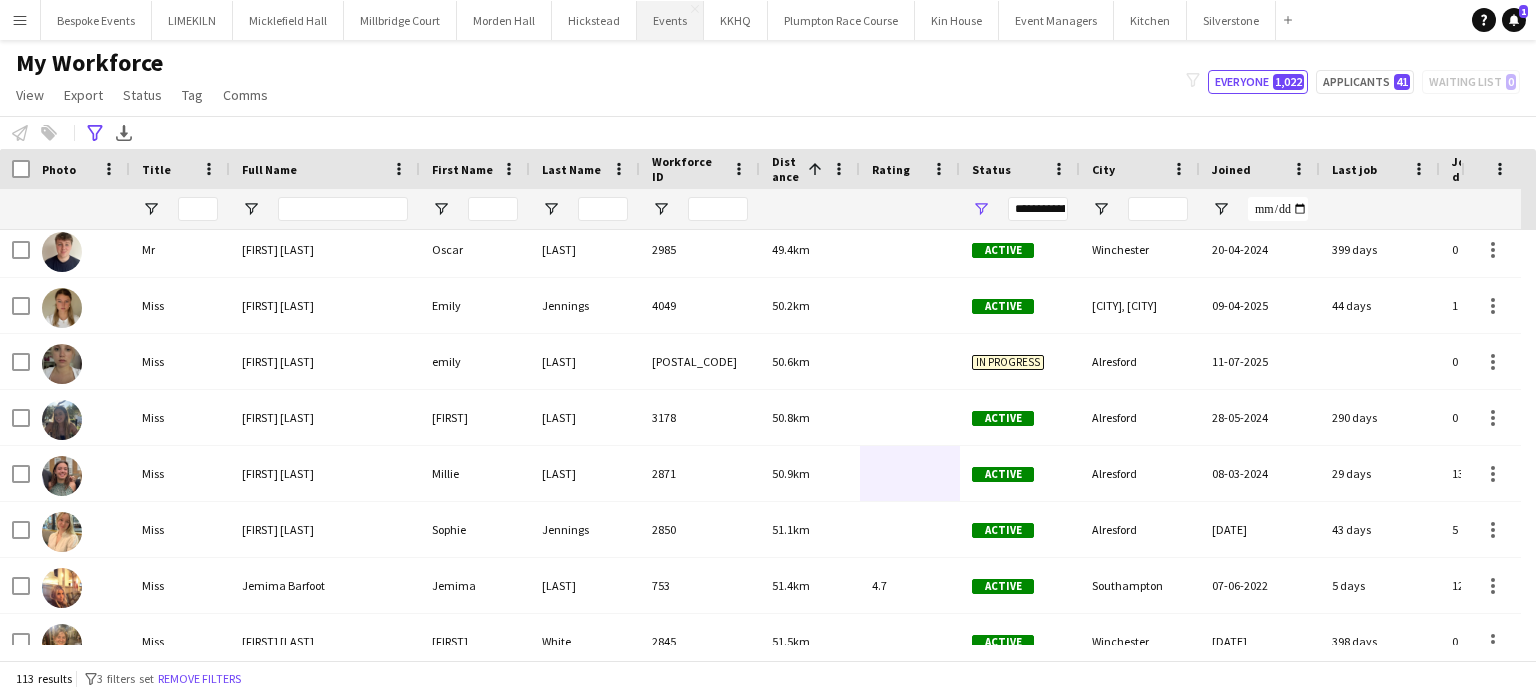 click on "Events
Close" at bounding box center [670, 20] 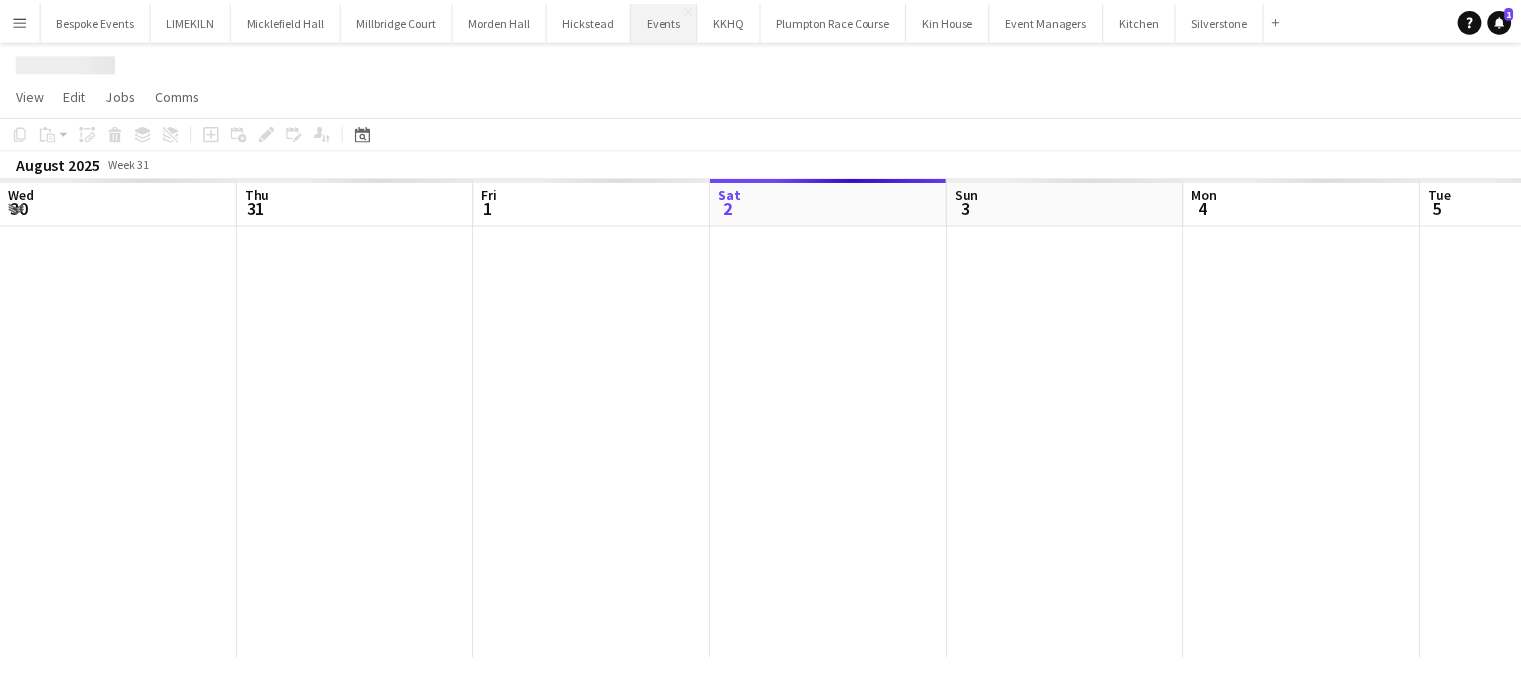 scroll, scrollTop: 0, scrollLeft: 478, axis: horizontal 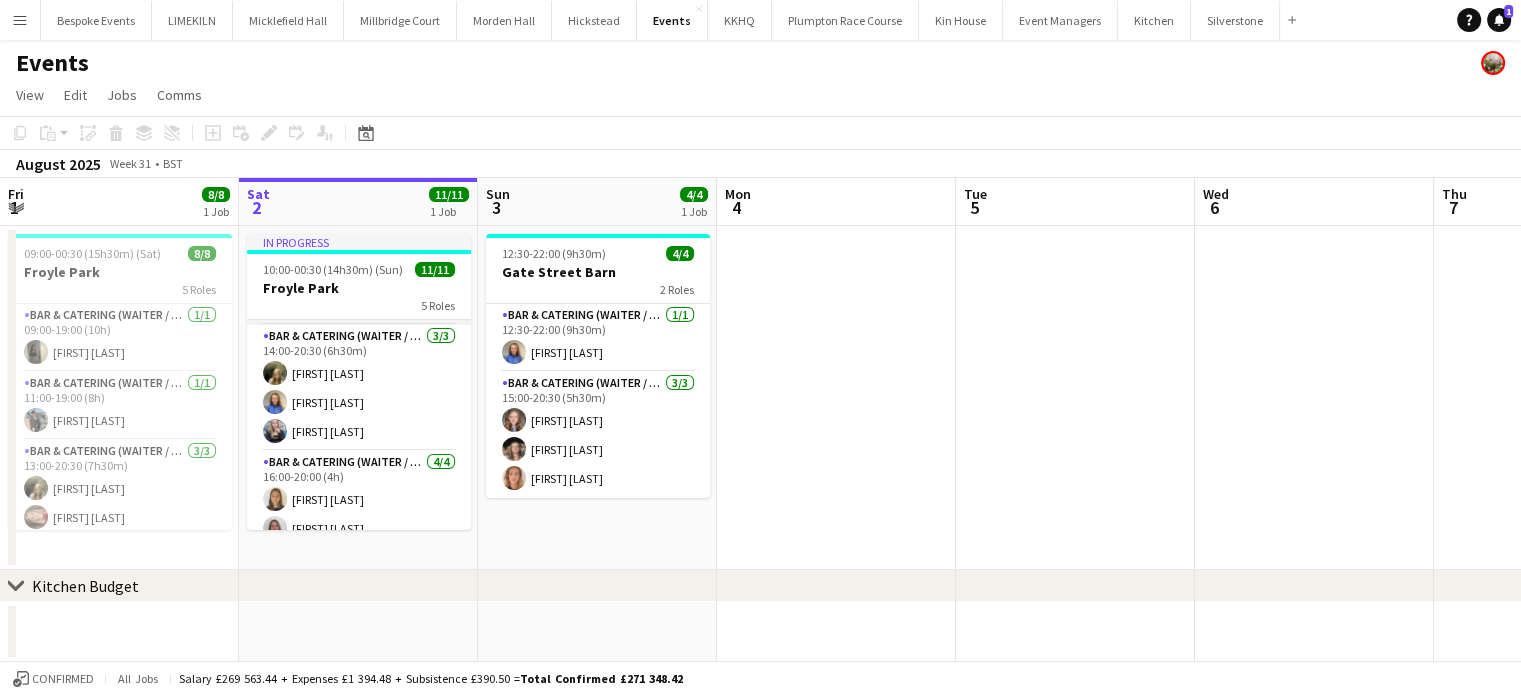 click on "Bar & Catering (Waiter / waitress)   3/3   14:00-20:30 (6h30m)
[FIRST] [LAST] [FIRST] [LAST] [FIRST] [LAST]" at bounding box center (359, 388) 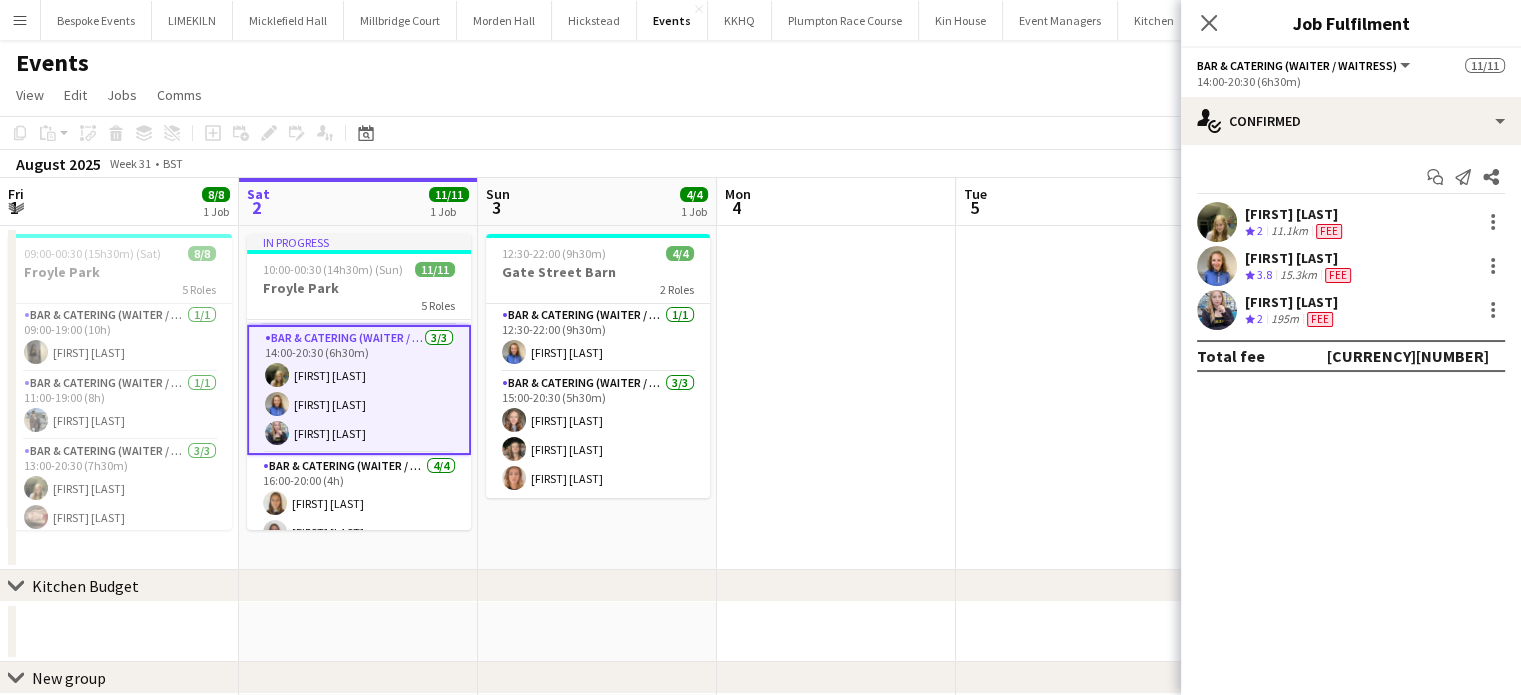 click at bounding box center (1217, 266) 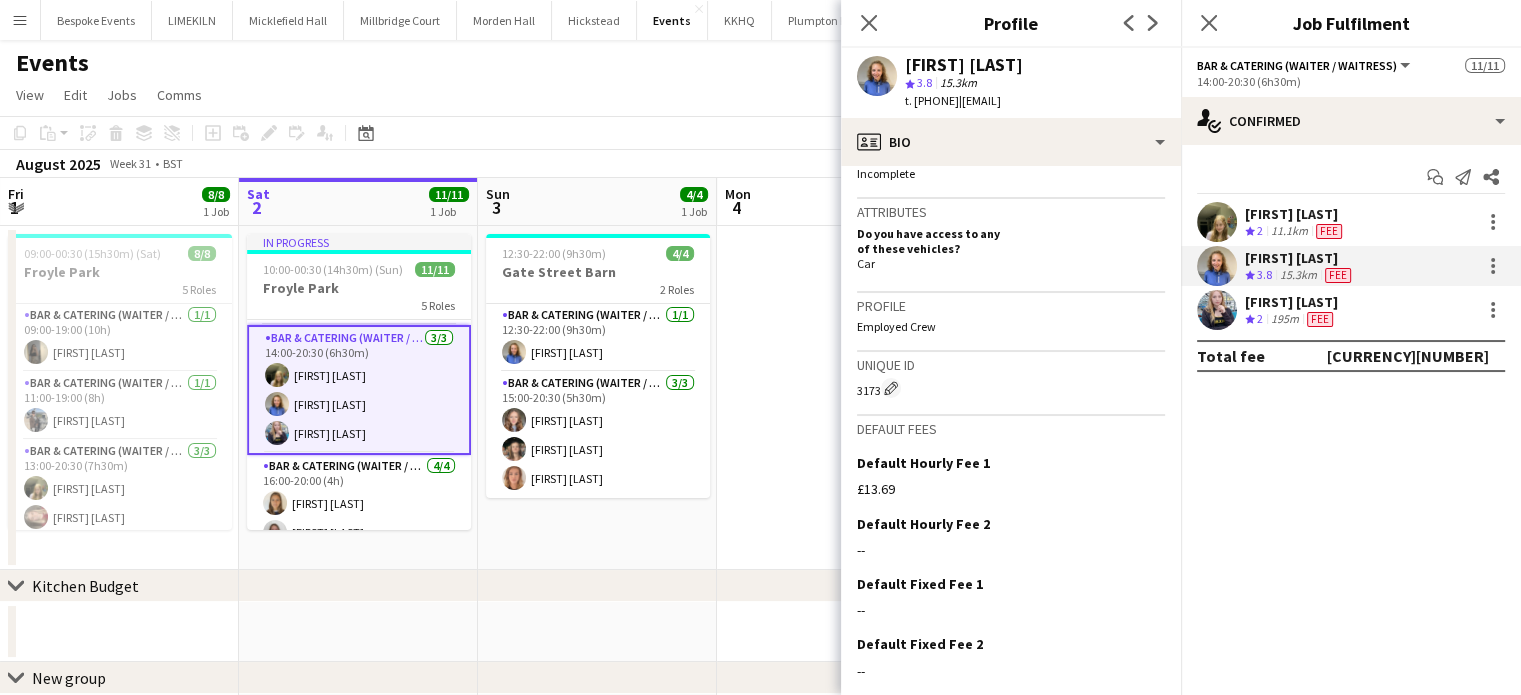 scroll, scrollTop: 870, scrollLeft: 0, axis: vertical 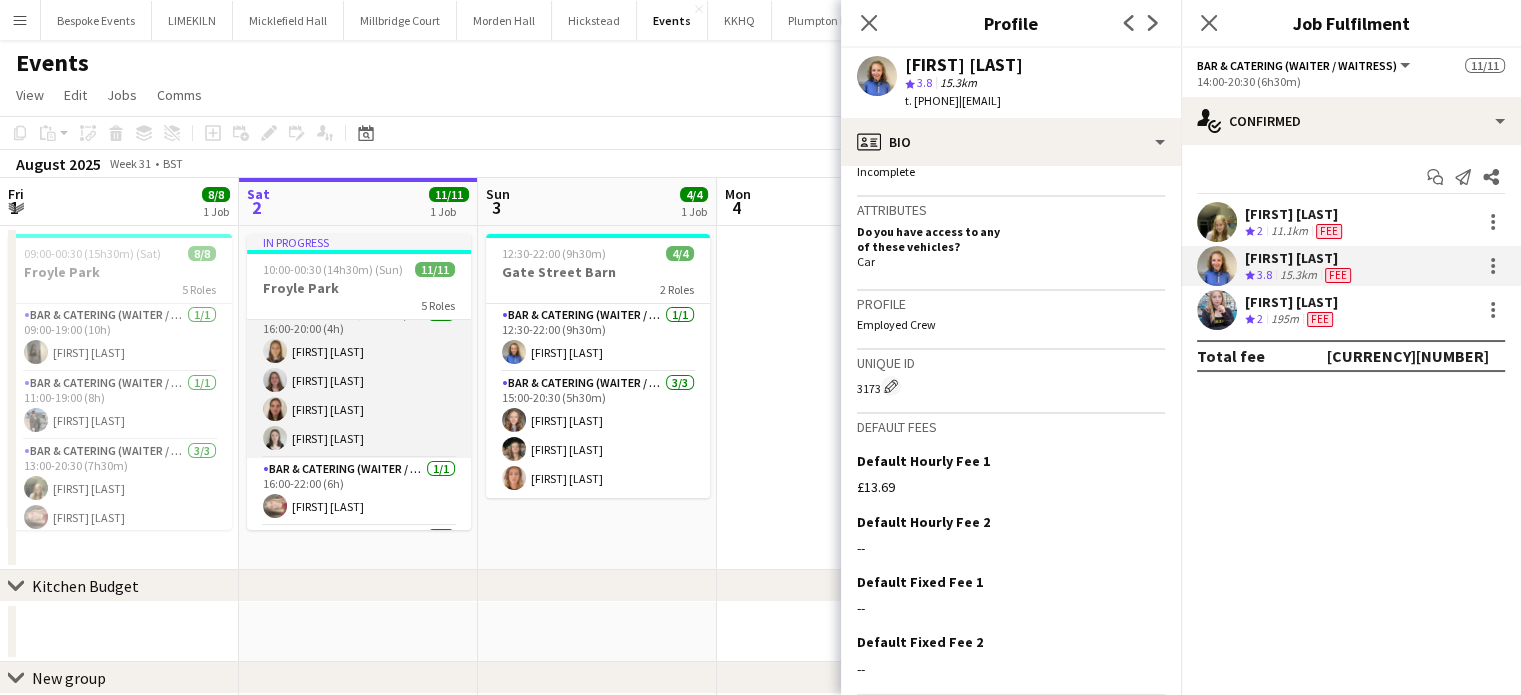 click on "Bar & Catering (Waiter / waitress)   4/4   16:00-20:00 (4h)
[FIRST] [LAST] [FIRST] [LAST] [FIRST] [LAST]" at bounding box center [359, 380] 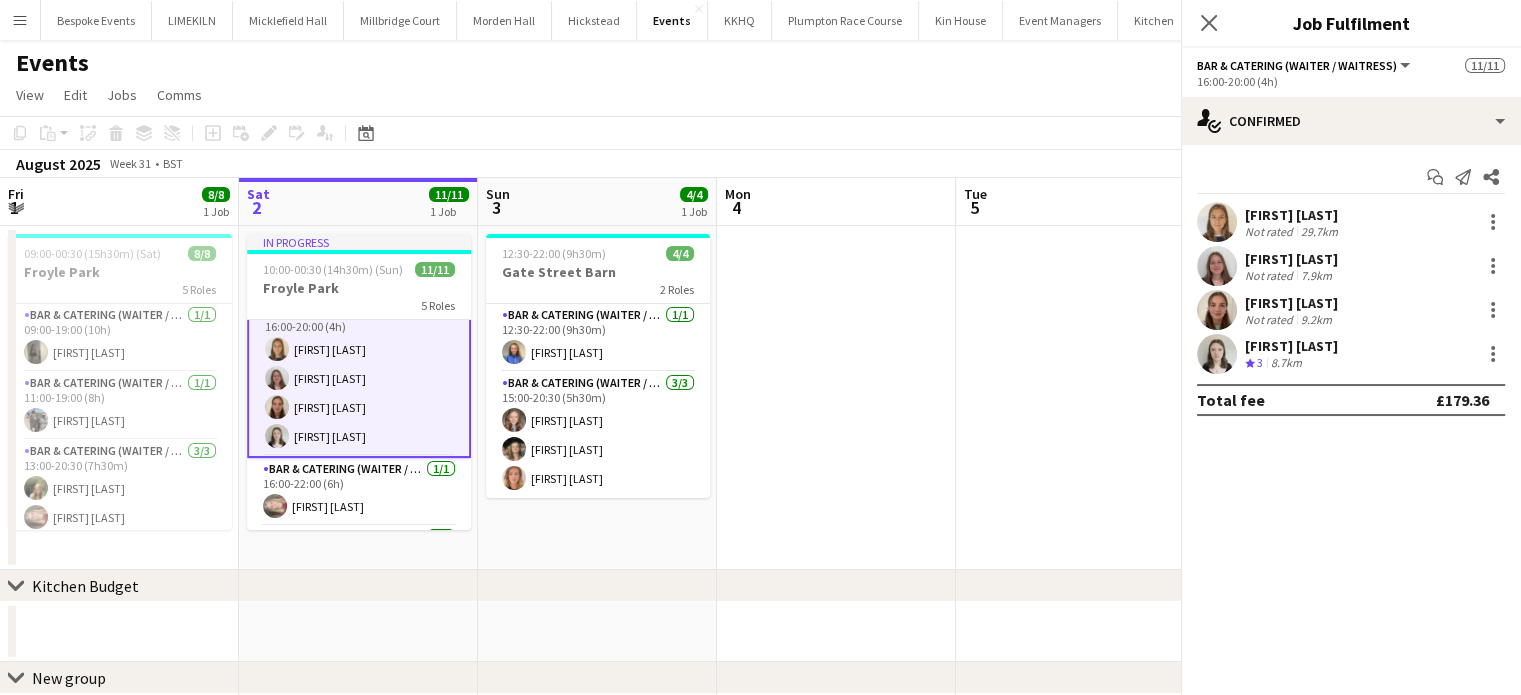 scroll, scrollTop: 242, scrollLeft: 0, axis: vertical 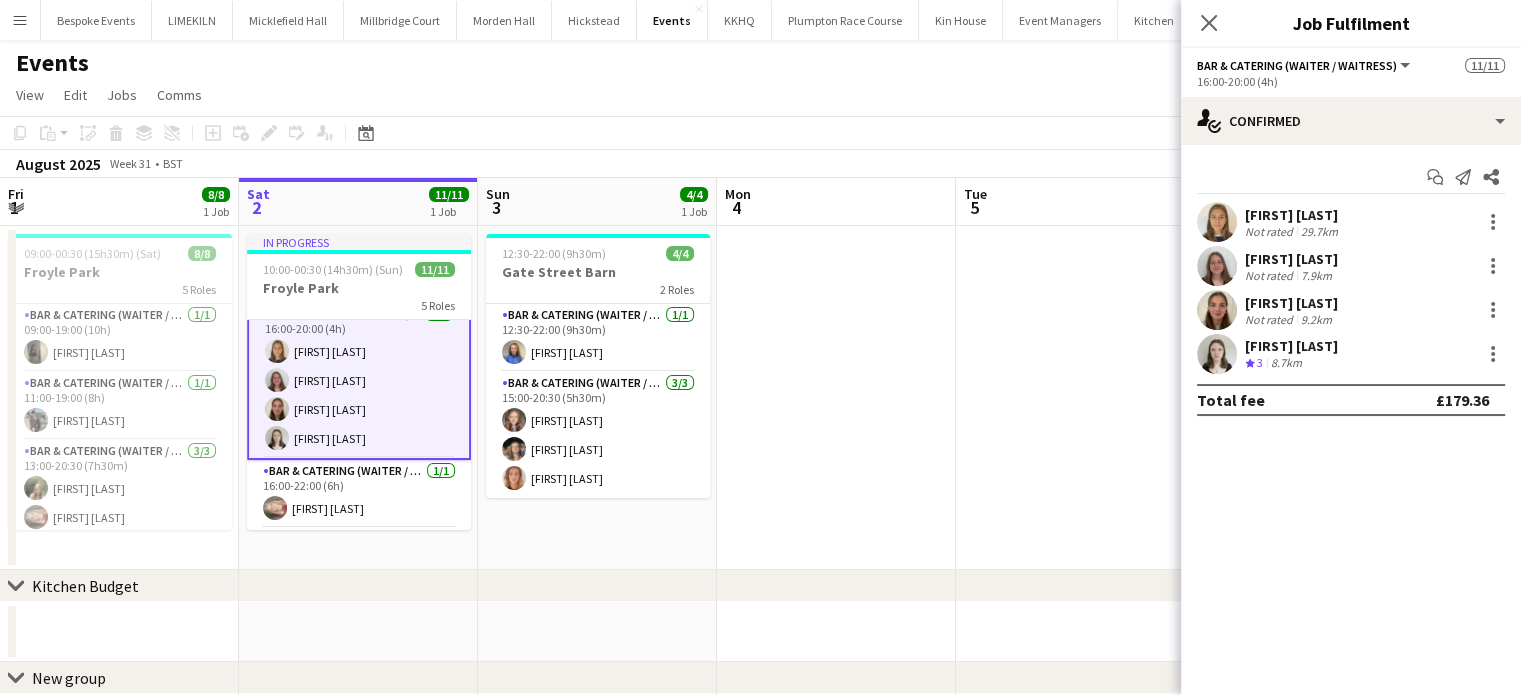 click at bounding box center [1217, 222] 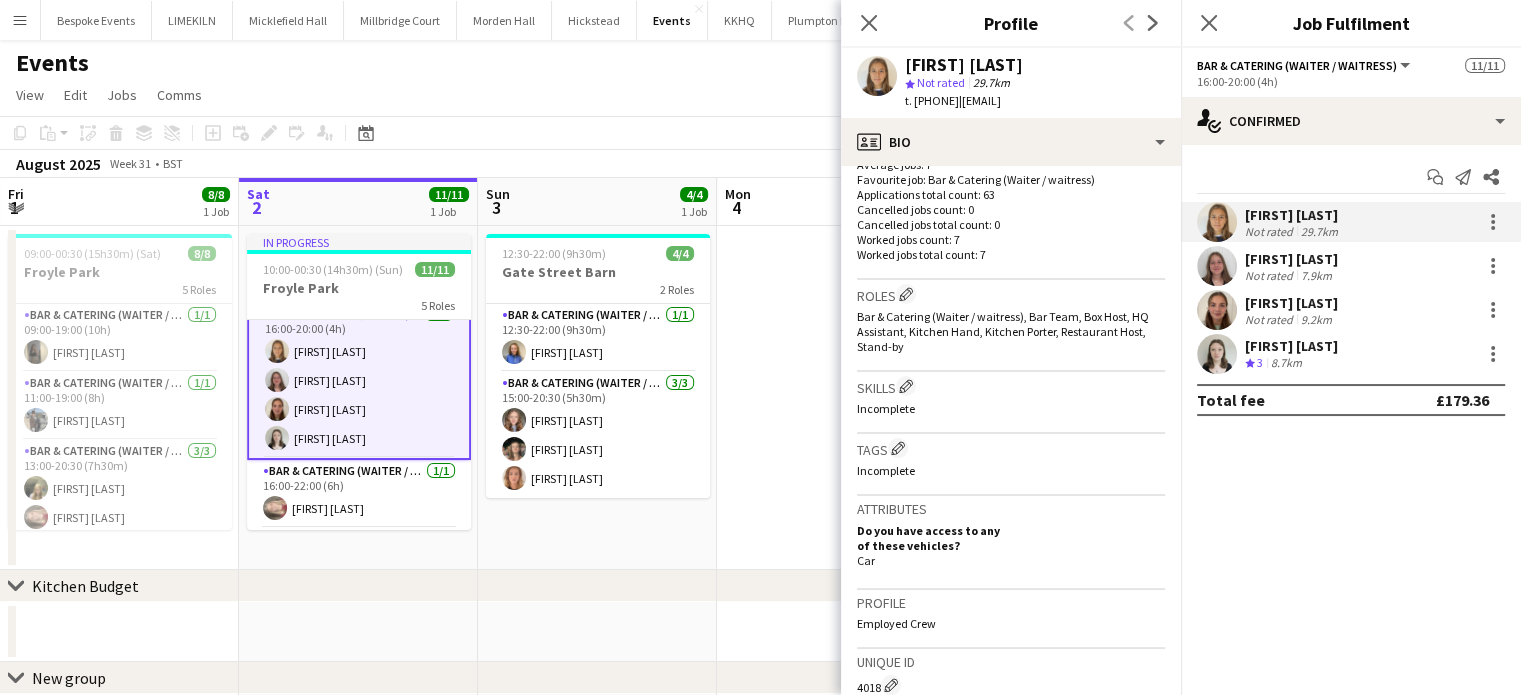 scroll, scrollTop: 0, scrollLeft: 0, axis: both 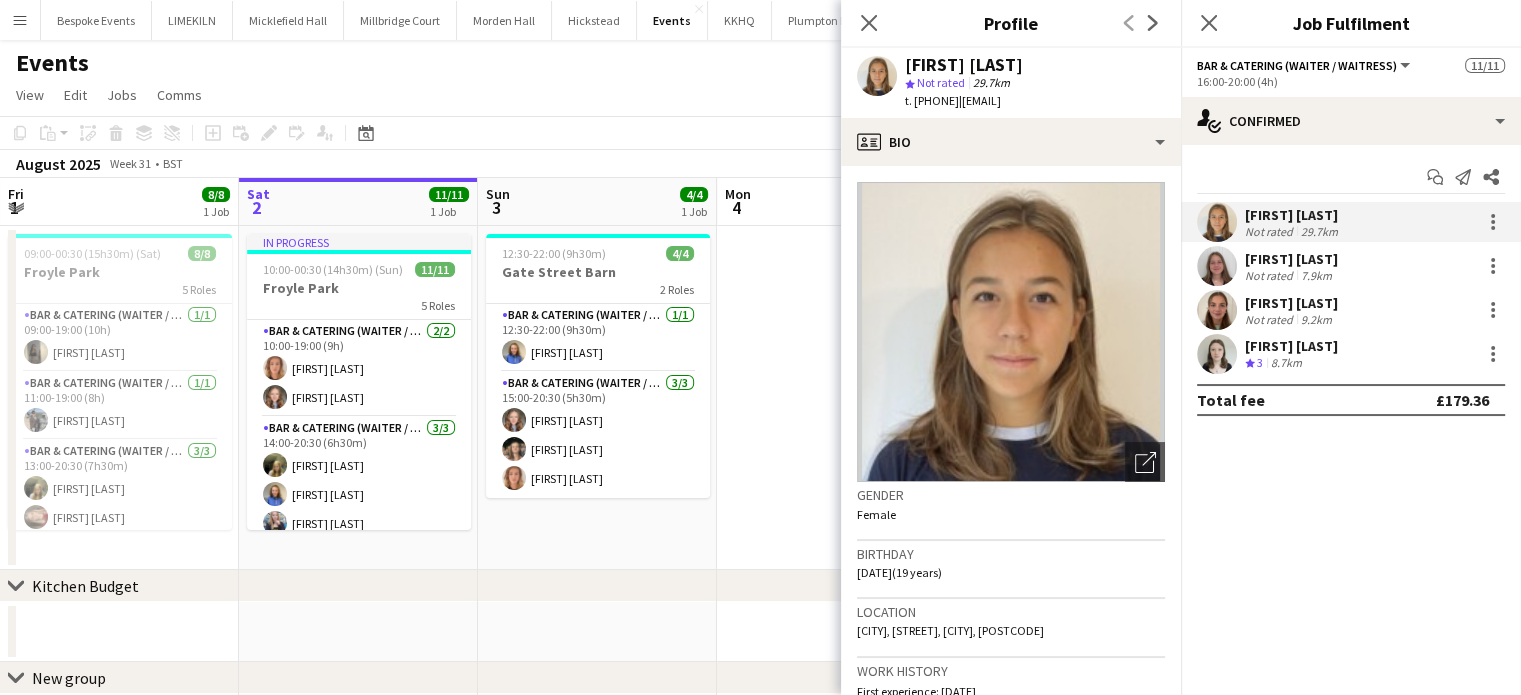 click at bounding box center (1217, 266) 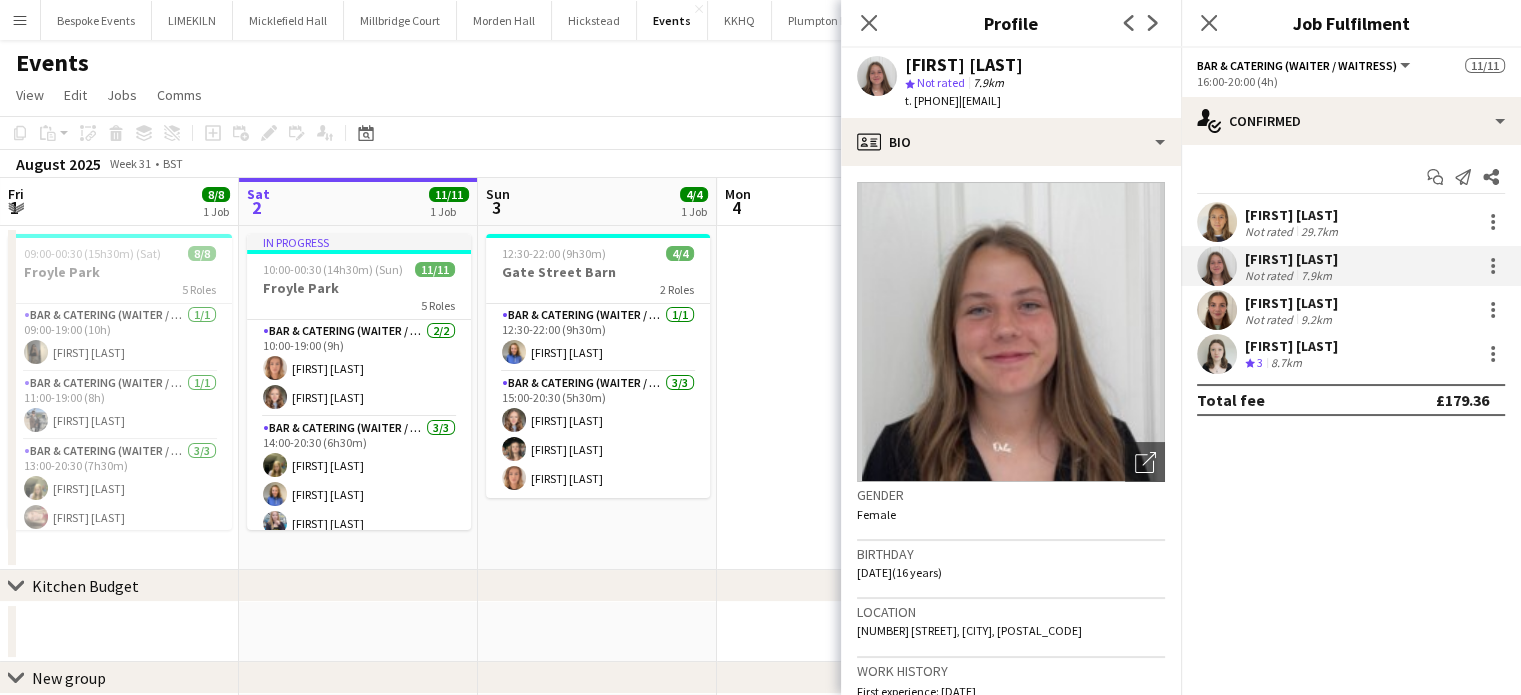 click at bounding box center (1217, 310) 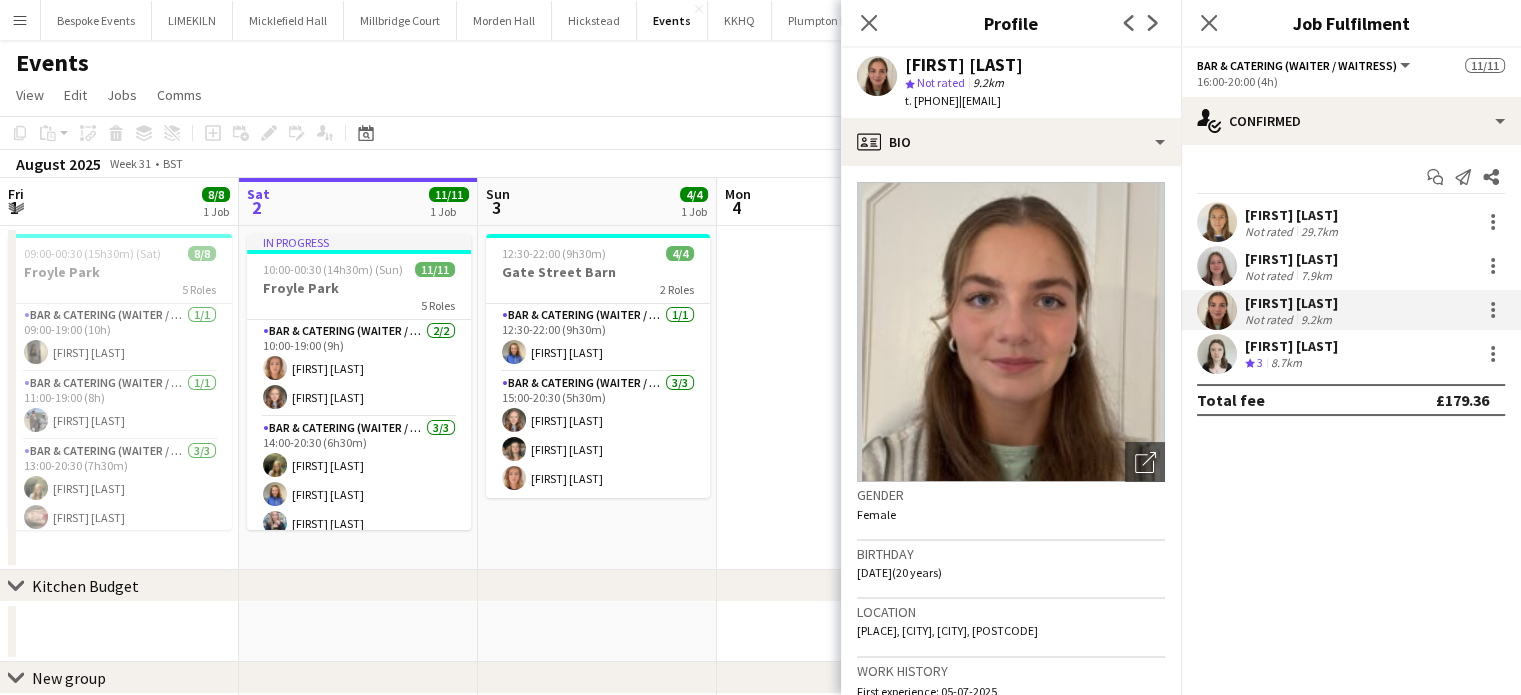 click at bounding box center [1217, 354] 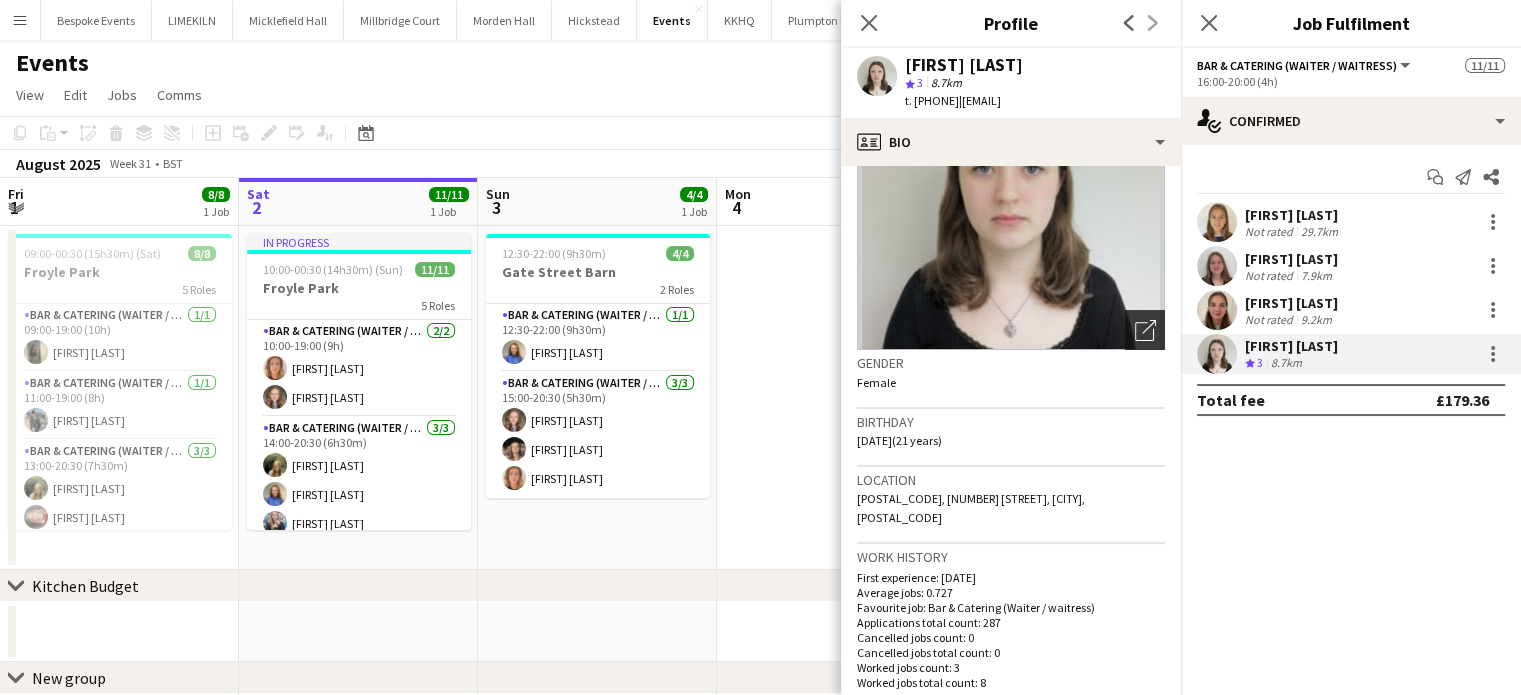 scroll, scrollTop: 0, scrollLeft: 0, axis: both 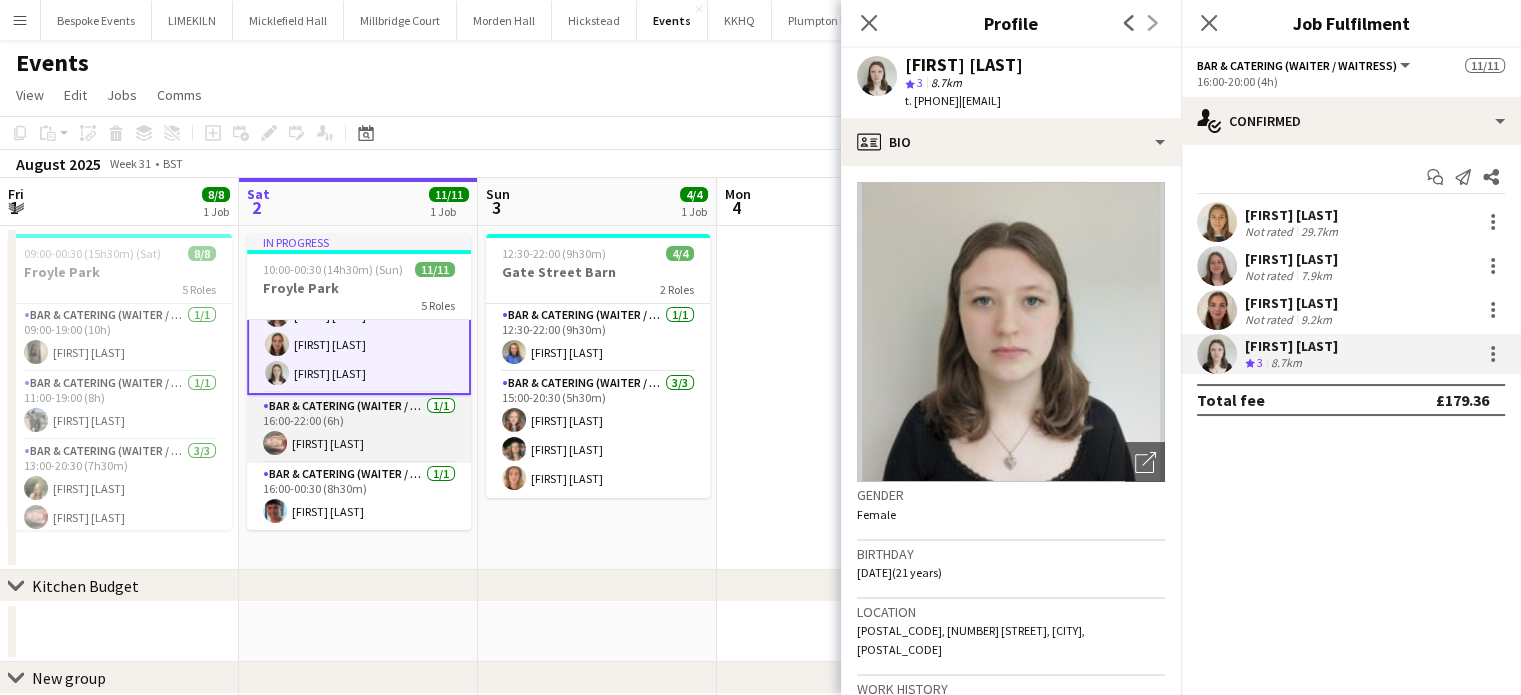 click on "Bar & Catering (Waiter / waitress)   1/1   16:00-22:00 (6h)
[FIRST] [LAST]" at bounding box center (359, 429) 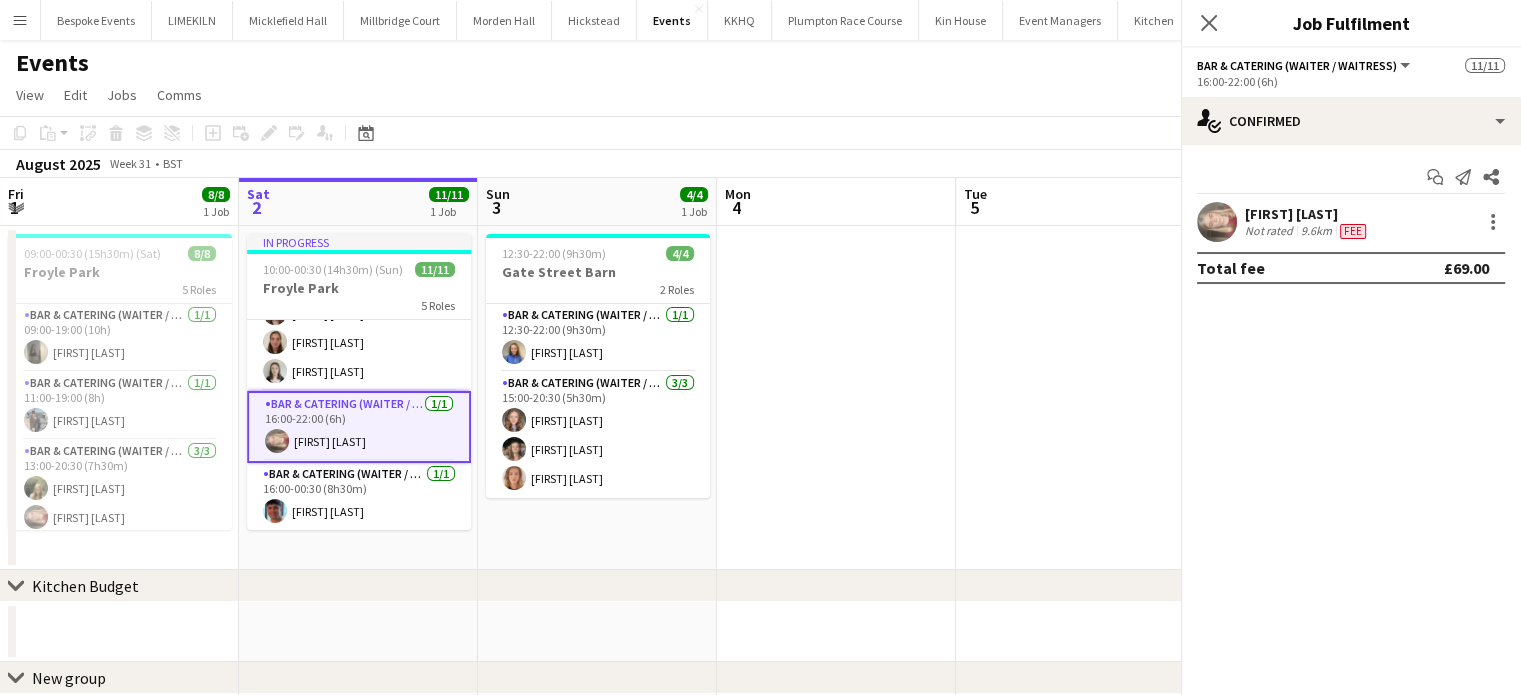 scroll, scrollTop: 305, scrollLeft: 0, axis: vertical 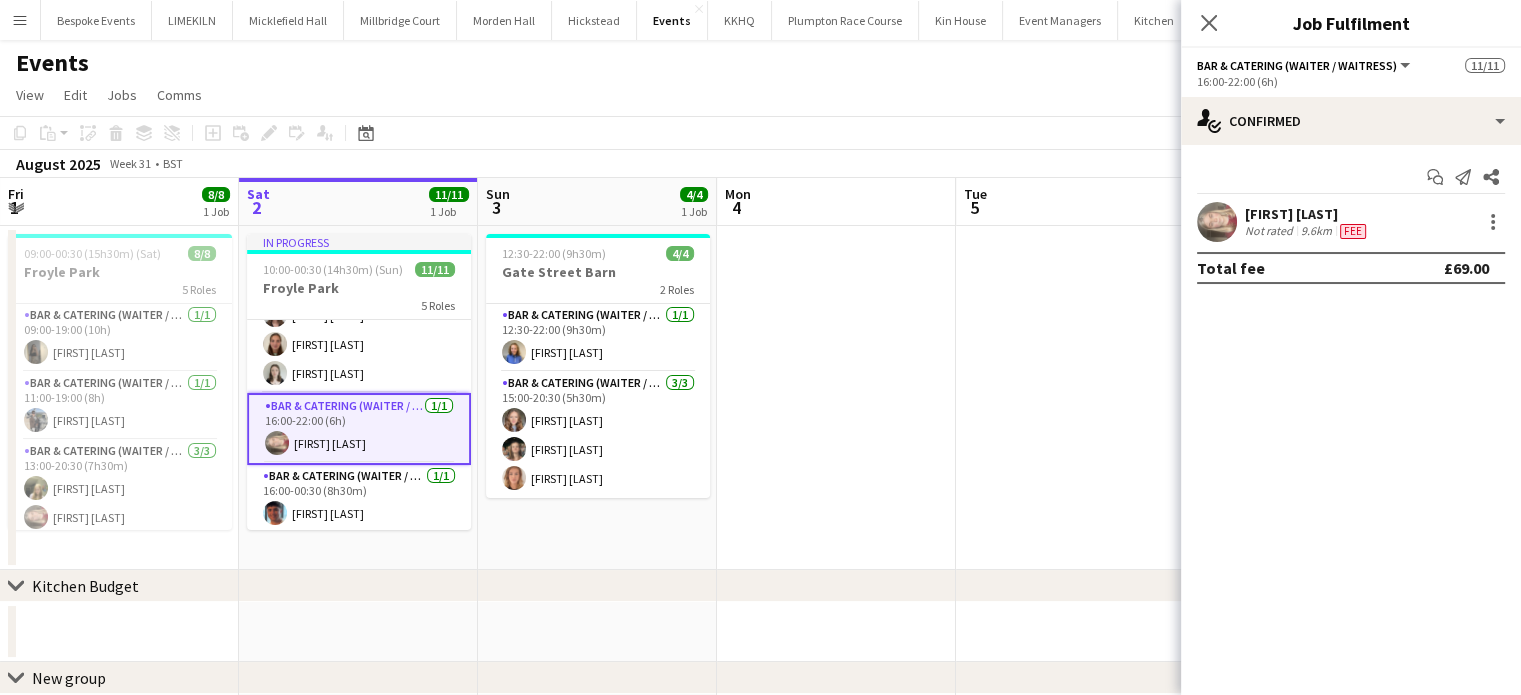click at bounding box center [1217, 222] 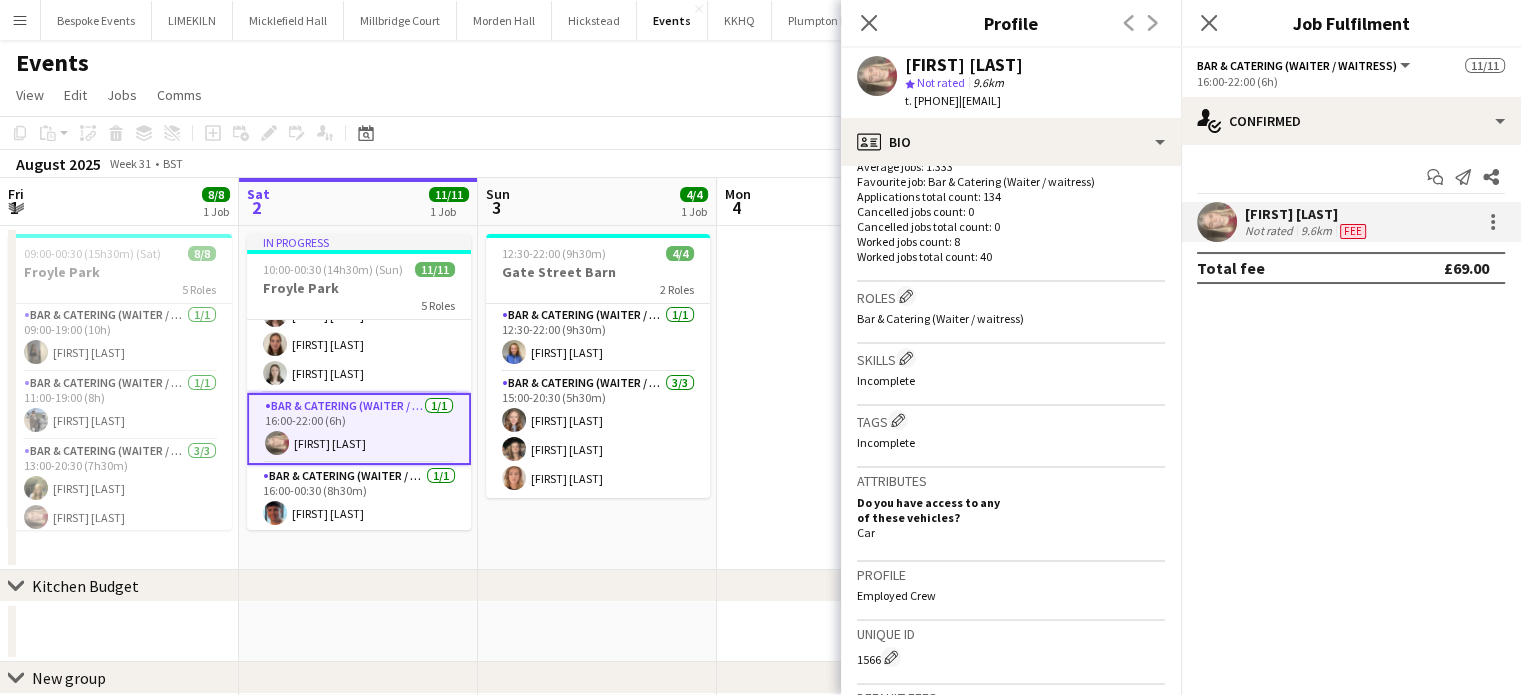 scroll, scrollTop: 0, scrollLeft: 0, axis: both 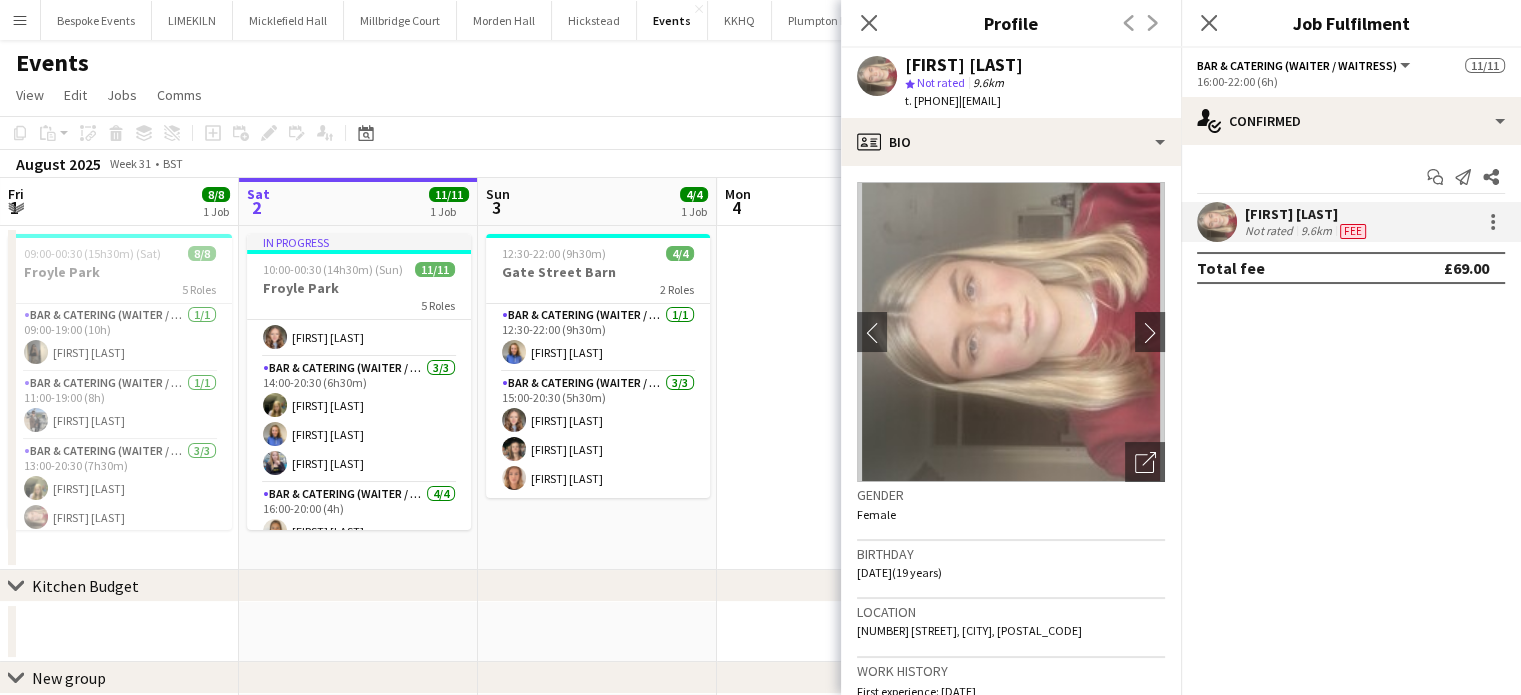 click on "Bar & Catering (Waiter / waitress)   3/3   14:00-20:30 (6h30m)
[FIRST] [LAST] [FIRST] [LAST] [FIRST] [LAST]" at bounding box center (359, 420) 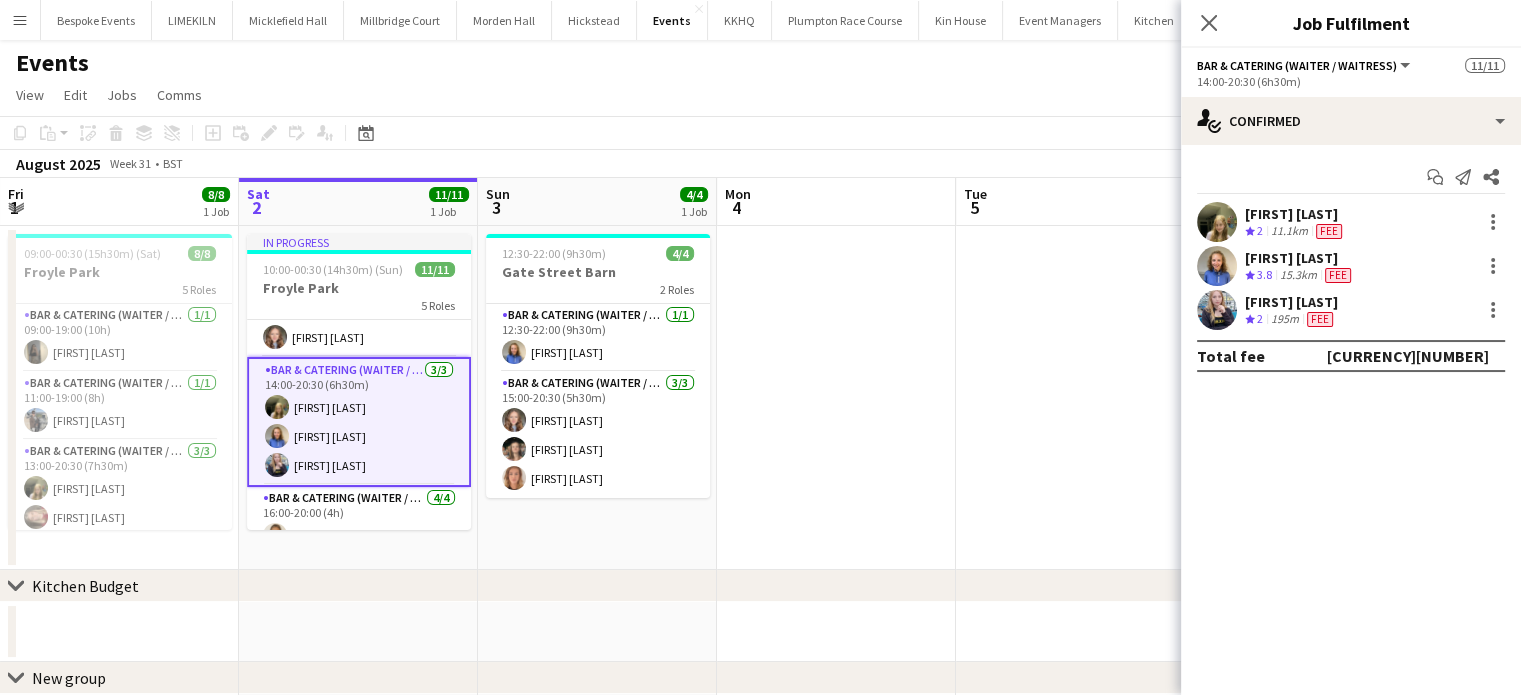 click at bounding box center (1217, 266) 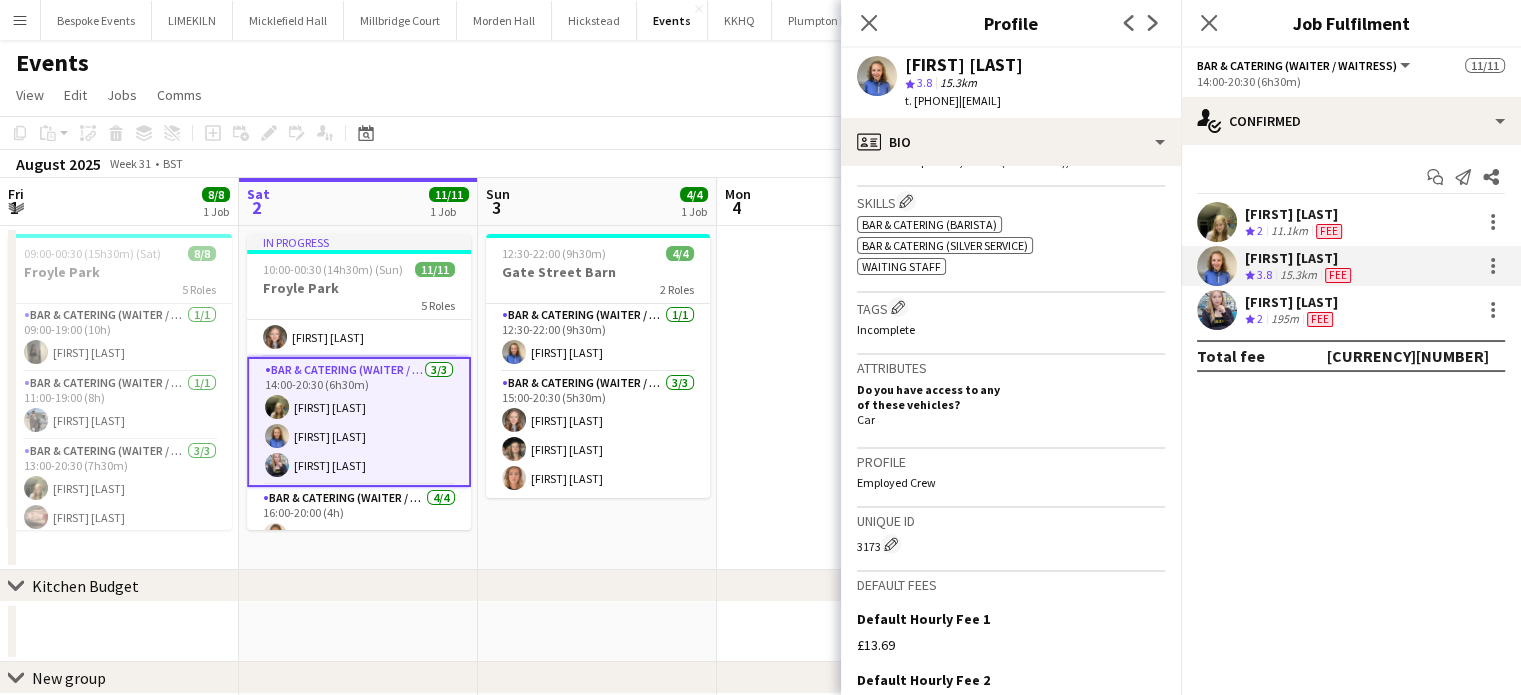 scroll, scrollTop: 0, scrollLeft: 0, axis: both 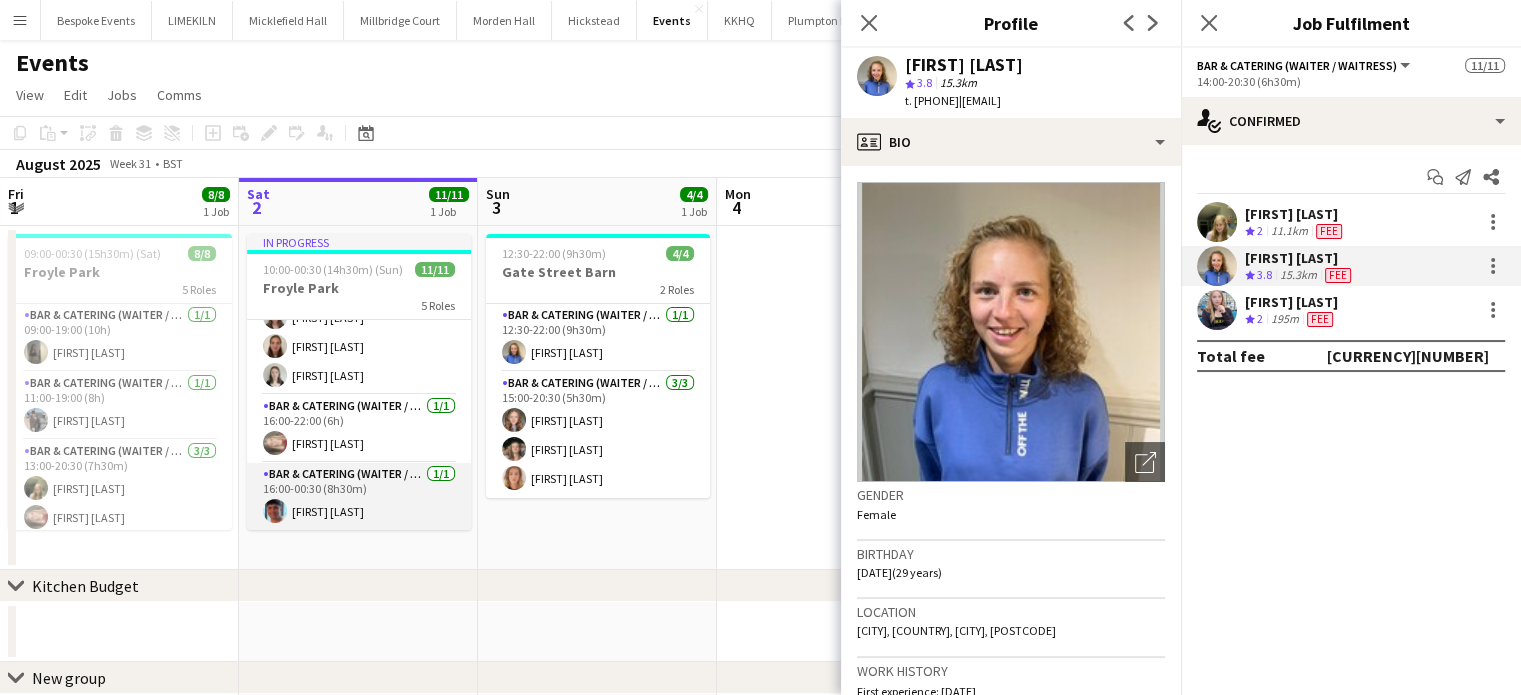 click on "Bar & Catering (Waiter / waitress) 1/1 16:00-00:30 (8h30m)
[FIRST] [LAST]" at bounding box center (359, 497) 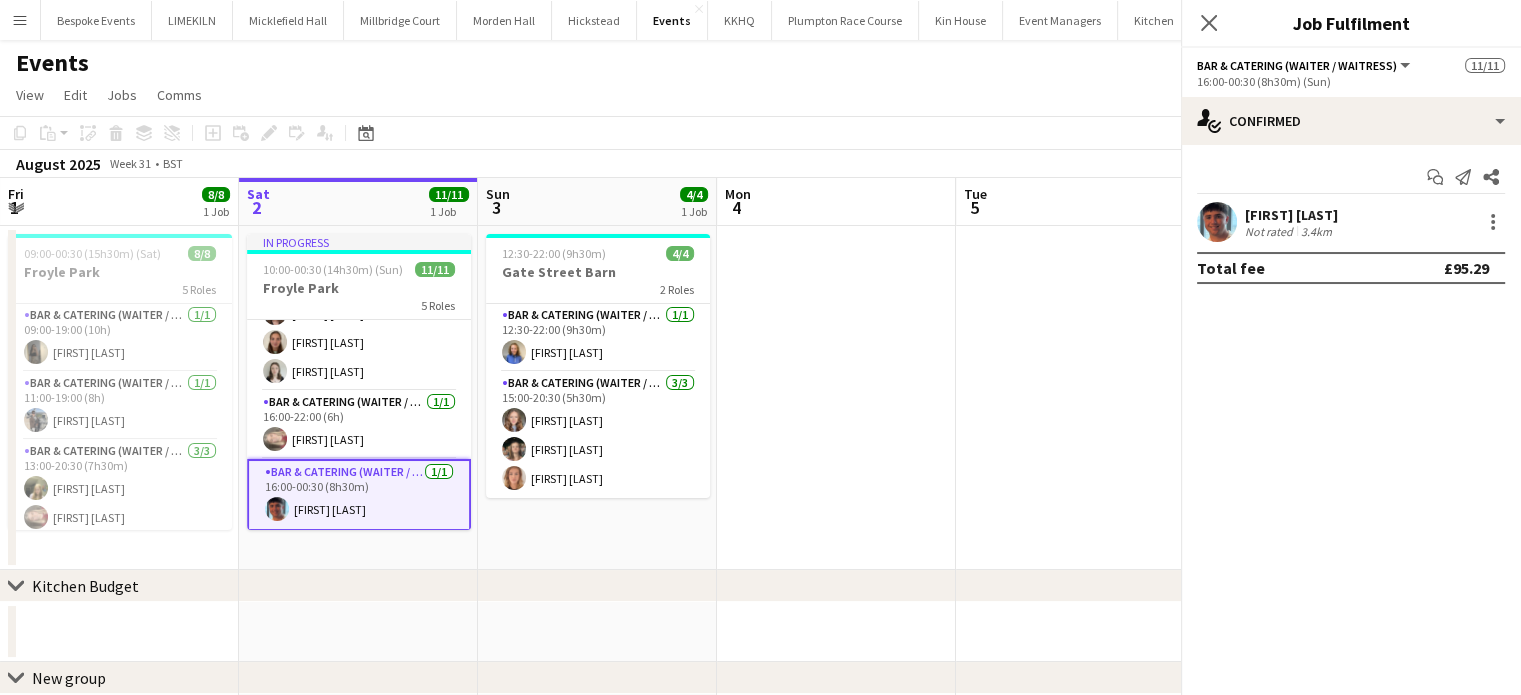 scroll, scrollTop: 304, scrollLeft: 0, axis: vertical 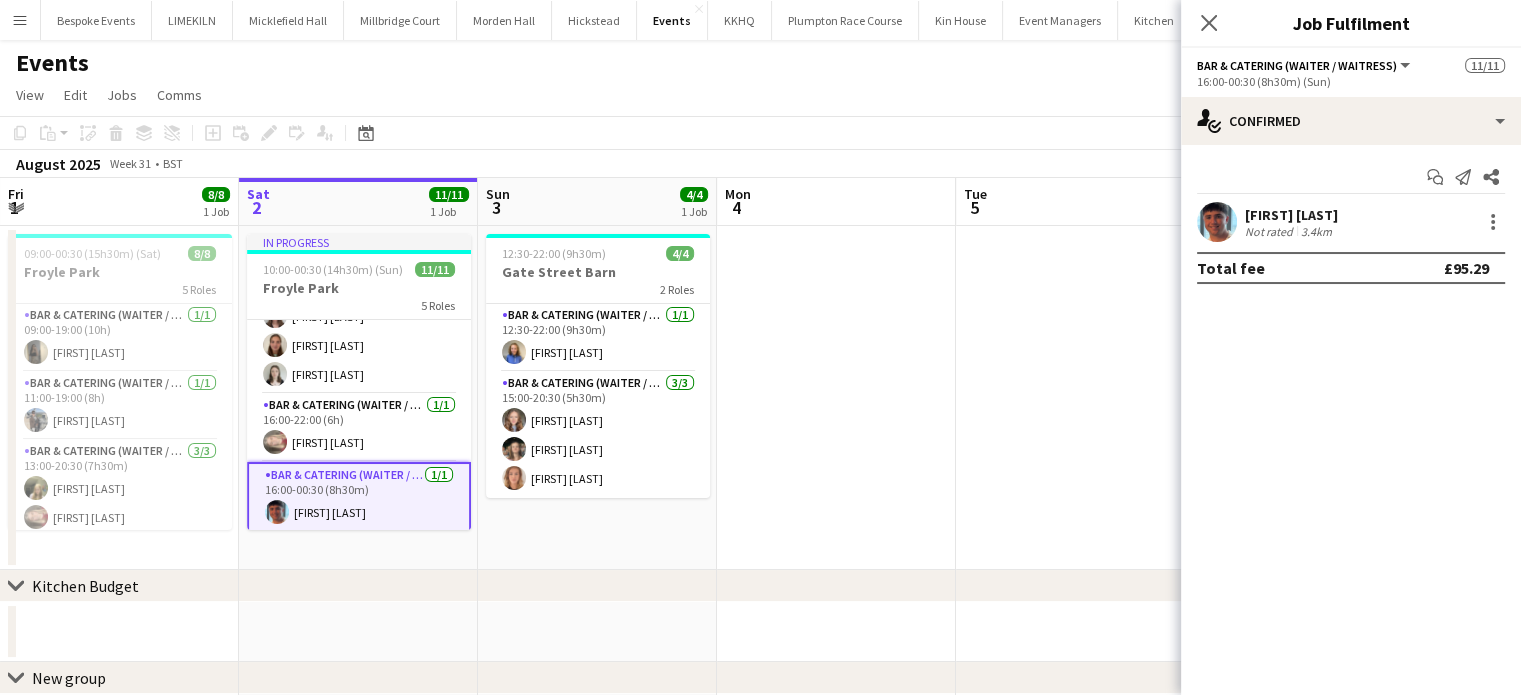 click at bounding box center [1217, 222] 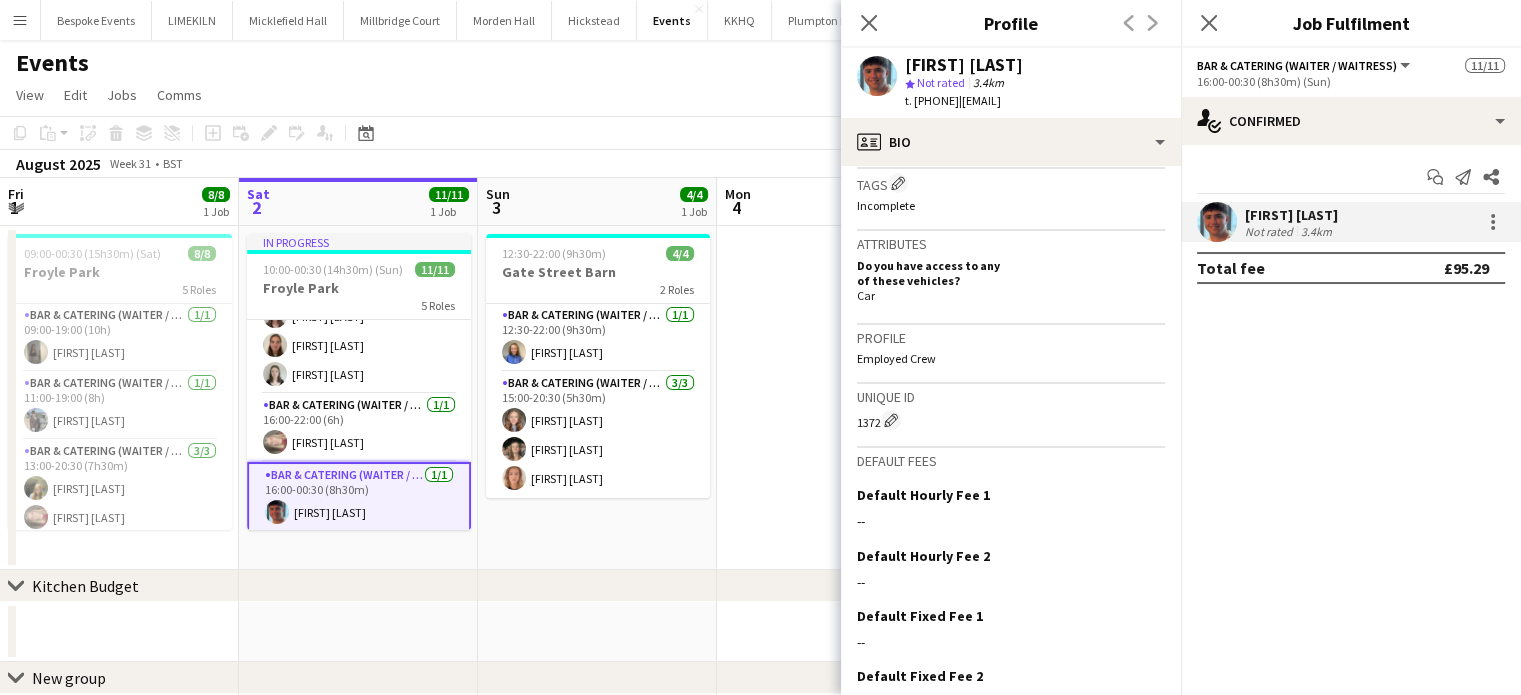 scroll, scrollTop: 0, scrollLeft: 0, axis: both 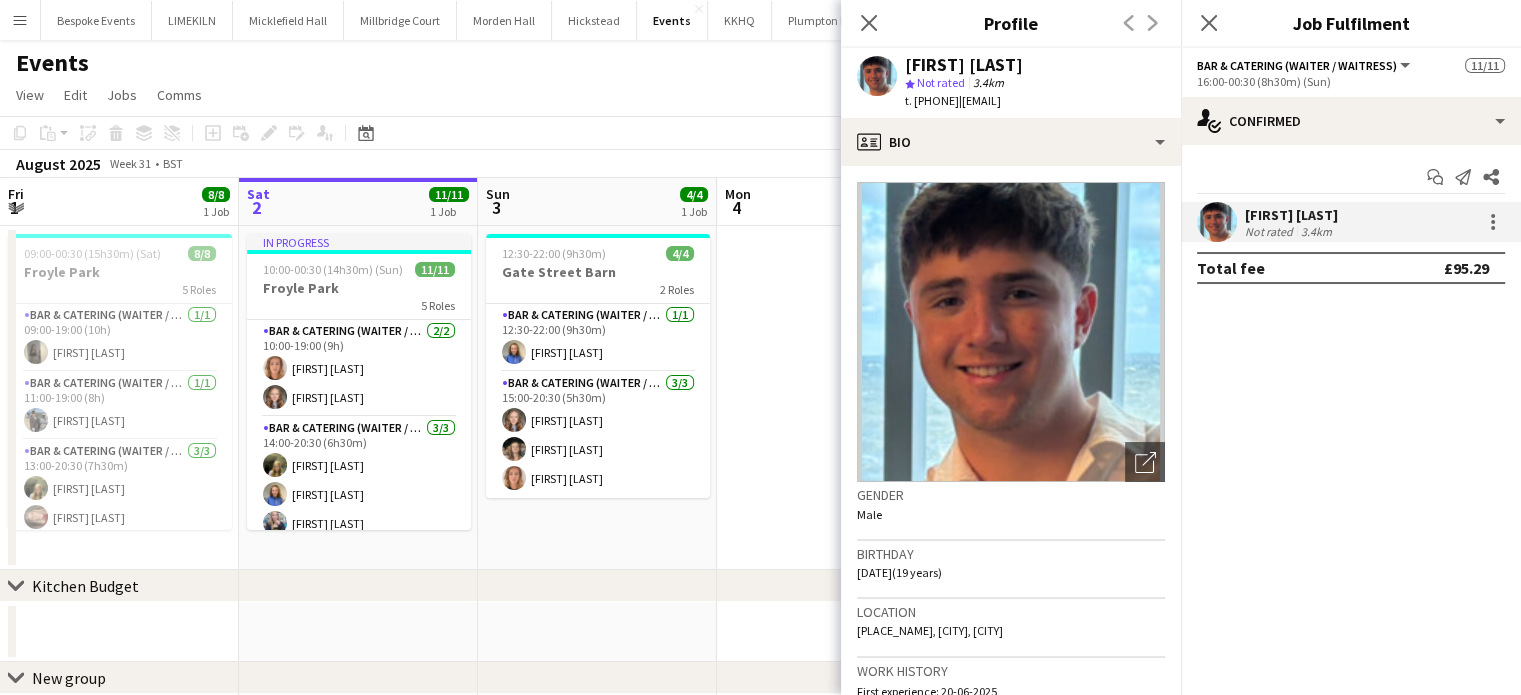 click on "12:30-22:00 (9h30m)    4/4   Gate Street Barn   2 Roles   Bar & Catering (Waiter / waitress)   1/1   12:30-22:00 (9h30m)
[FIRST] [LAST]  Bar & Catering (Waiter / waitress)   3/3   15:00-20:30 (5h30m)
[FIRST] [LAST] [FIRST] [LAST]" at bounding box center (597, 398) 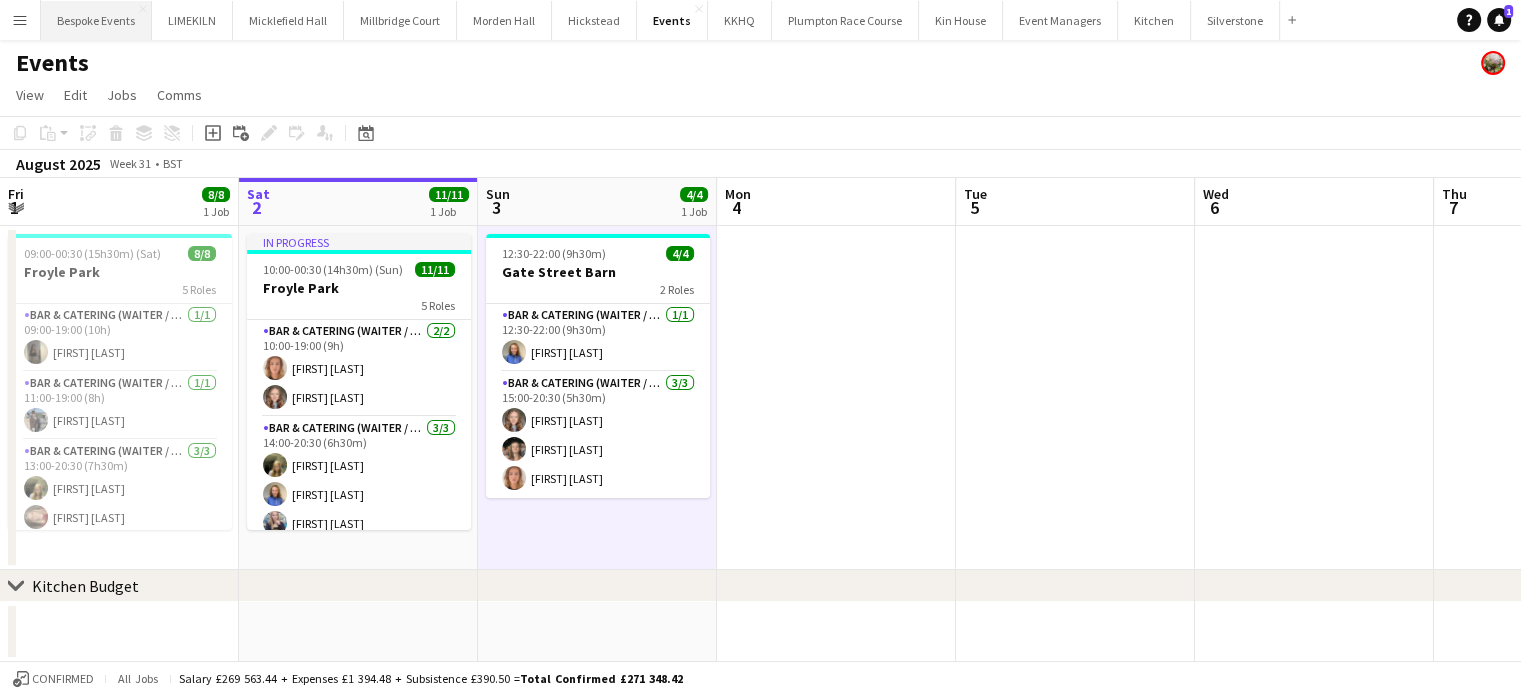 click on "Bespoke Events
Close" at bounding box center (96, 20) 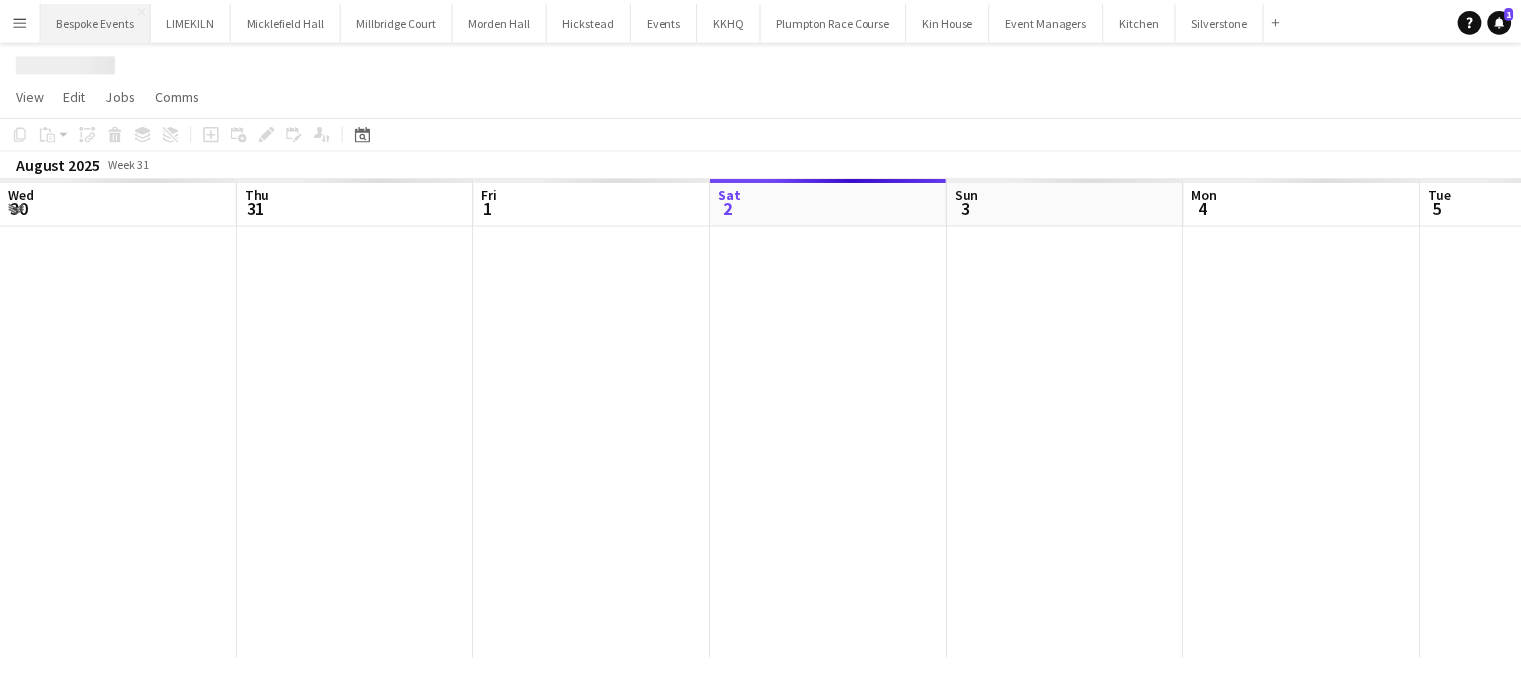 scroll, scrollTop: 0, scrollLeft: 478, axis: horizontal 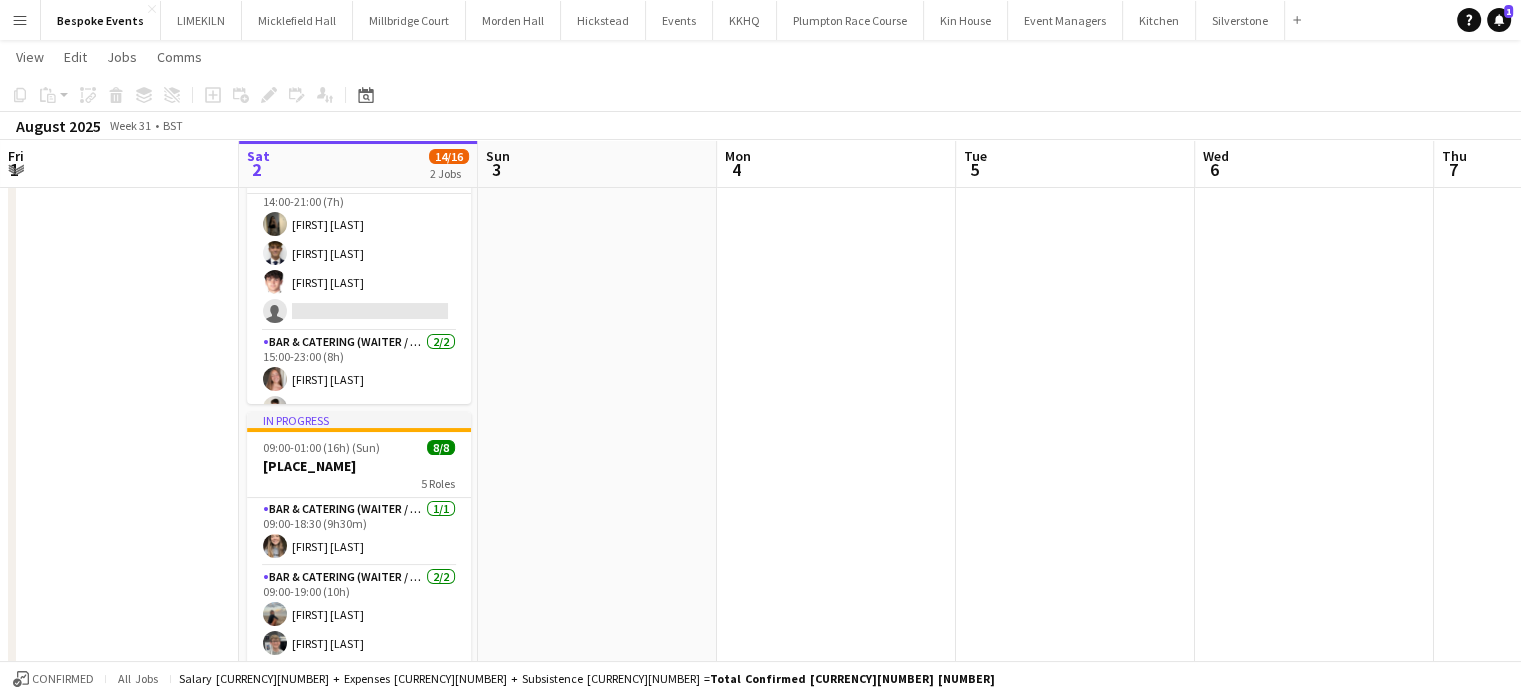click on "Bar & Catering (Waiter / waitress)   2/2   15:00-23:00 (8h)
[FIRST] [LAST] [FIRST] [LAST]" at bounding box center (359, 379) 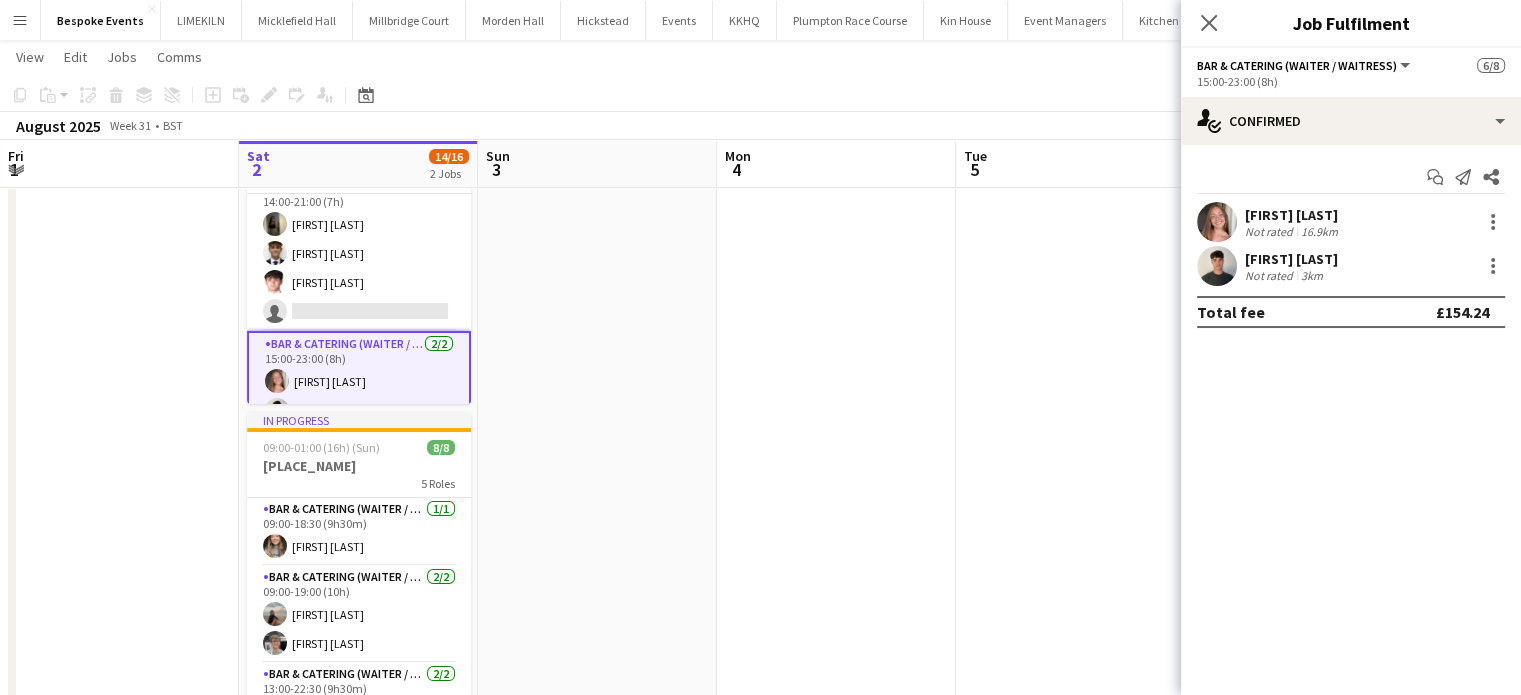 click at bounding box center (1217, 222) 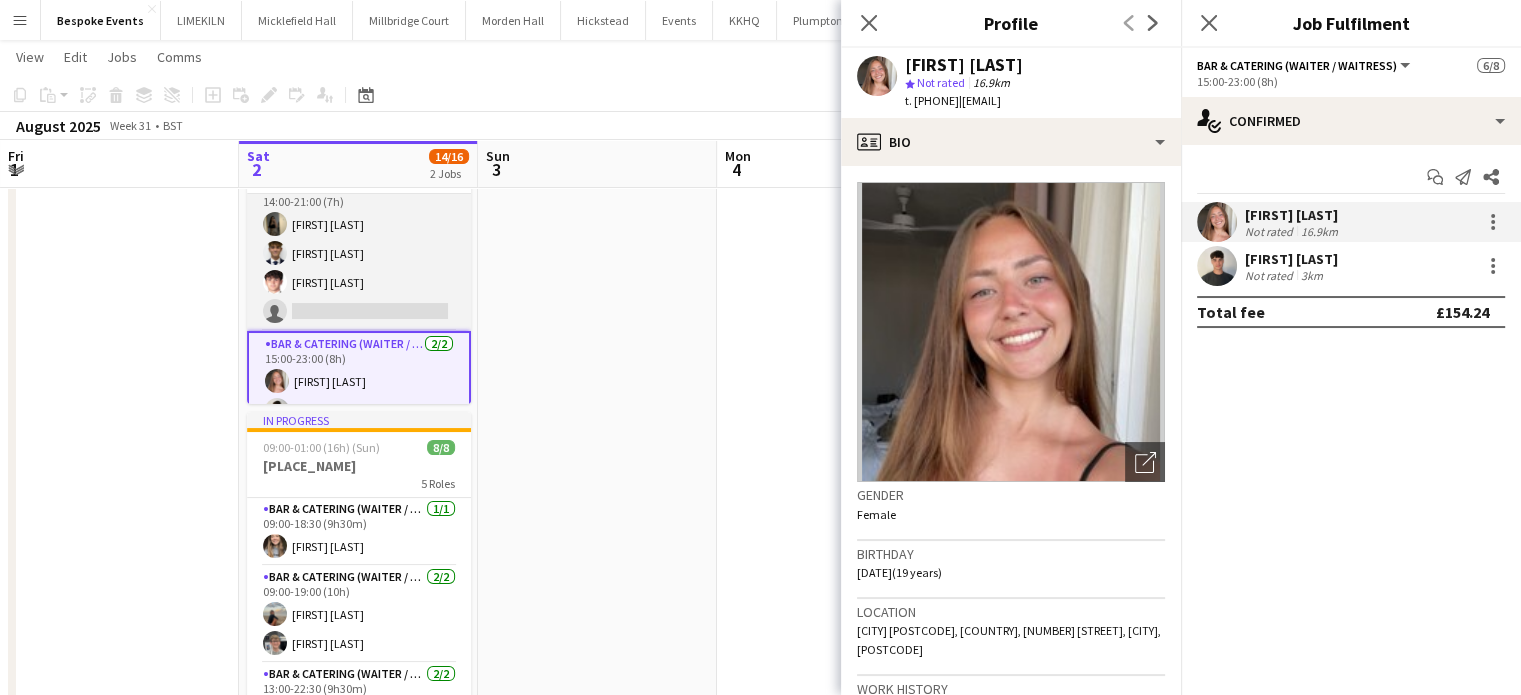 scroll, scrollTop: 0, scrollLeft: 0, axis: both 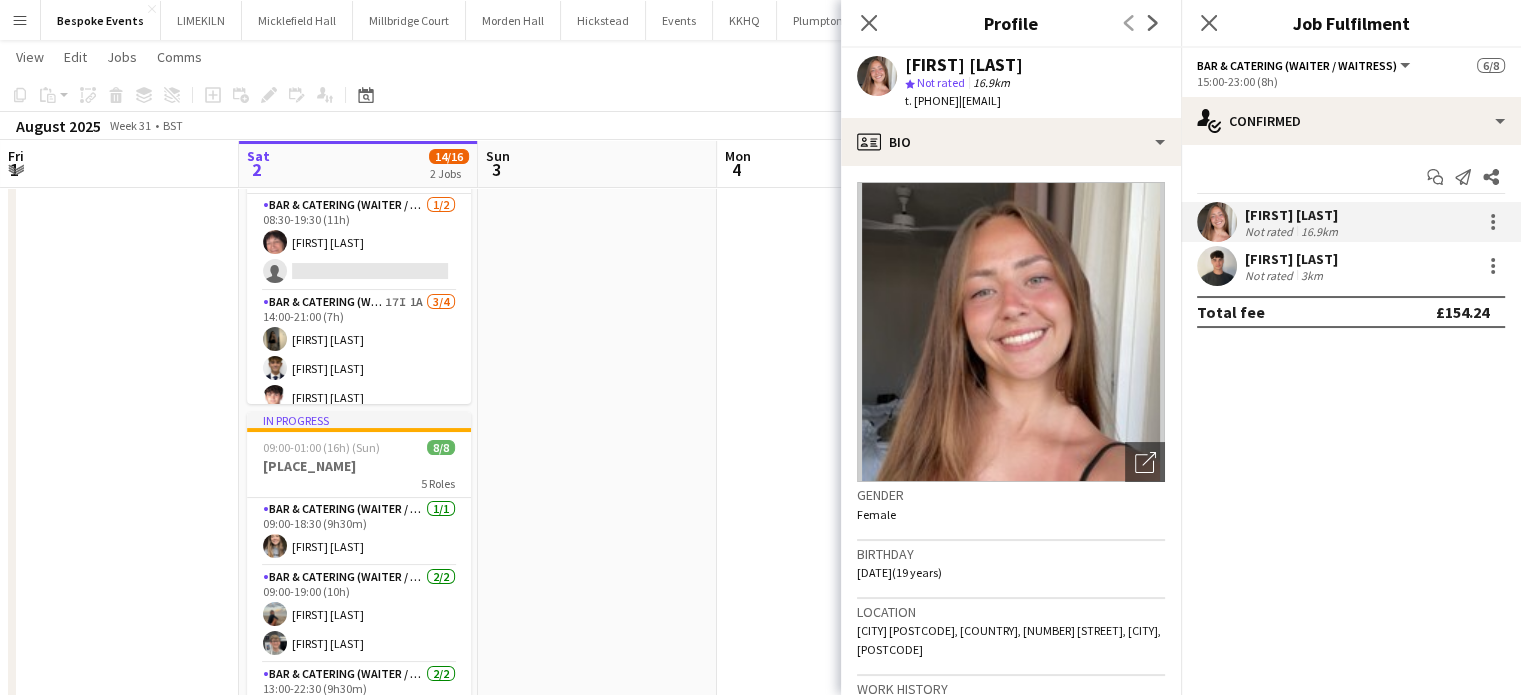 click at bounding box center (597, 424) 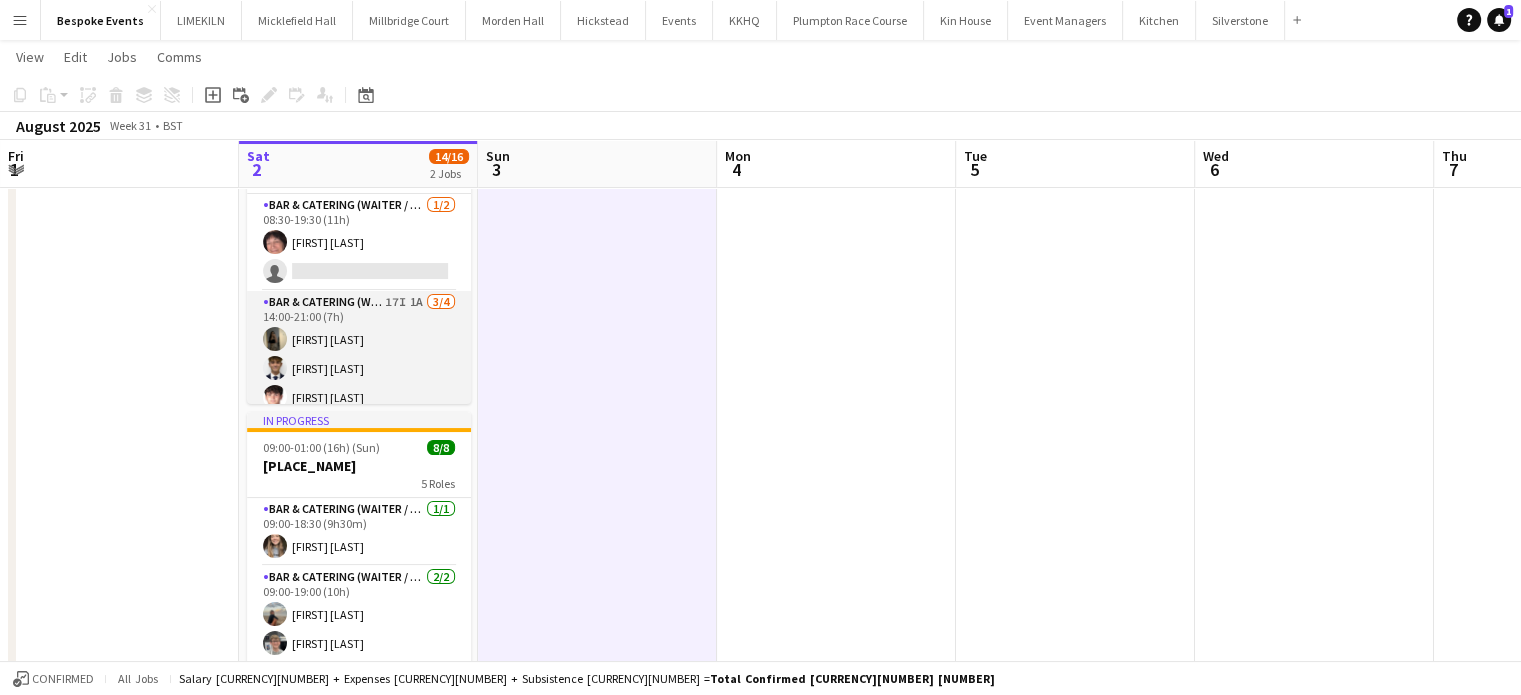 click on "Bar & Catering (Waiter / waitress) 17I 1A 3/4 14:00-21:00 (7h)
[FIRST] [LAST] [LAST] [FIRST]
single-neutral-actions" at bounding box center (359, 368) 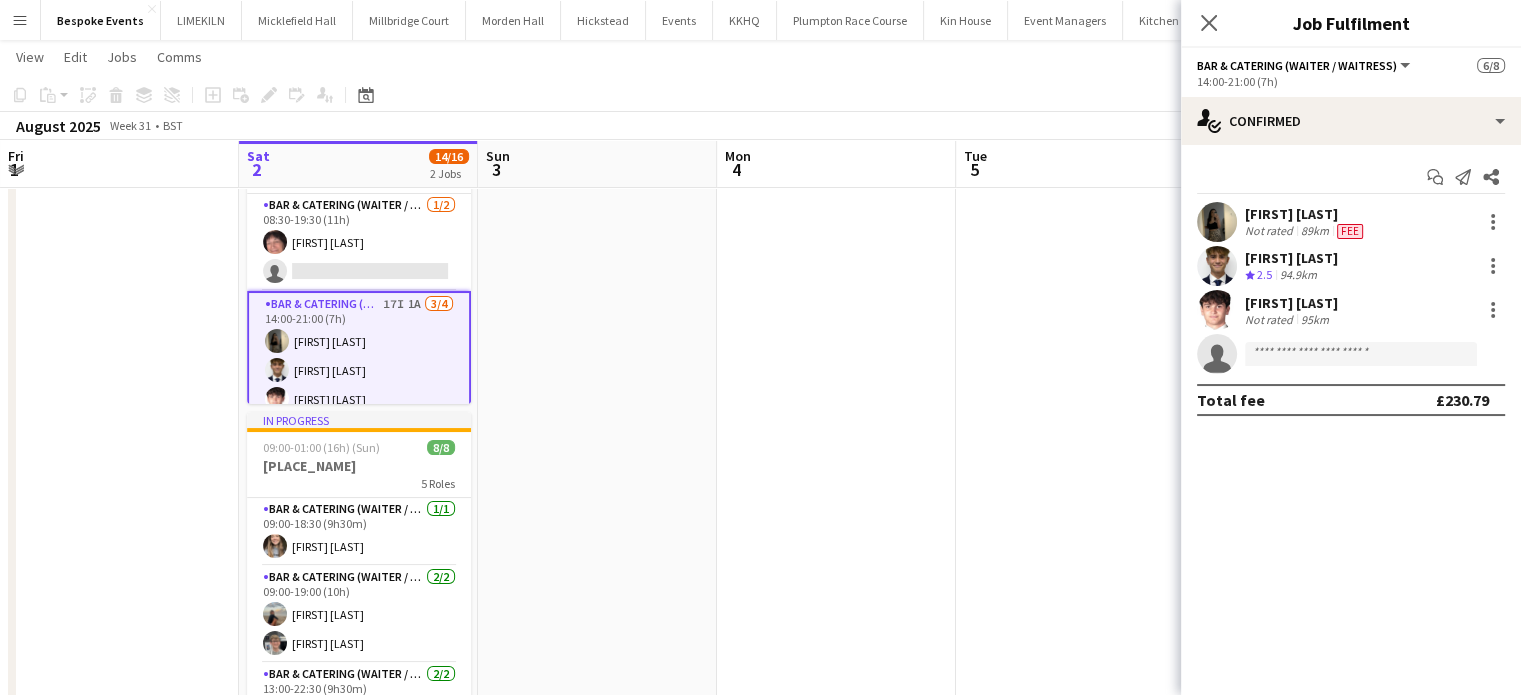 click at bounding box center (1217, 222) 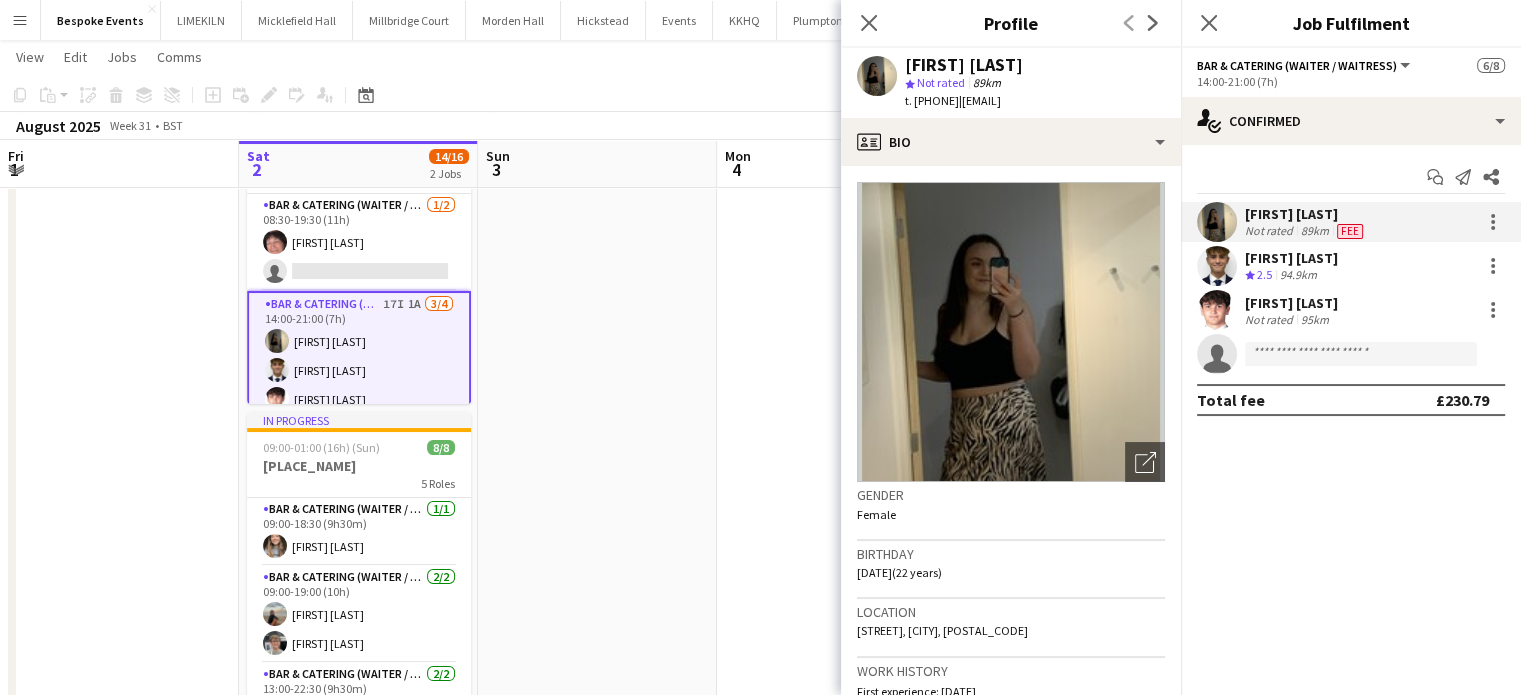 click at bounding box center [1217, 266] 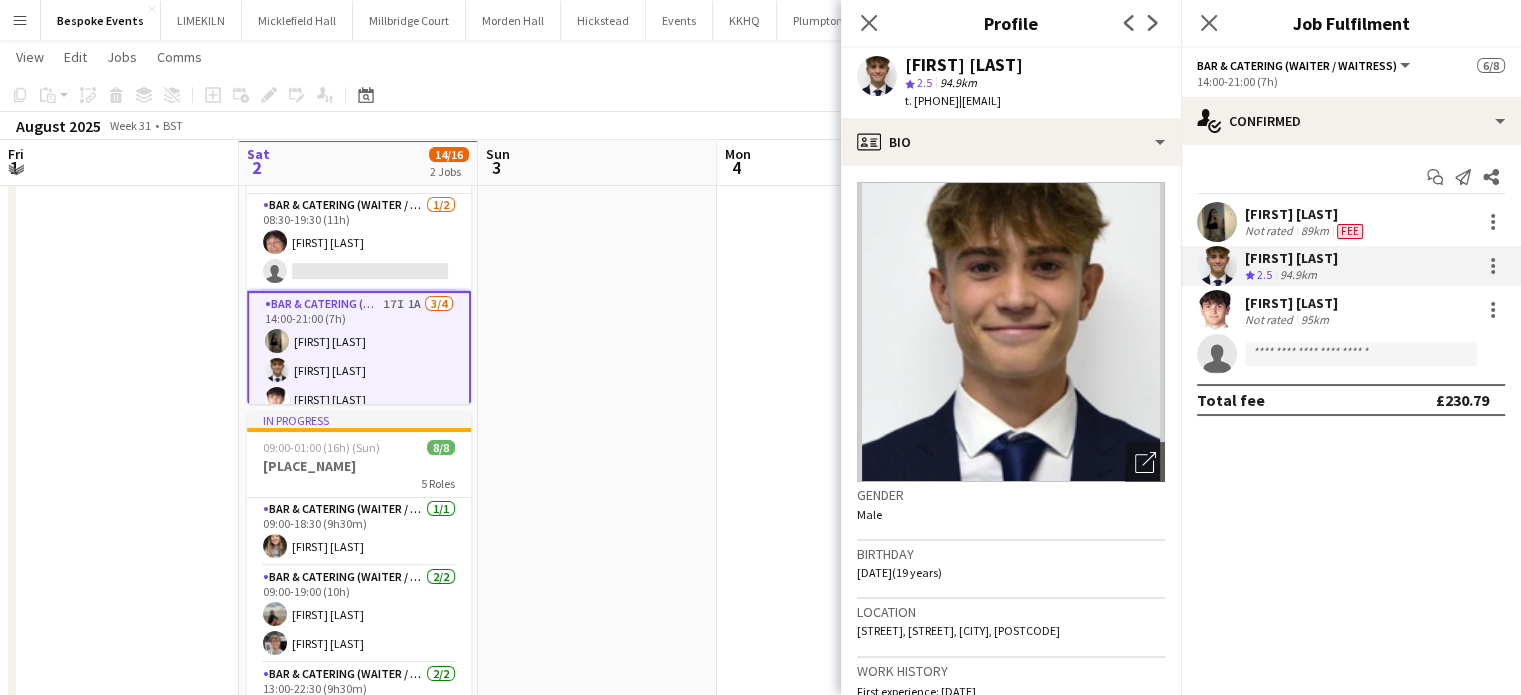 scroll, scrollTop: 0, scrollLeft: 0, axis: both 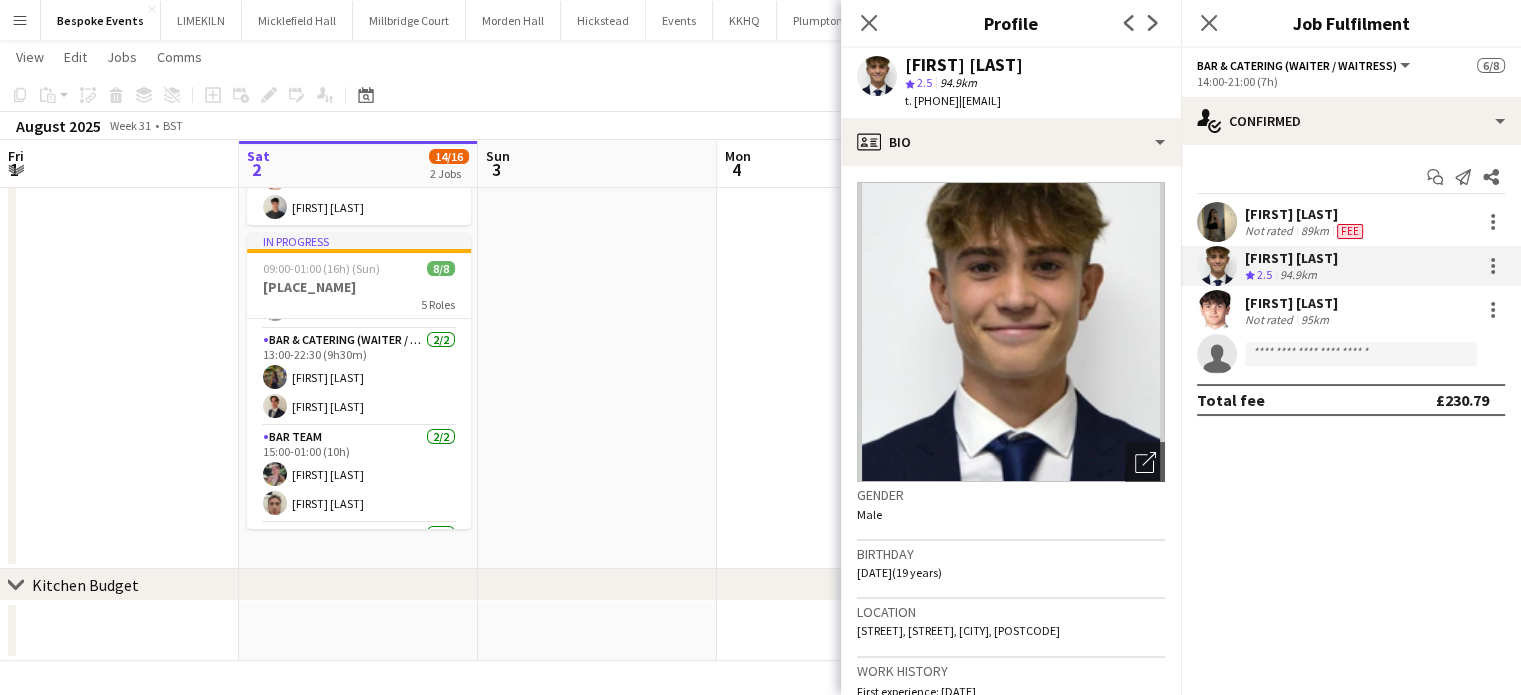 click at bounding box center [836, 245] 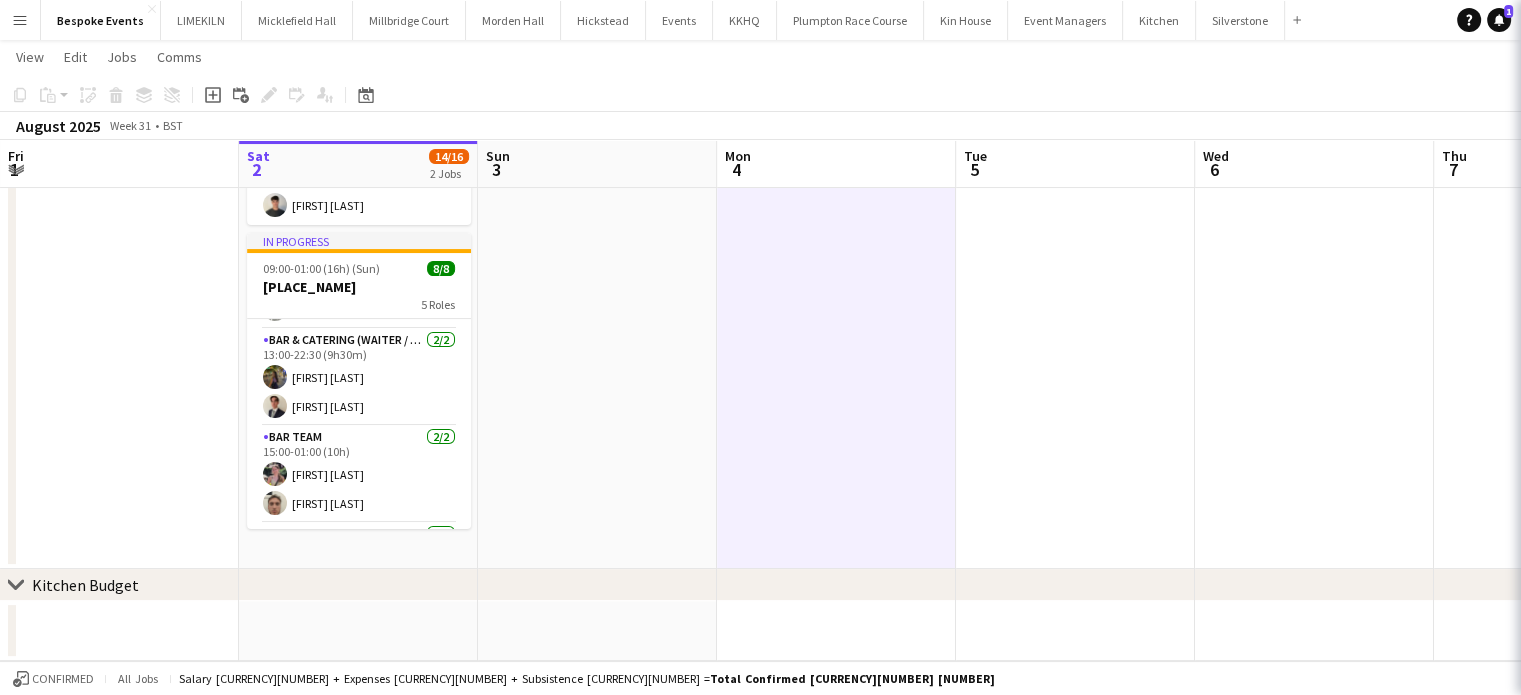 scroll, scrollTop: 138, scrollLeft: 0, axis: vertical 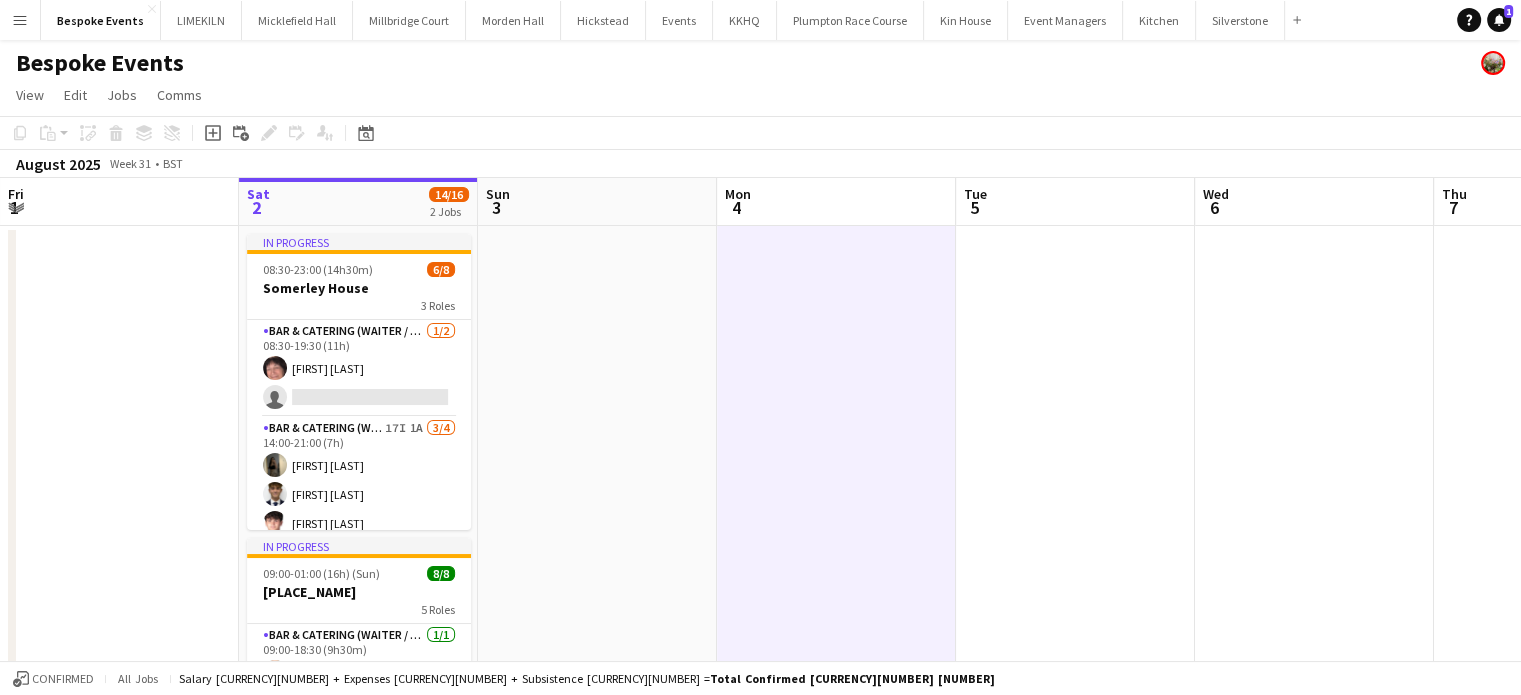 click on "Menu" at bounding box center (20, 20) 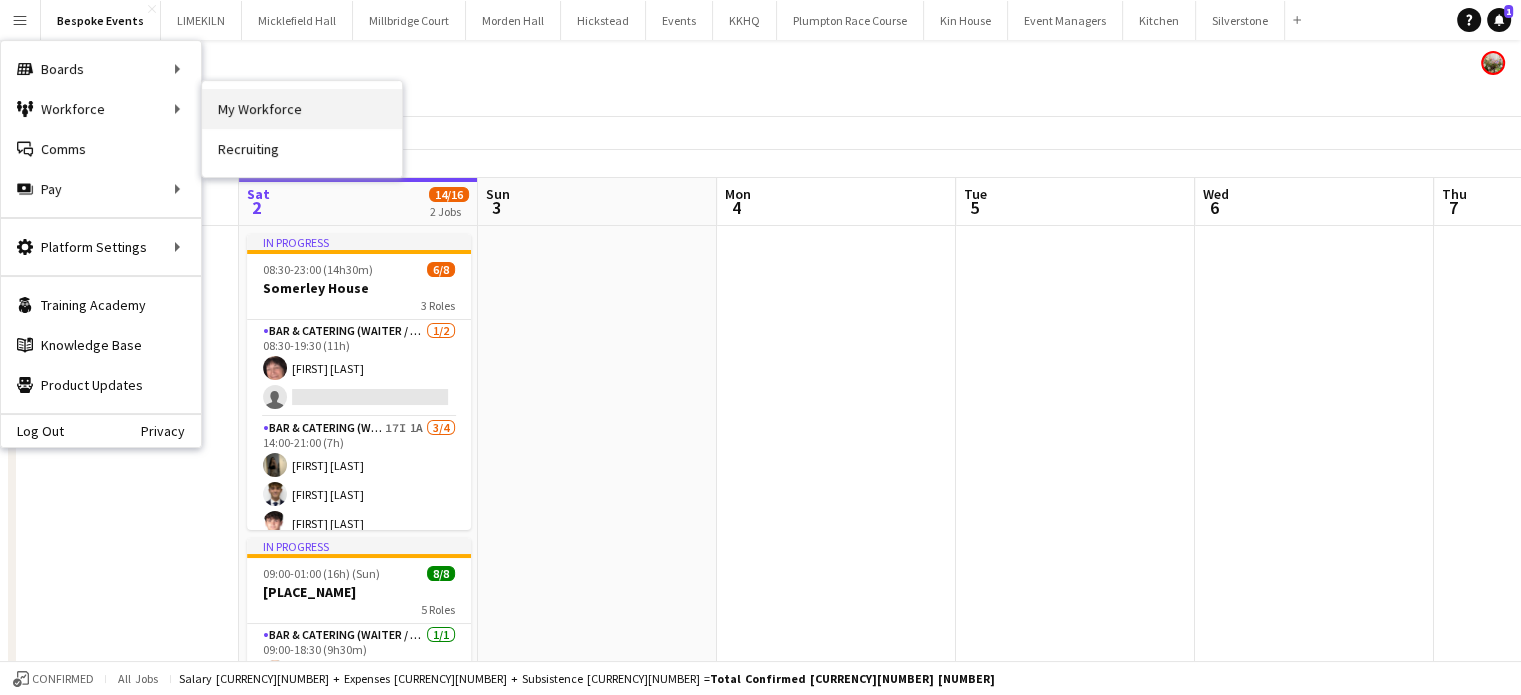 click on "My Workforce" at bounding box center [302, 109] 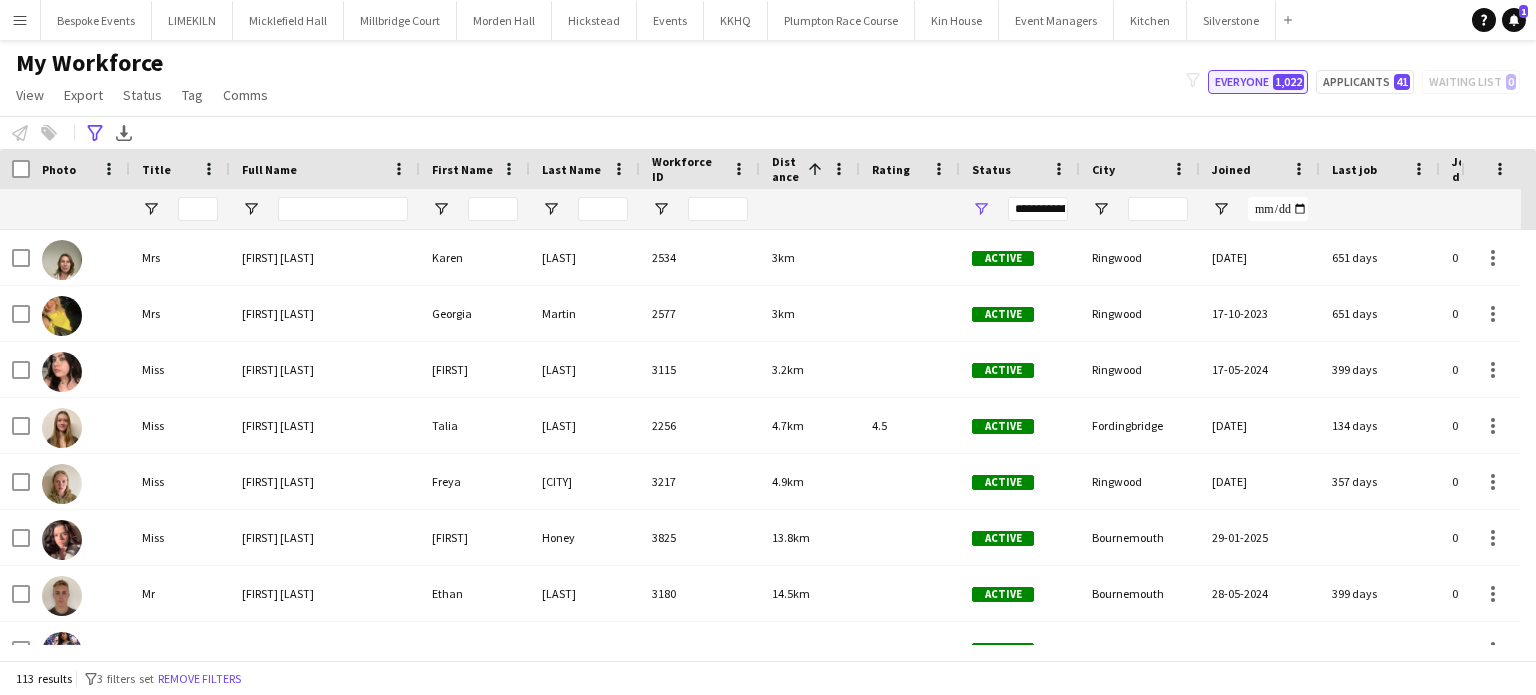 click on "Everyone   [NUMBER]" 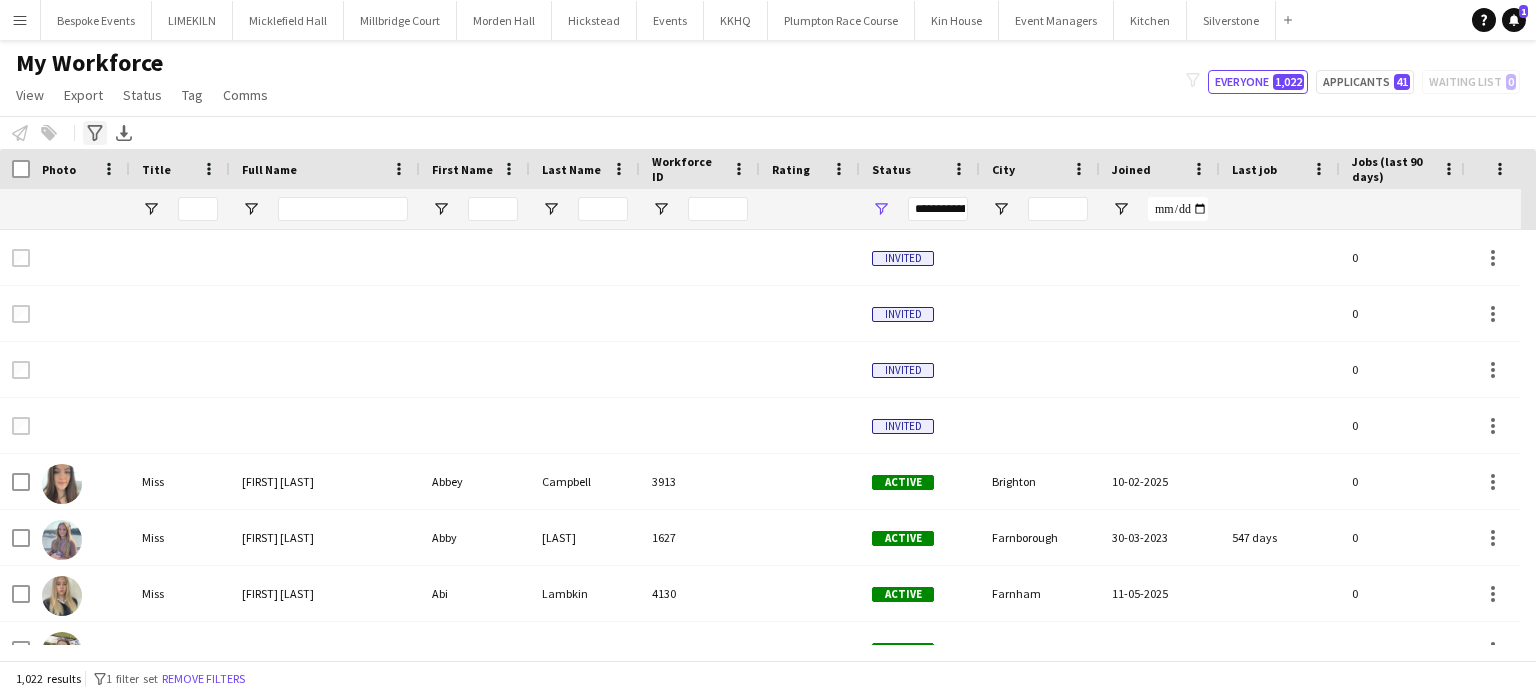 click on "Advanced filters" 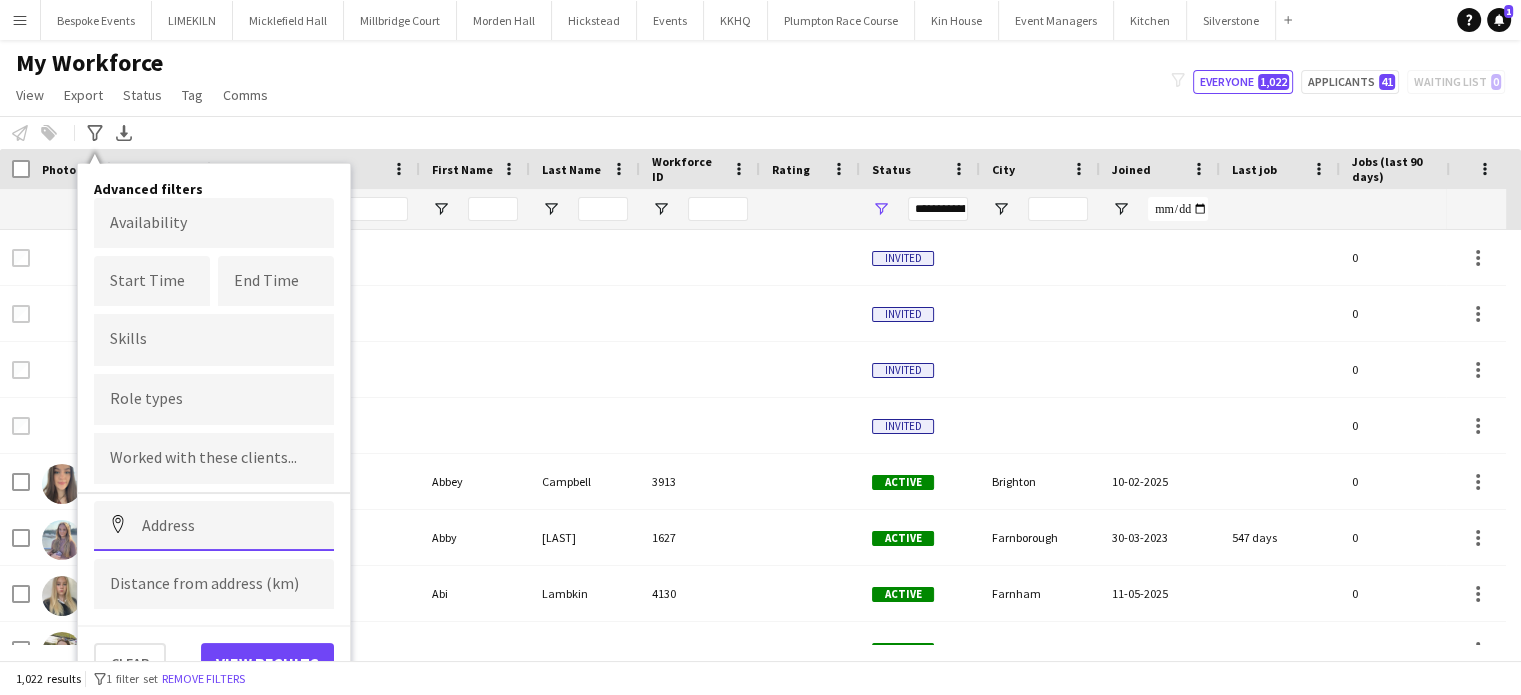click at bounding box center (214, 526) 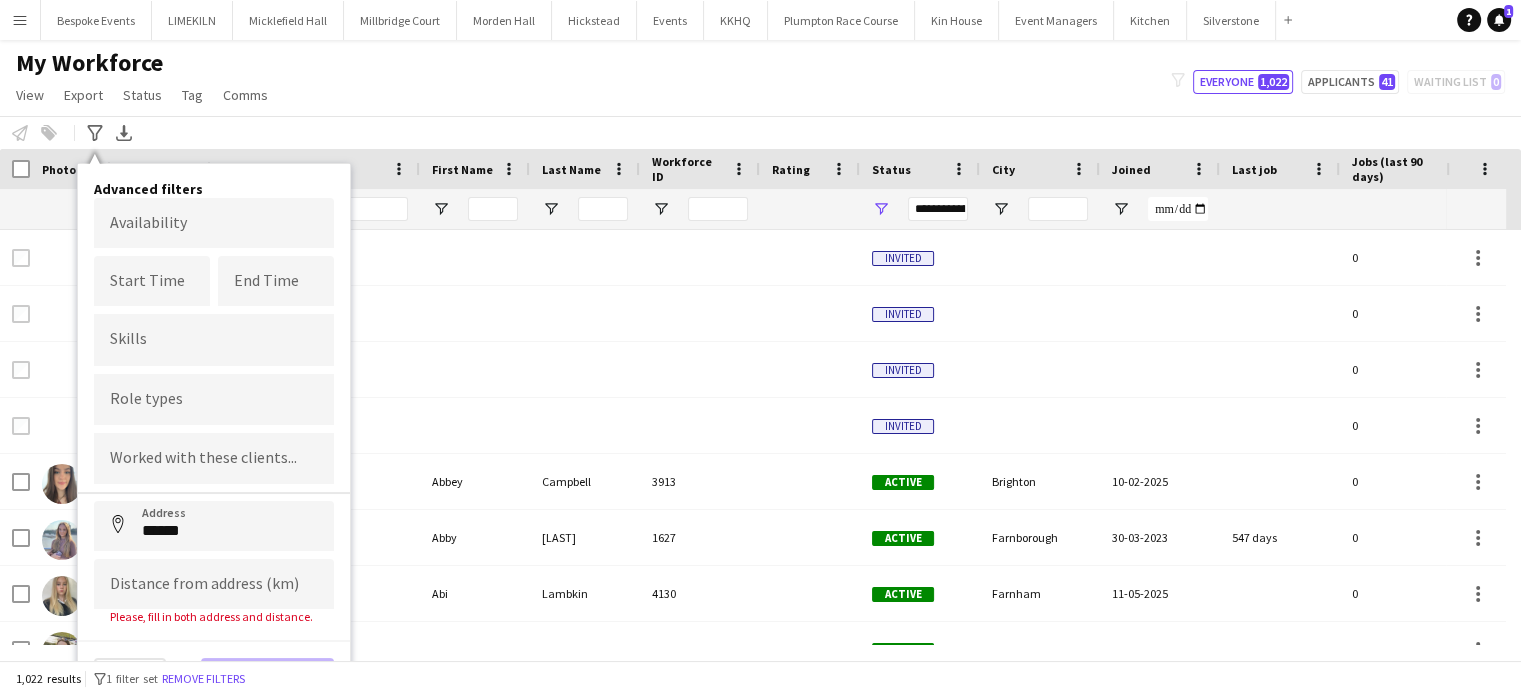 type on "**********" 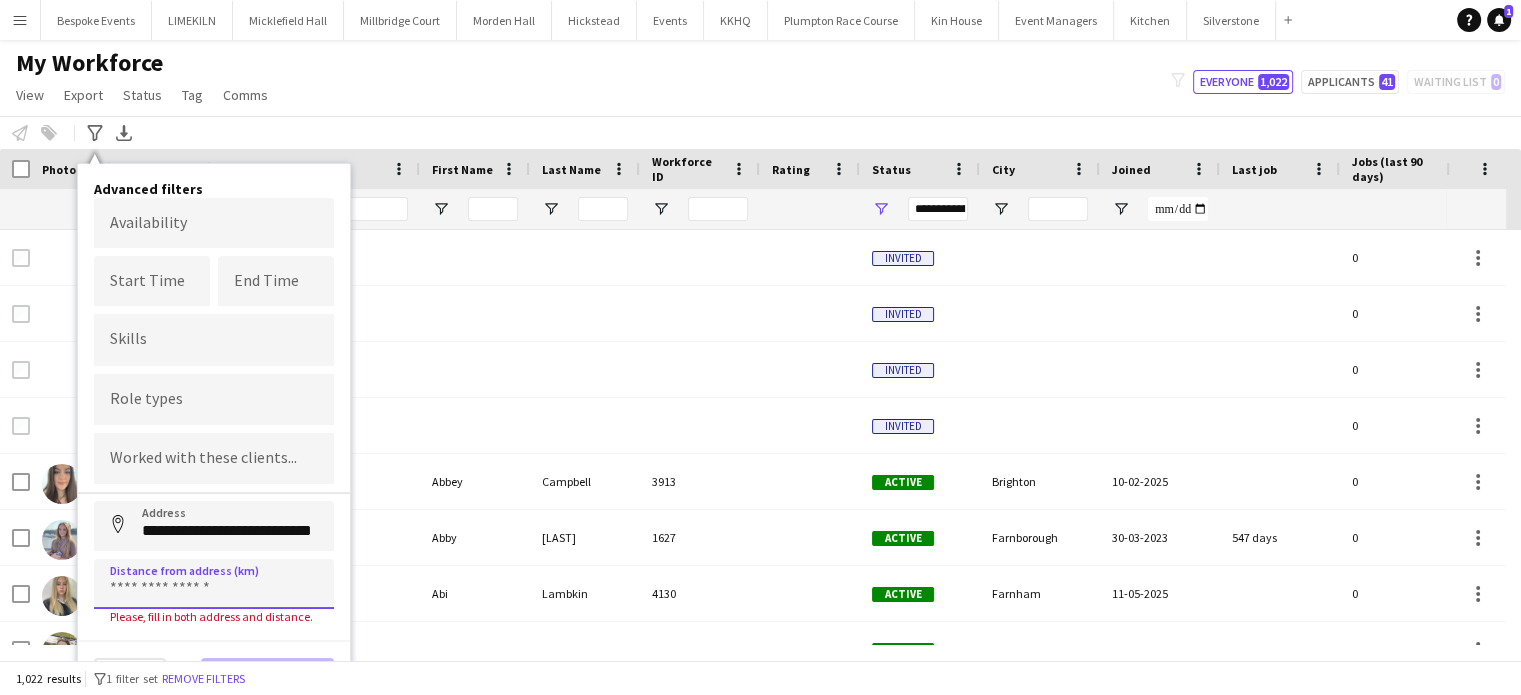 click at bounding box center [214, 584] 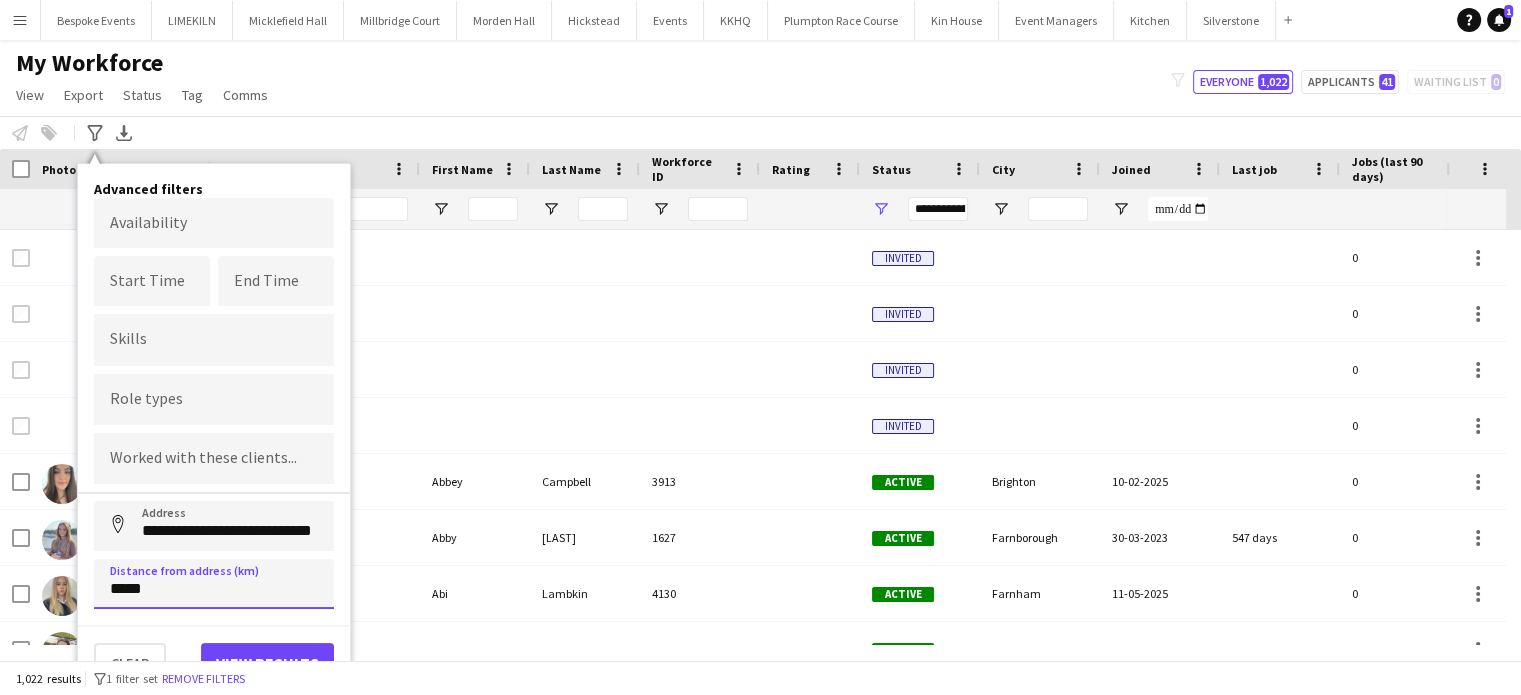 type on "*****" 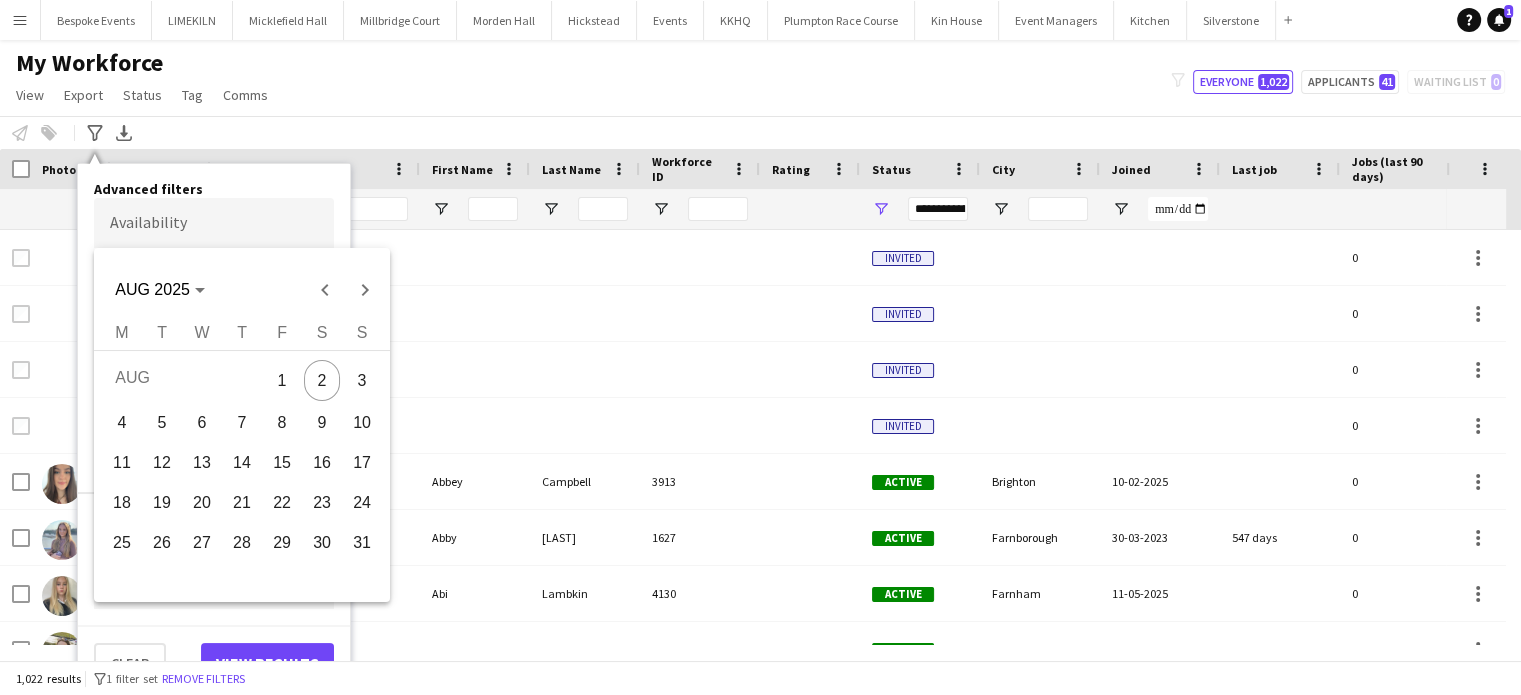 click on "Menu
Boards
Boards   Boards   All jobs   Status
Workforce
Workforce   My Workforce   Recruiting
Comms
Comms
Pay
Pay   Approvals   Payments   Reports
Platform Settings
Platform Settings   App settings   Your settings   Profiles
Training Academy
Training Academy
Knowledge Base
Knowledge Base
Product Updates
Product Updates   Log Out   Privacy   Bespoke Events
Close
LIMEKILN
Close
Micklefield Hall
Close
Millbridge Court
Close
Morden Hall
Close
Hickstead
Close
Events
Close
KKHQ
Close
Plumpton Race Course
Close
Kin House" at bounding box center [760, 347] 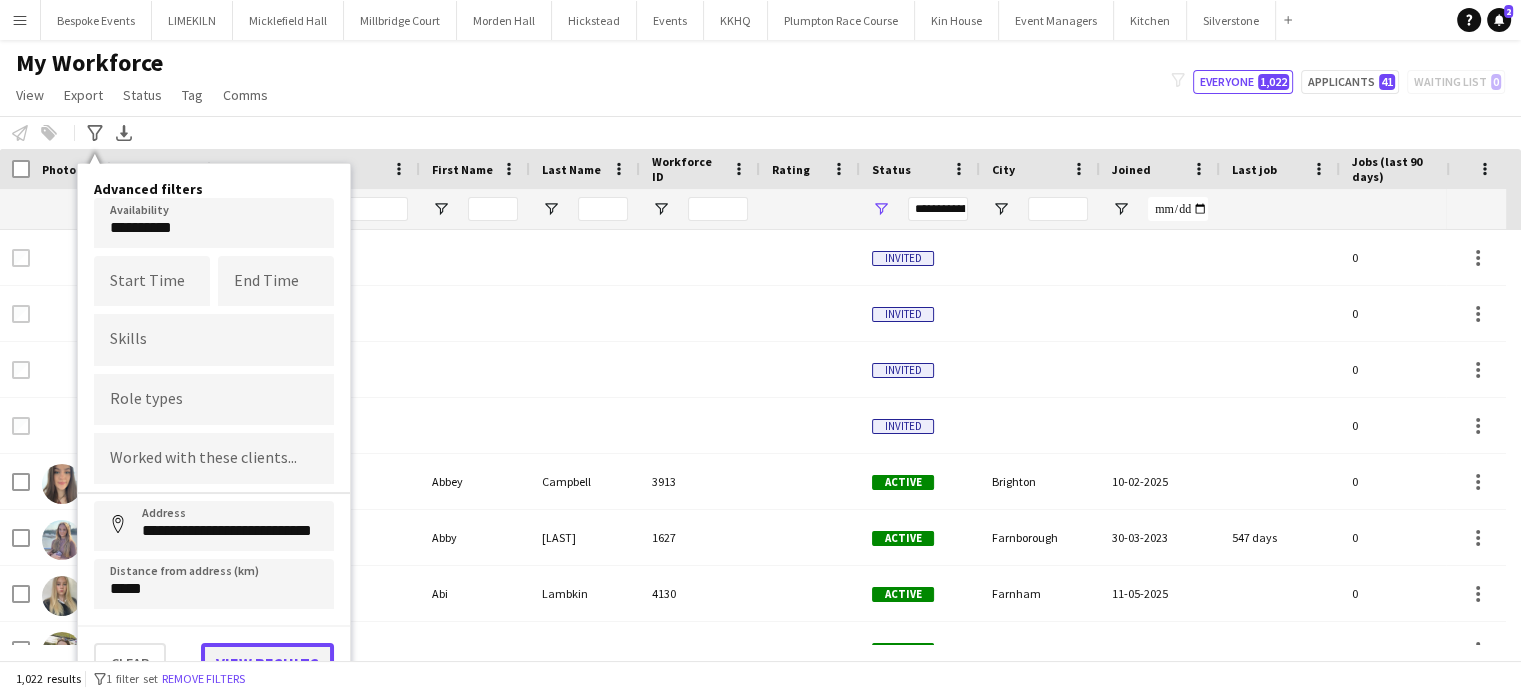 click on "View results" at bounding box center [267, 663] 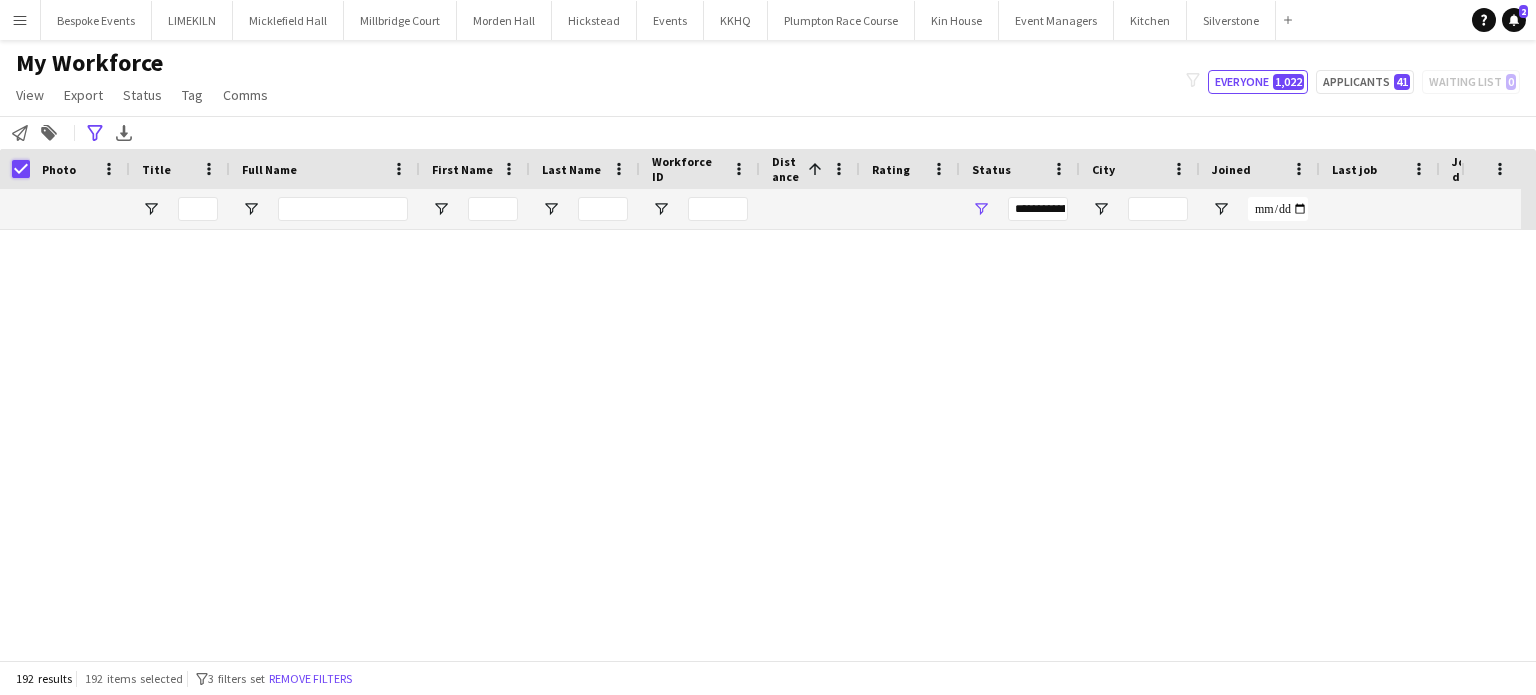 scroll, scrollTop: 10251, scrollLeft: 0, axis: vertical 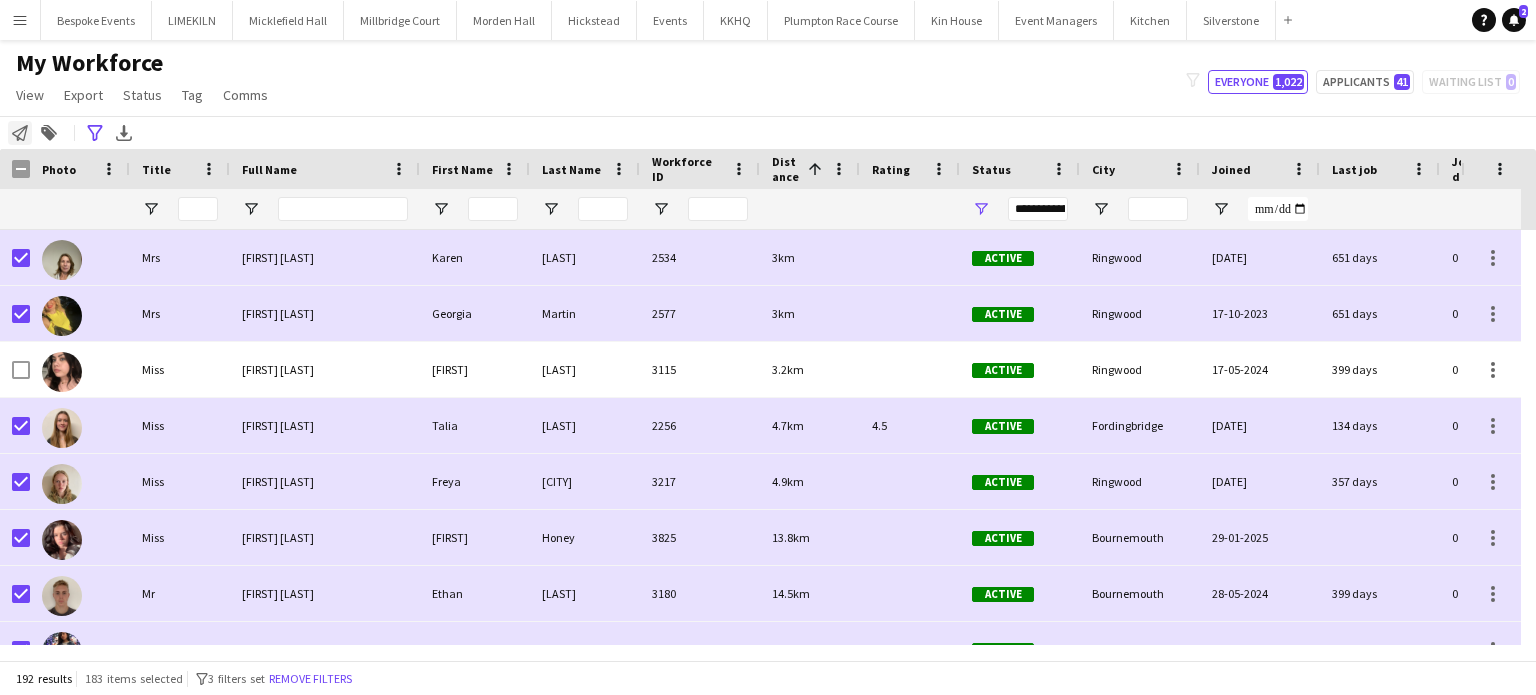 click 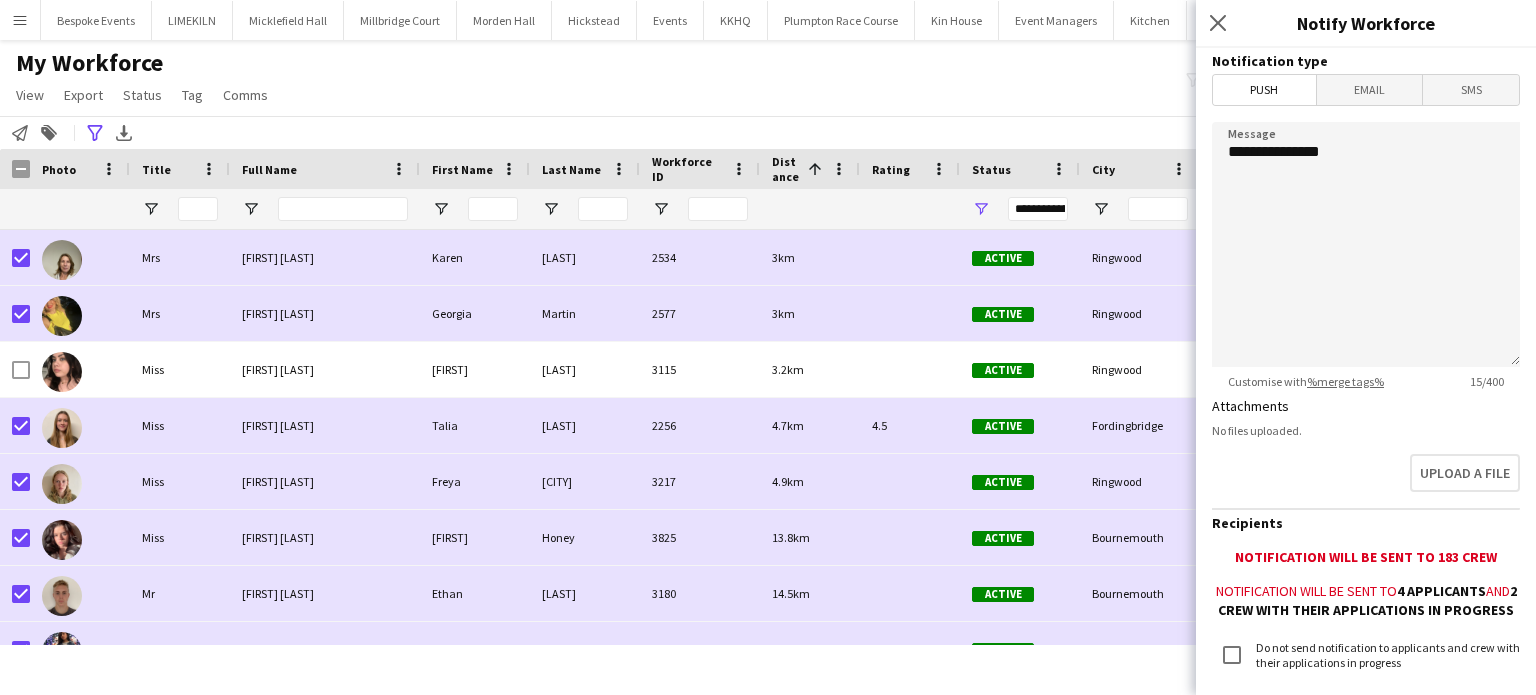 click on "Email" at bounding box center [1370, 90] 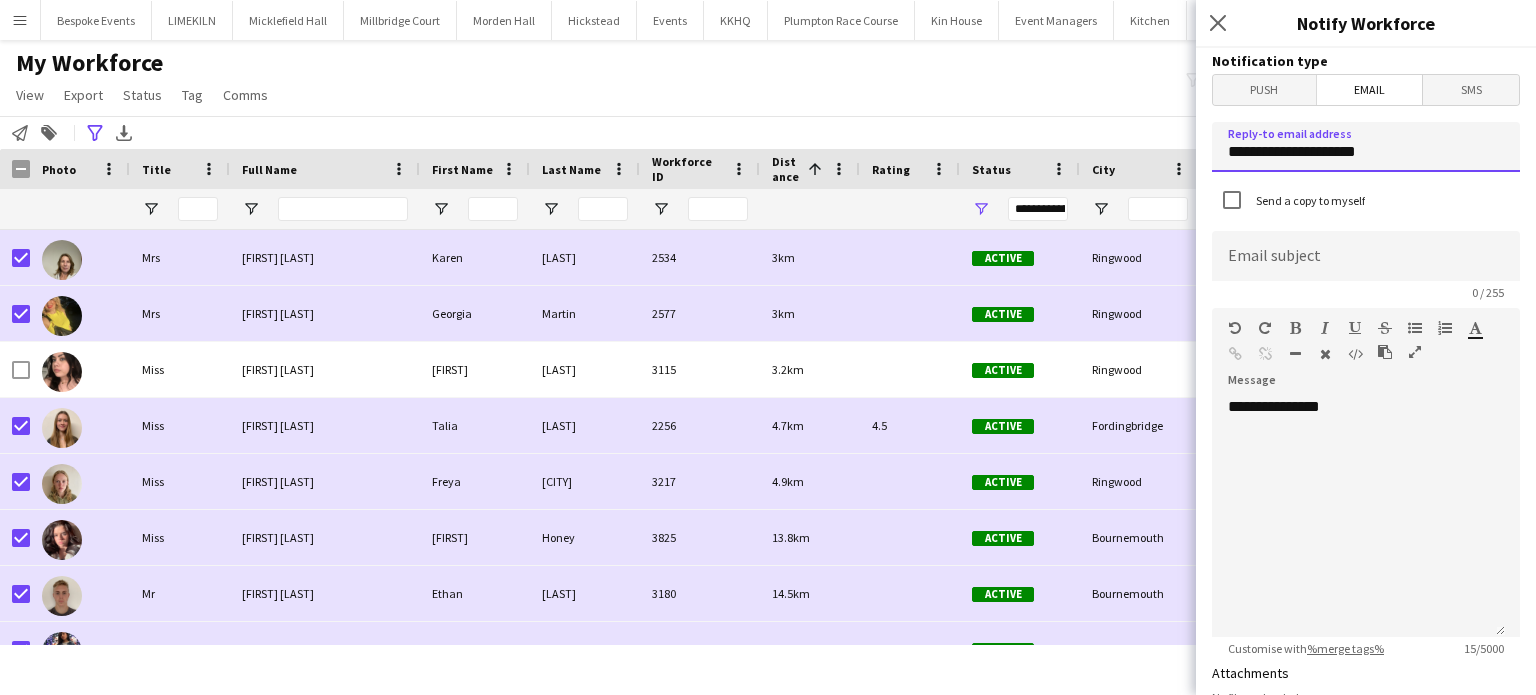 drag, startPoint x: 1384, startPoint y: 143, endPoint x: 1140, endPoint y: 152, distance: 244.16592 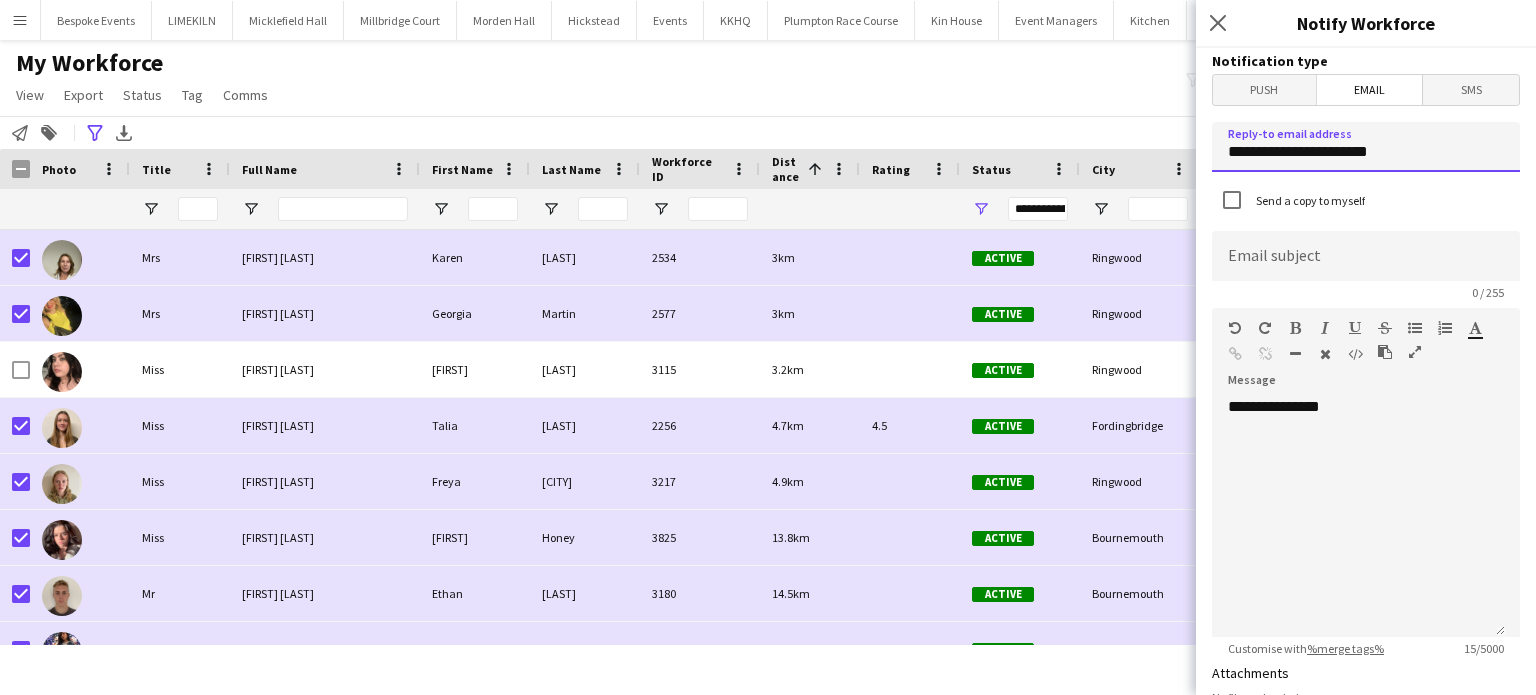 type on "**********" 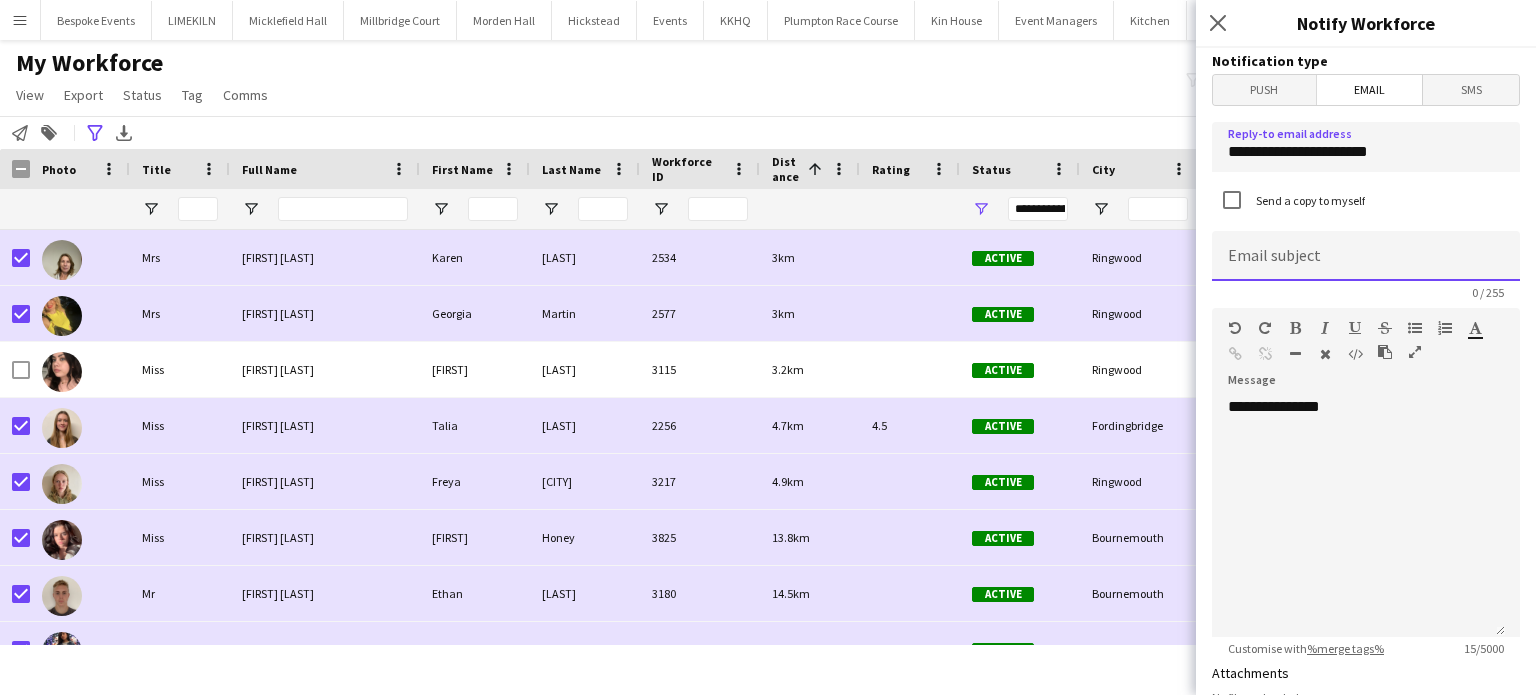 click 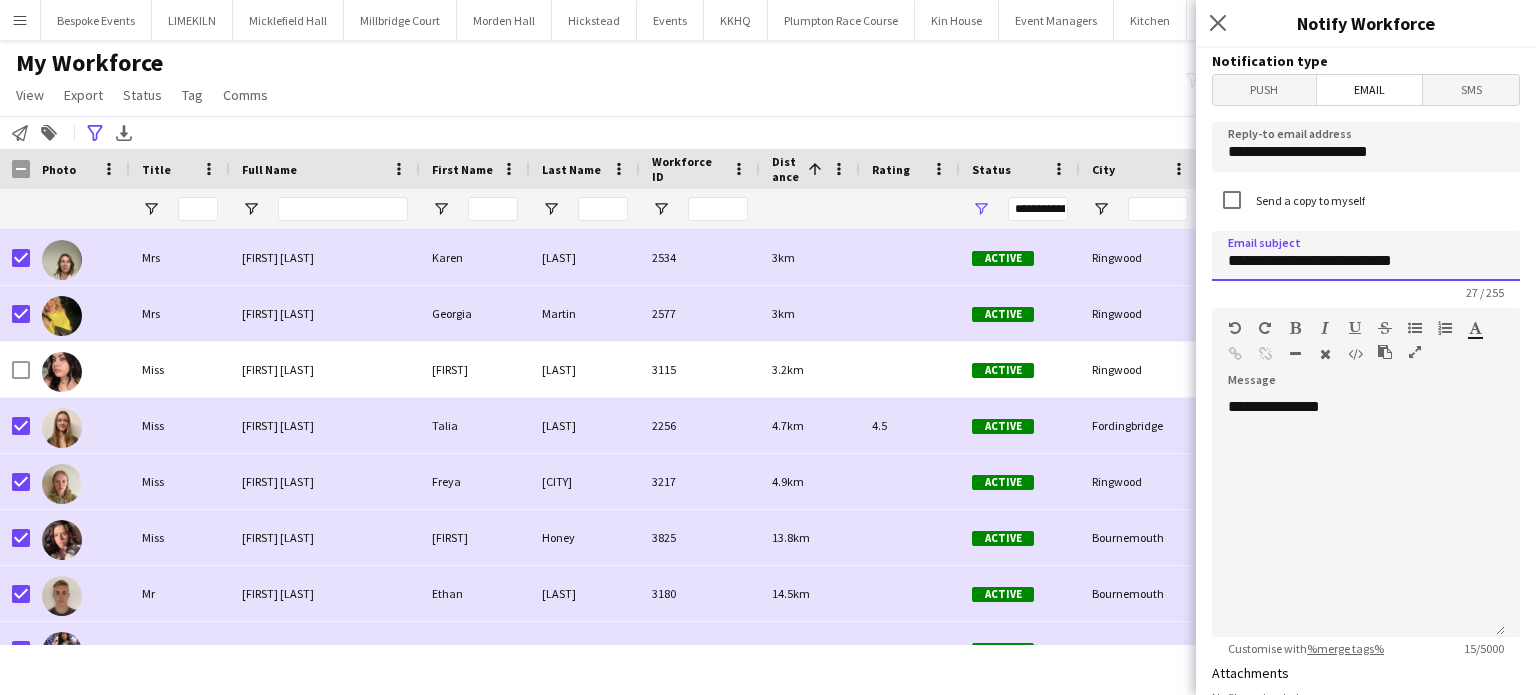 type on "**********" 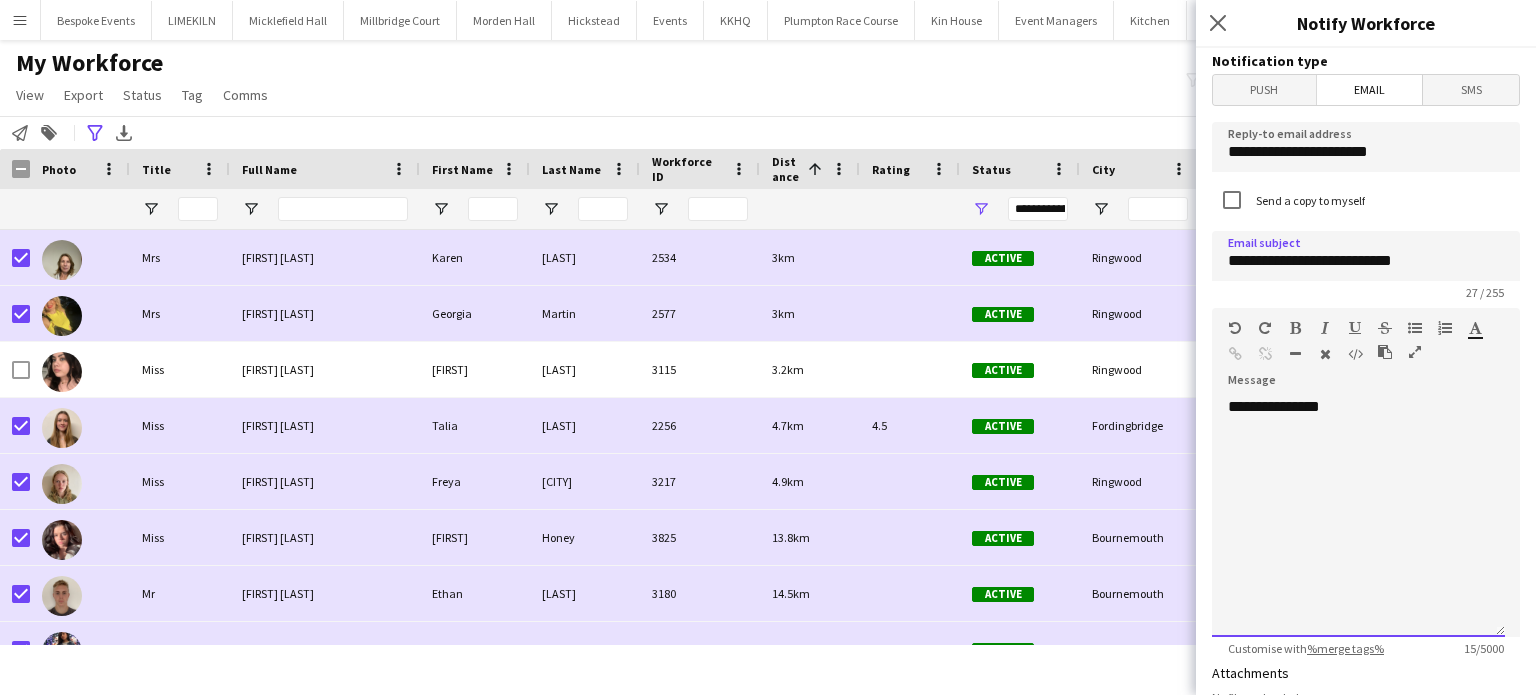 click on "**********" 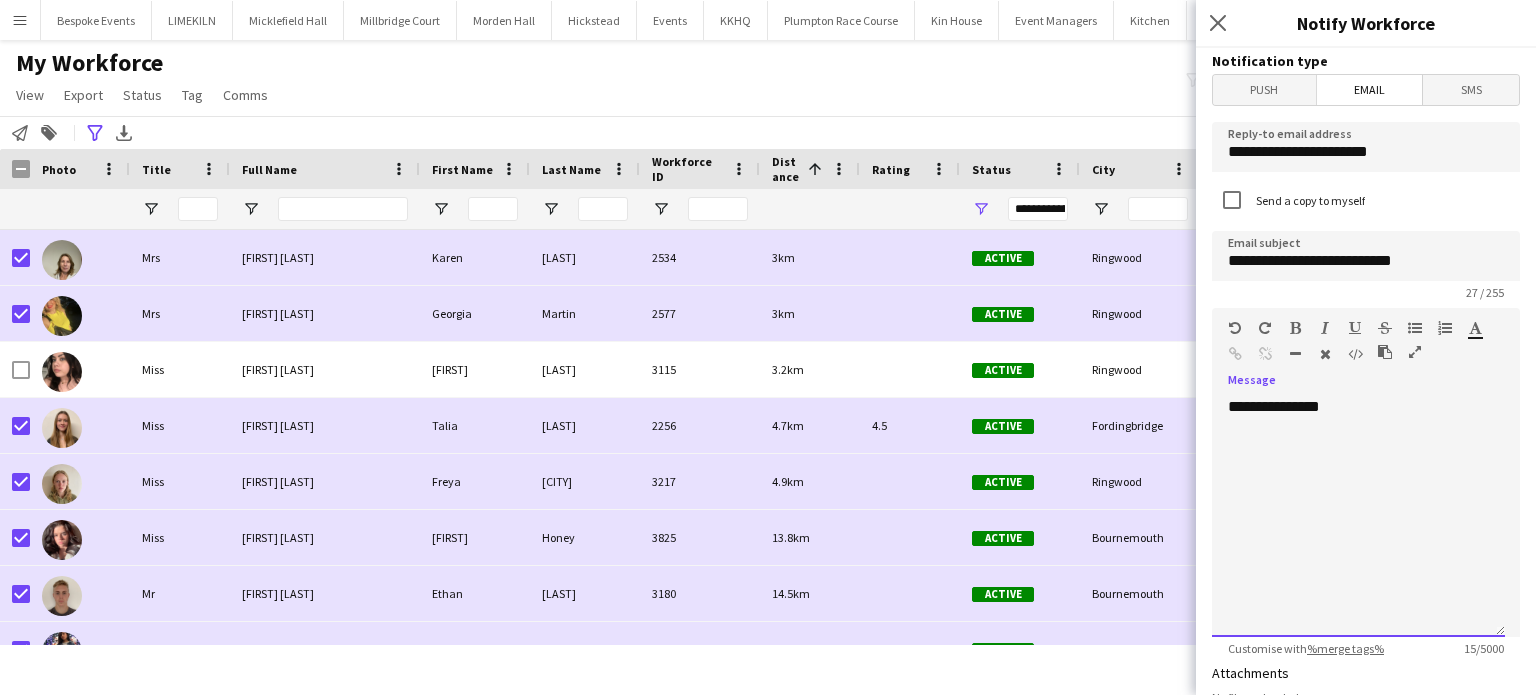 type 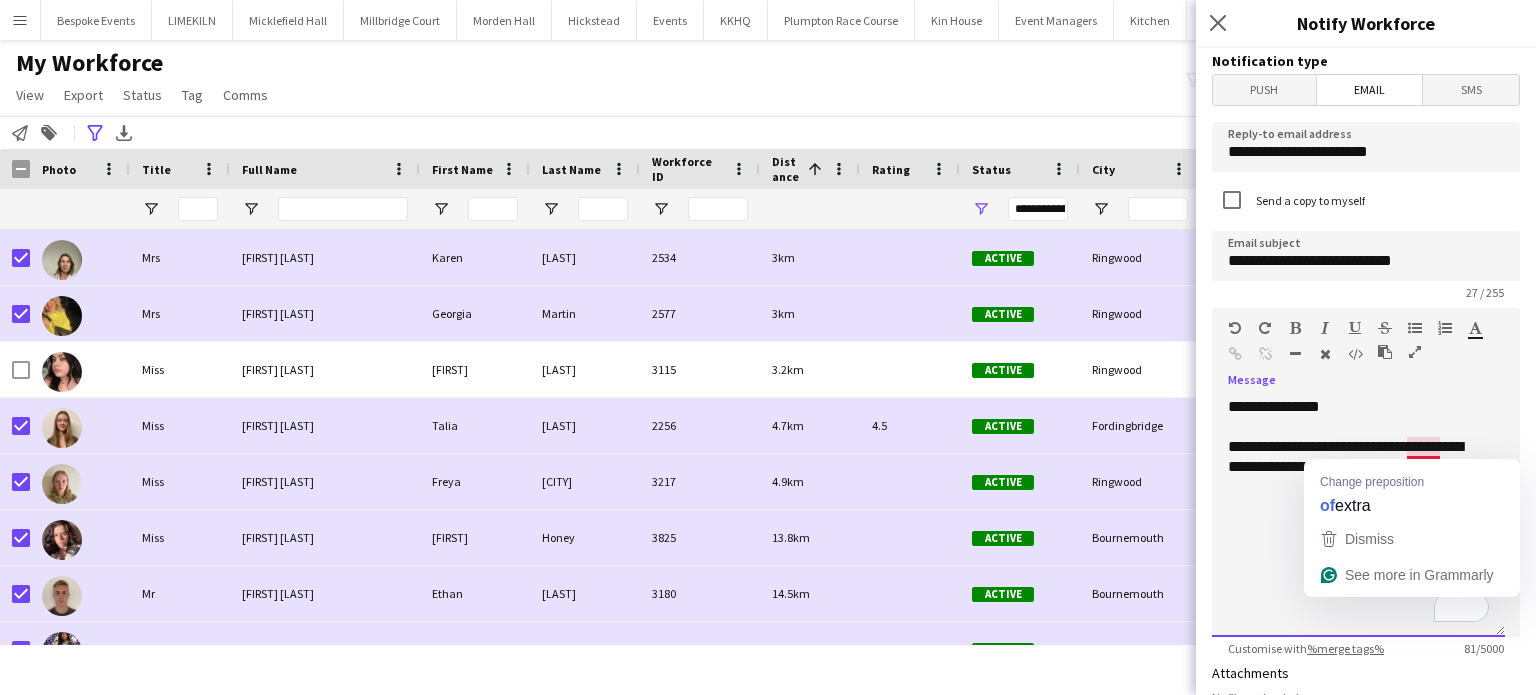 click on "**********" 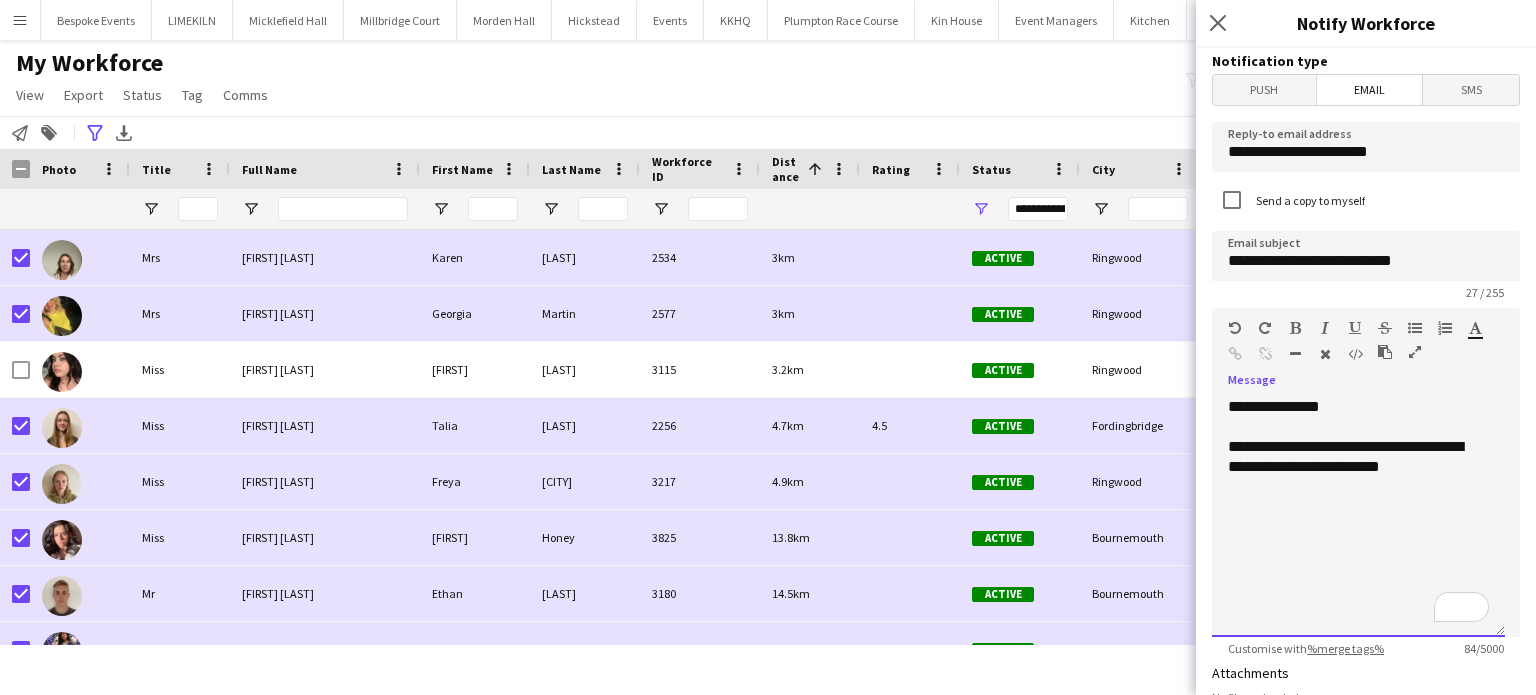 click on "**********" 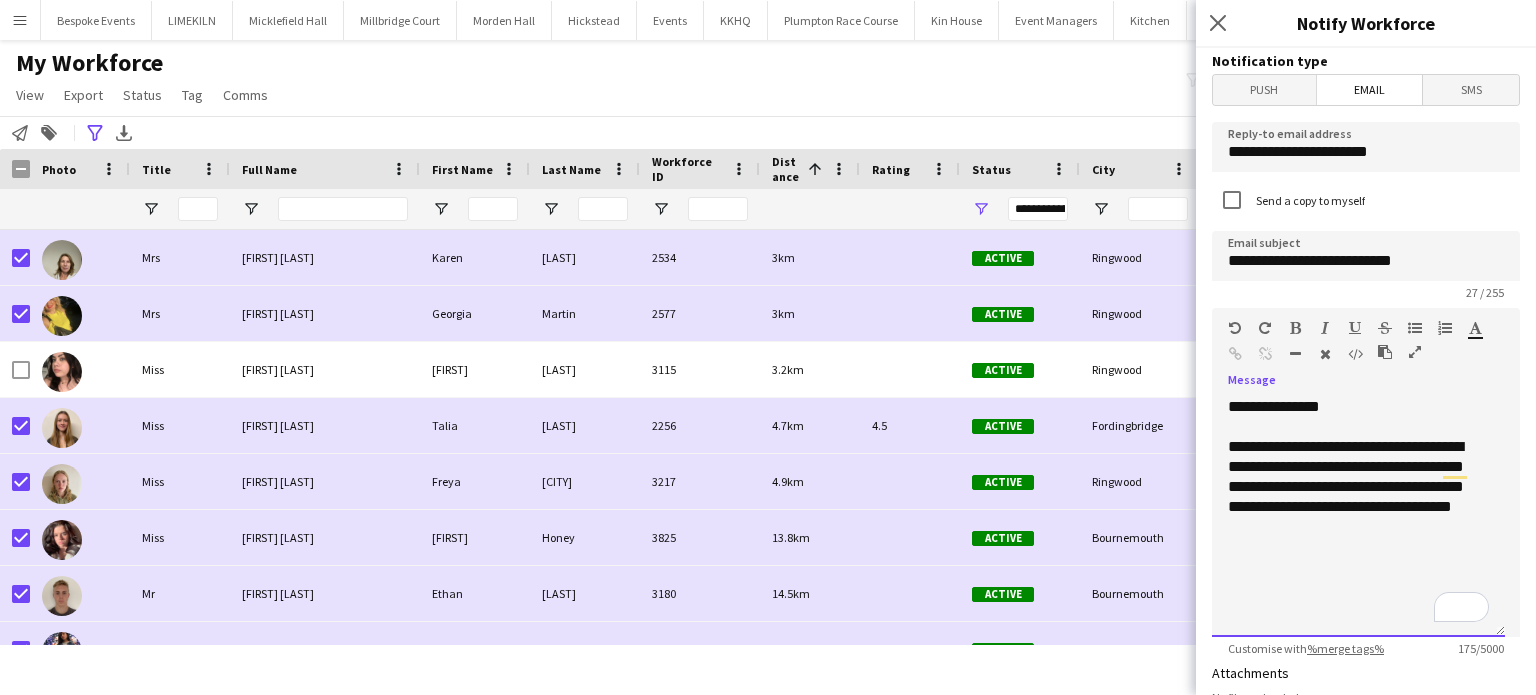click on "**********" 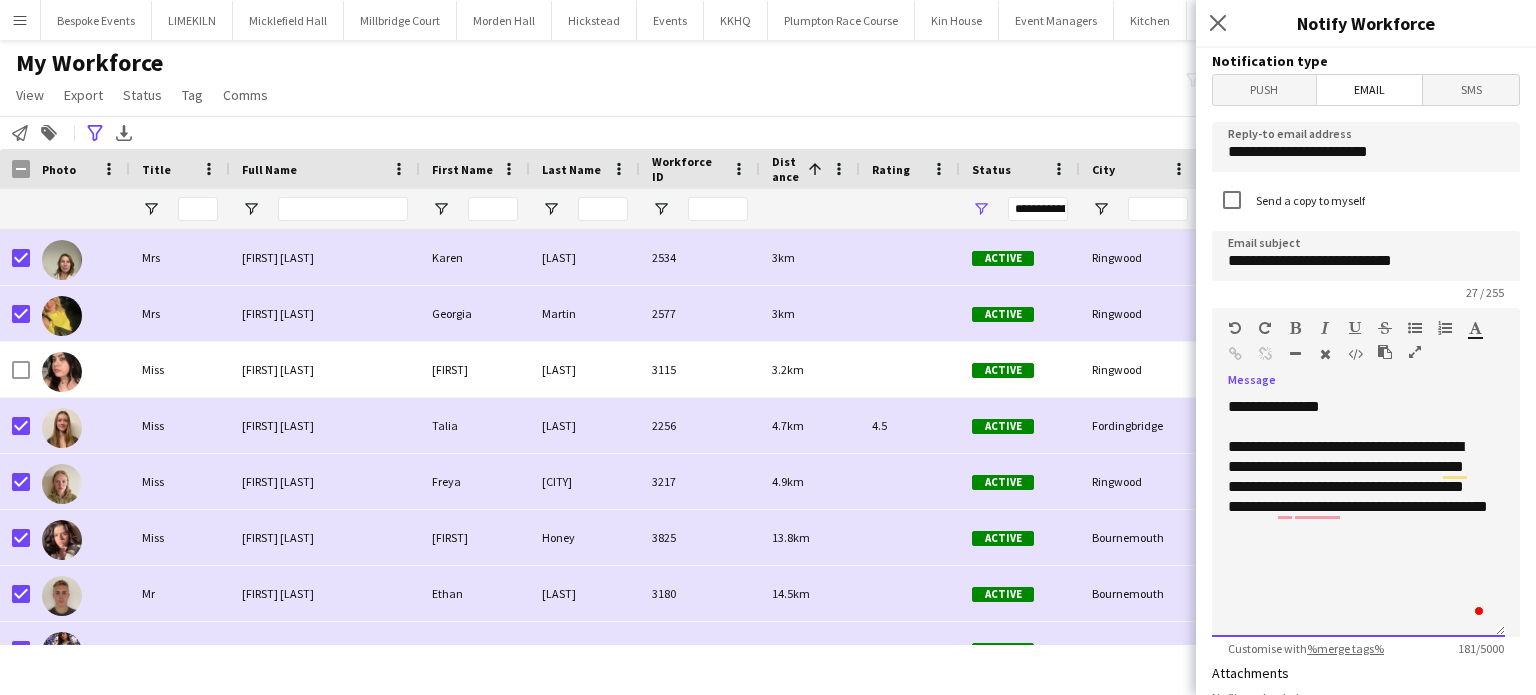 click on "**********" 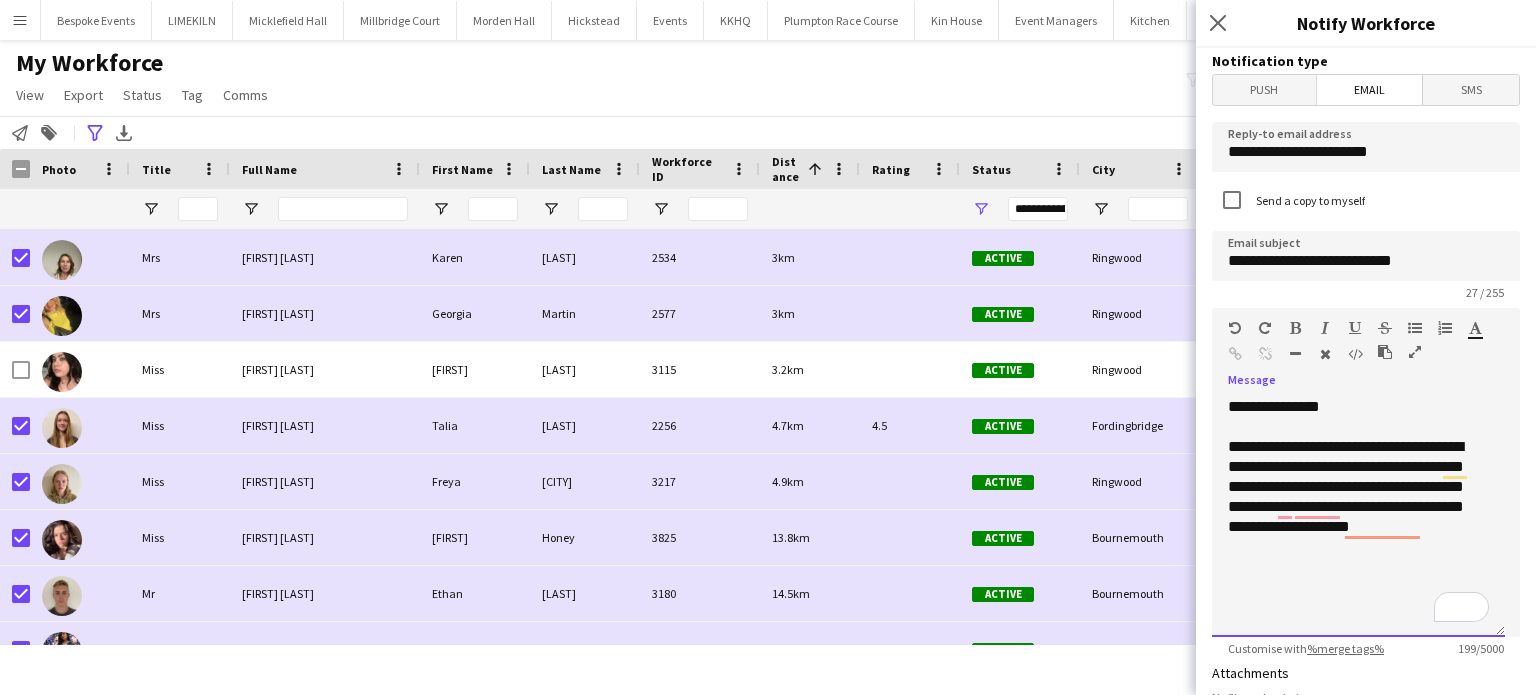 scroll, scrollTop: 60, scrollLeft: 0, axis: vertical 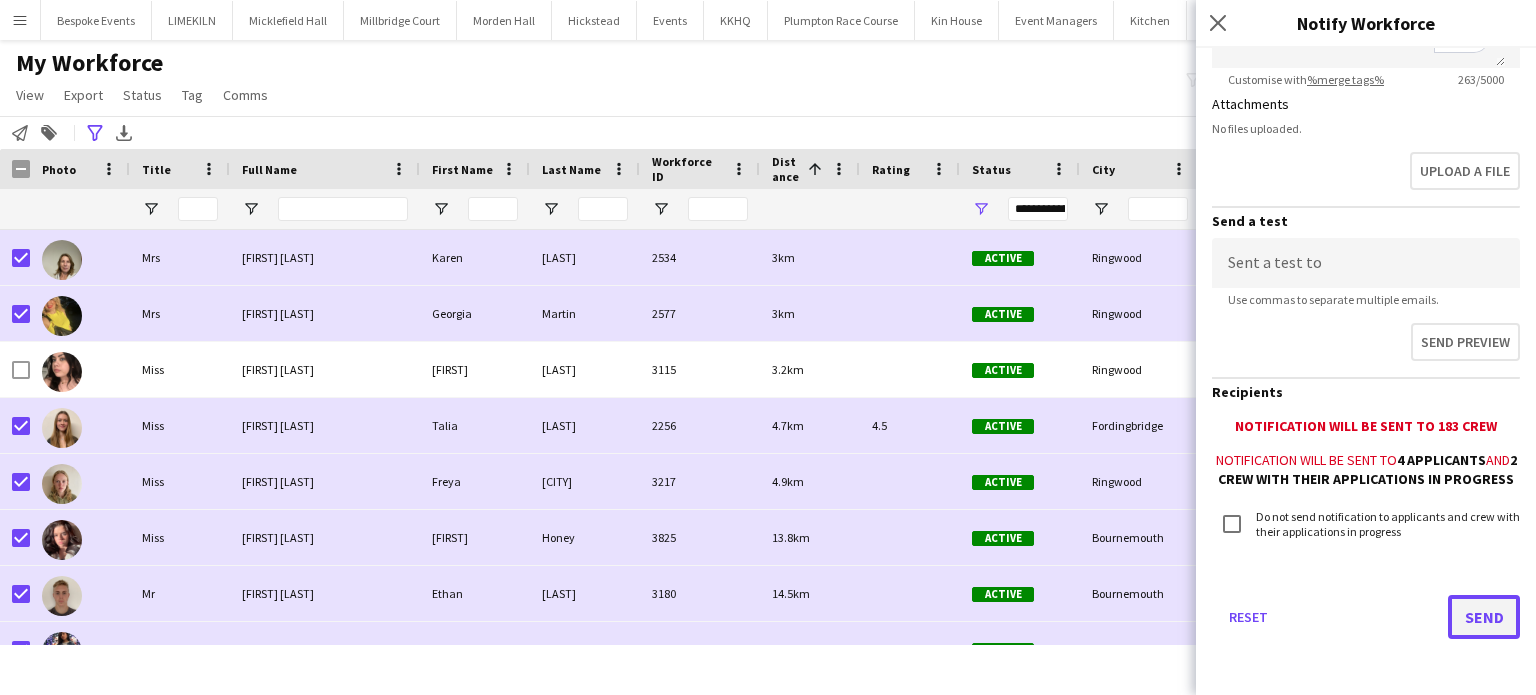 click on "Send" 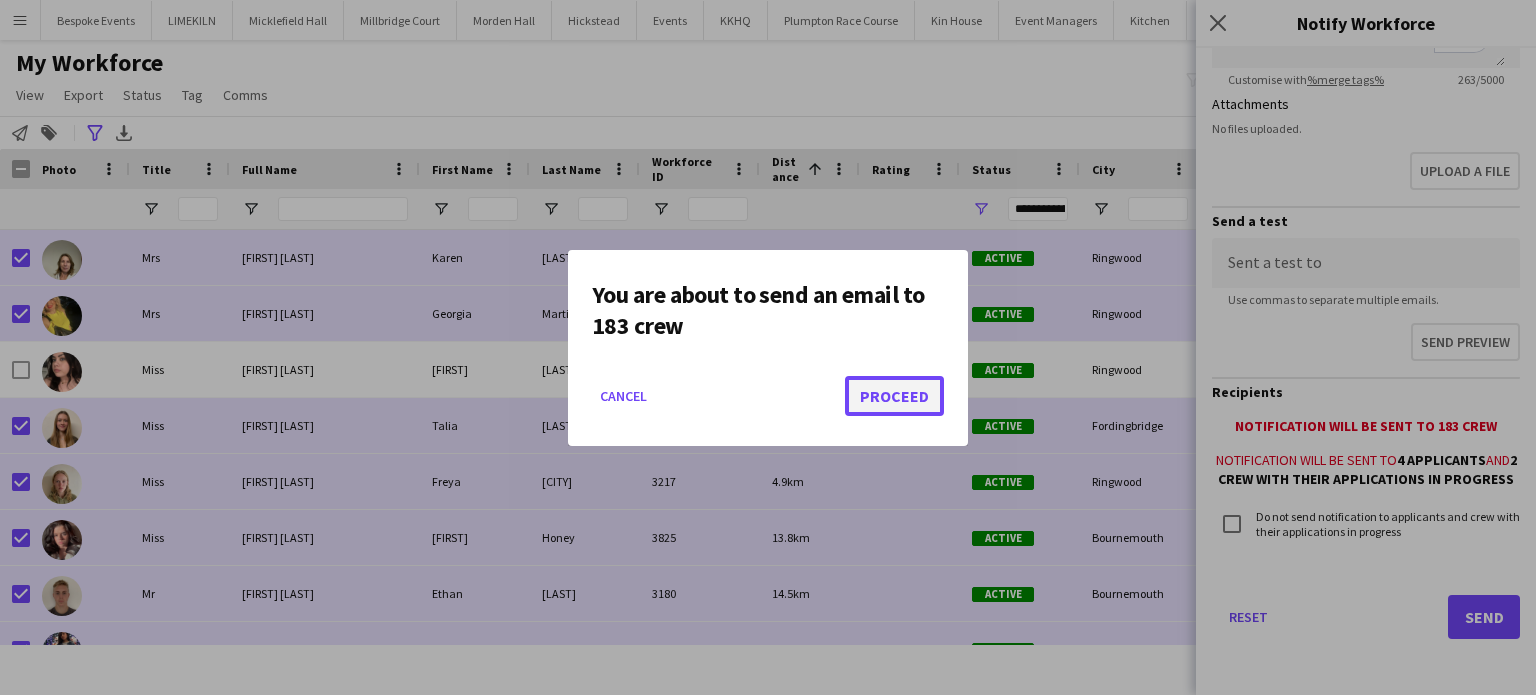 click on "Proceed" 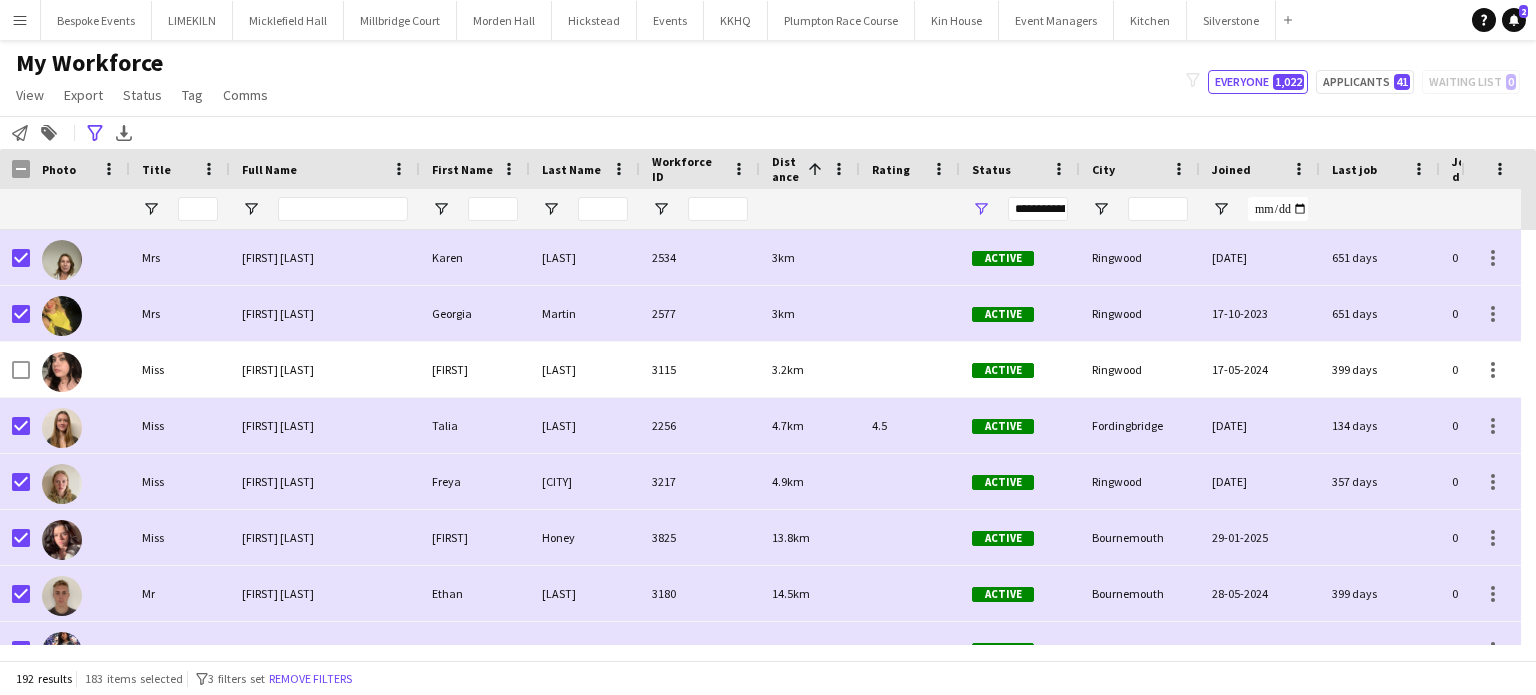 click at bounding box center (15, 169) 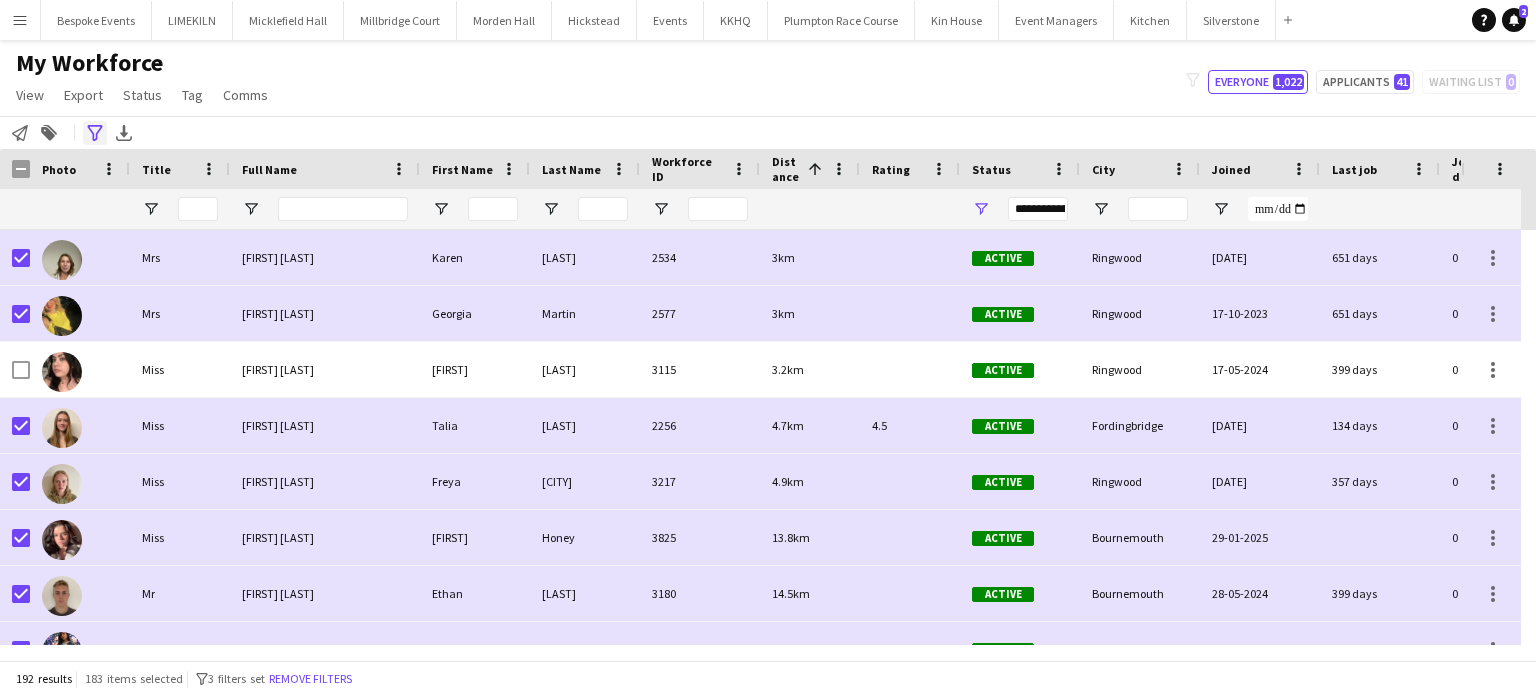 click on "Advanced filters" 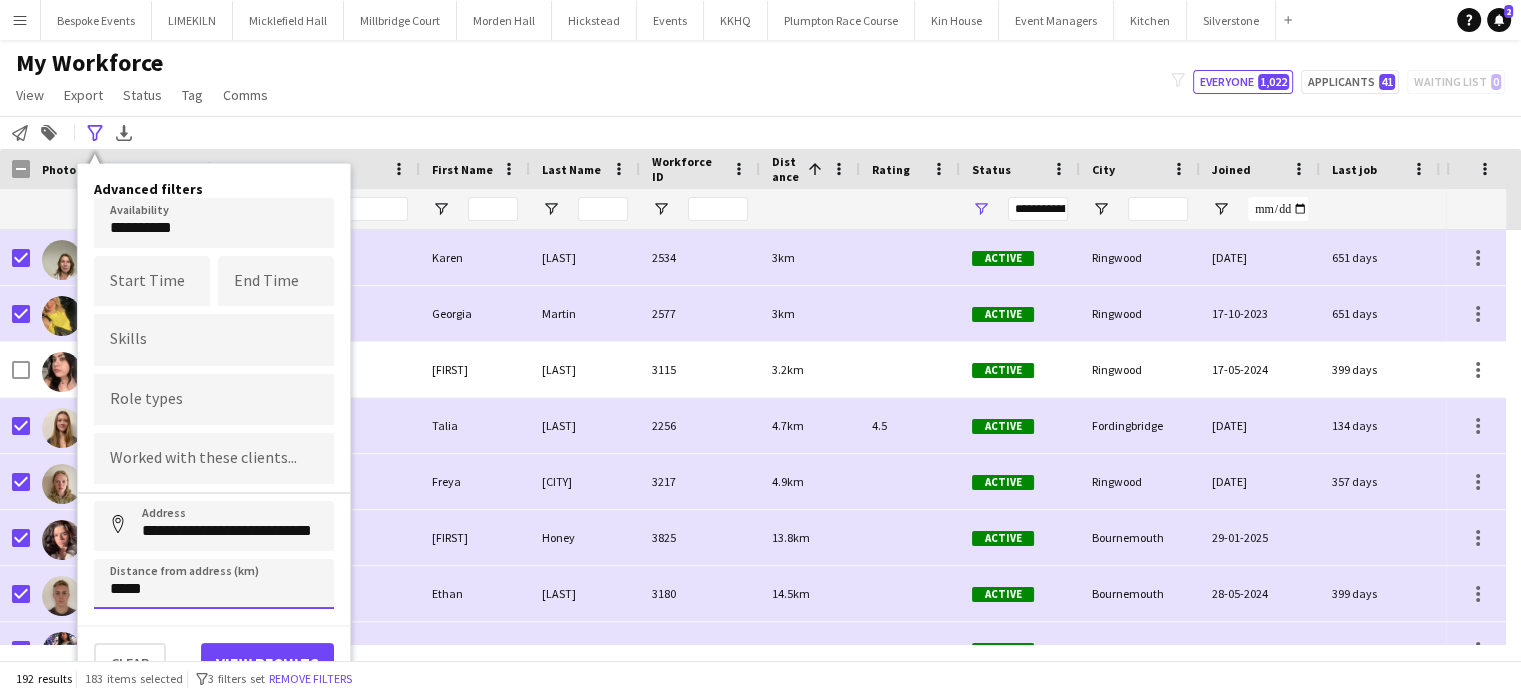 click on "*****" at bounding box center [214, 584] 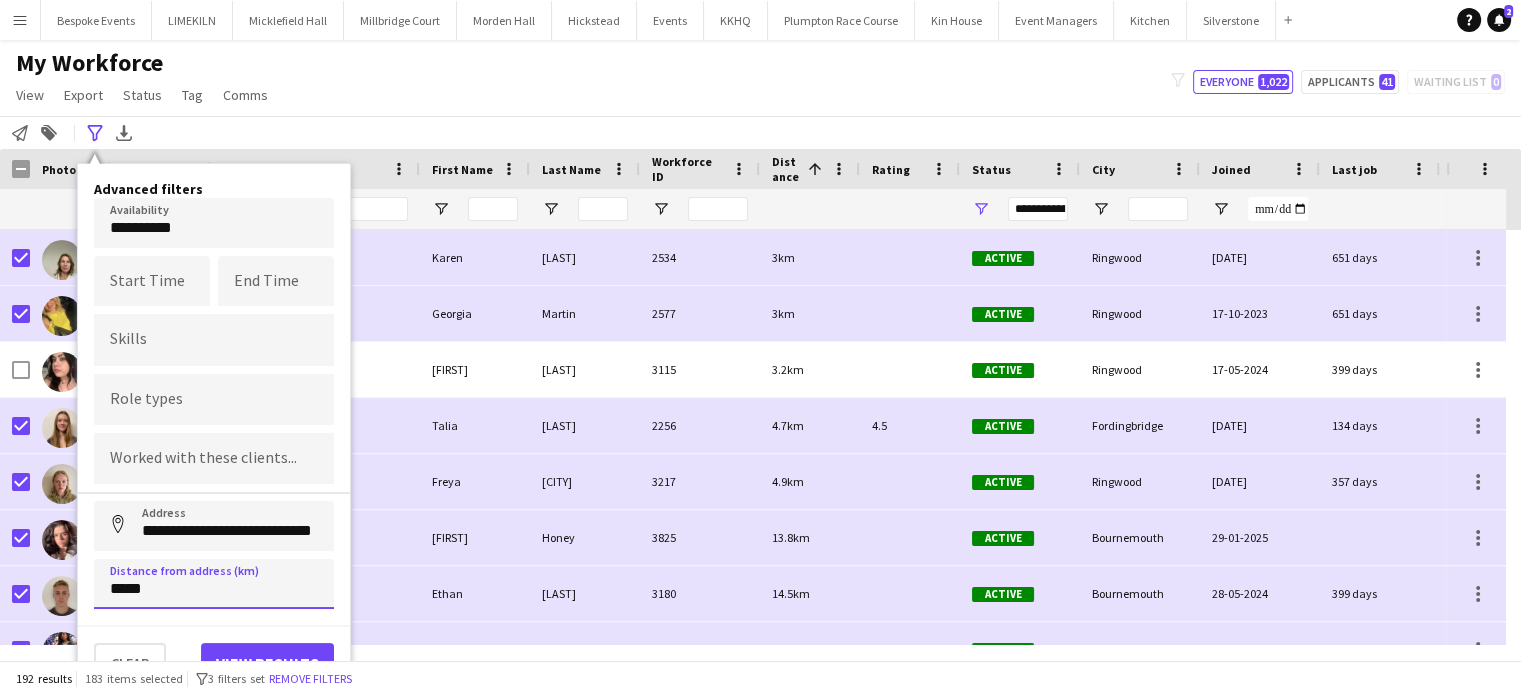 type on "****" 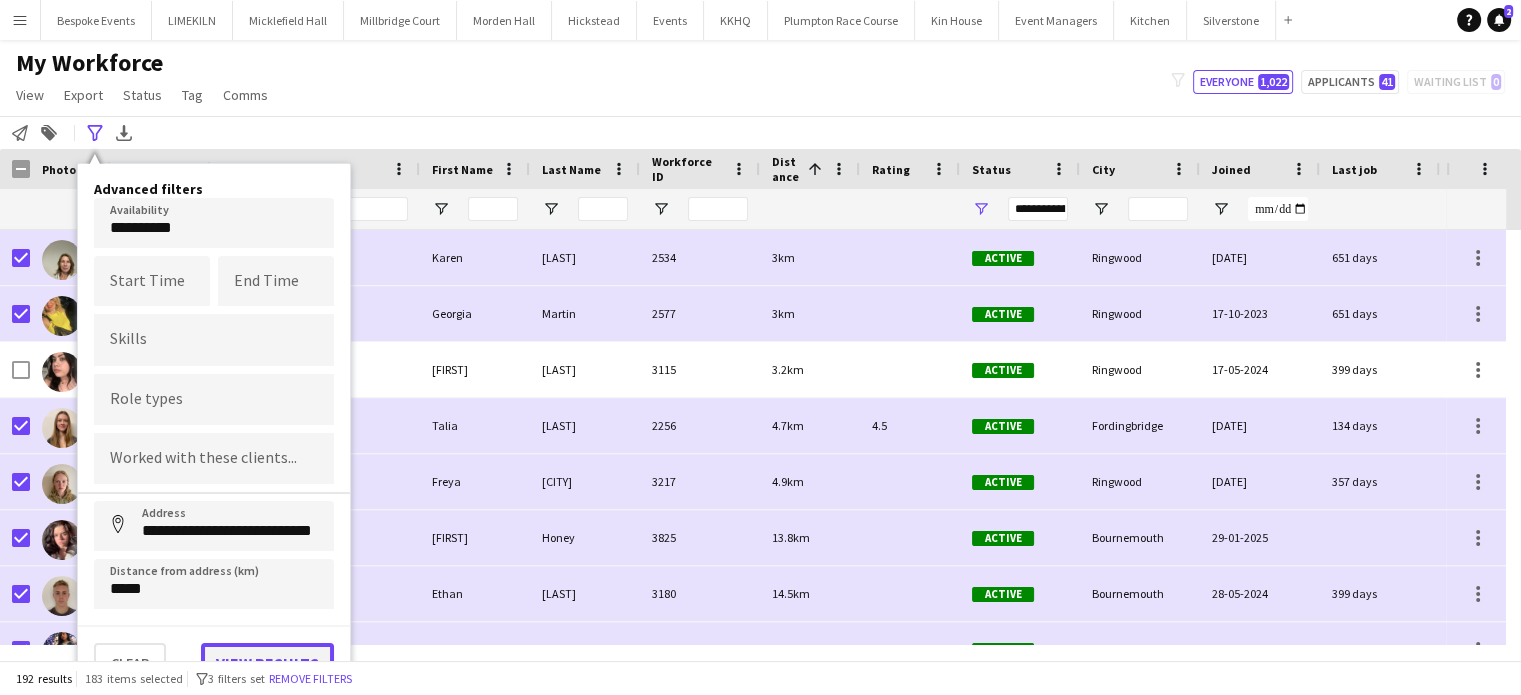 click on "View results" at bounding box center (267, 663) 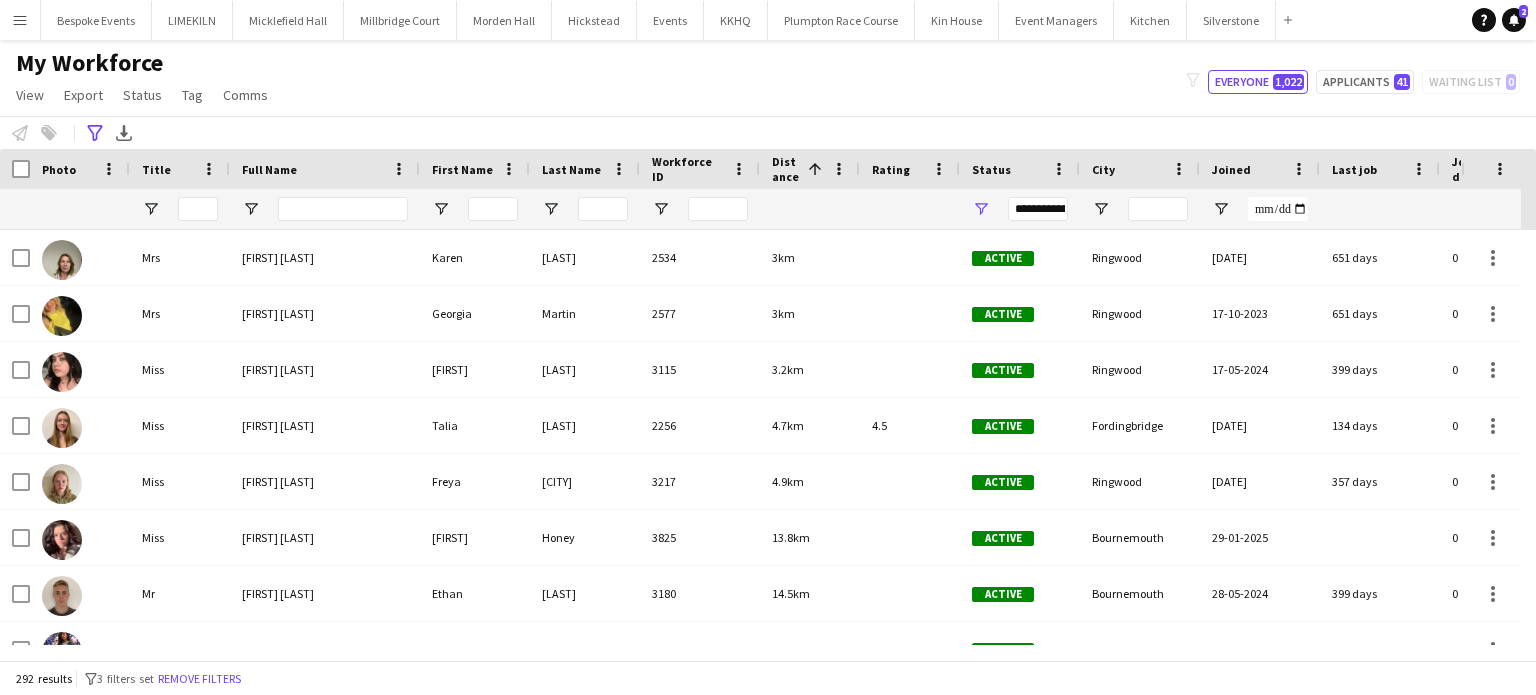 scroll, scrollTop: 462, scrollLeft: 0, axis: vertical 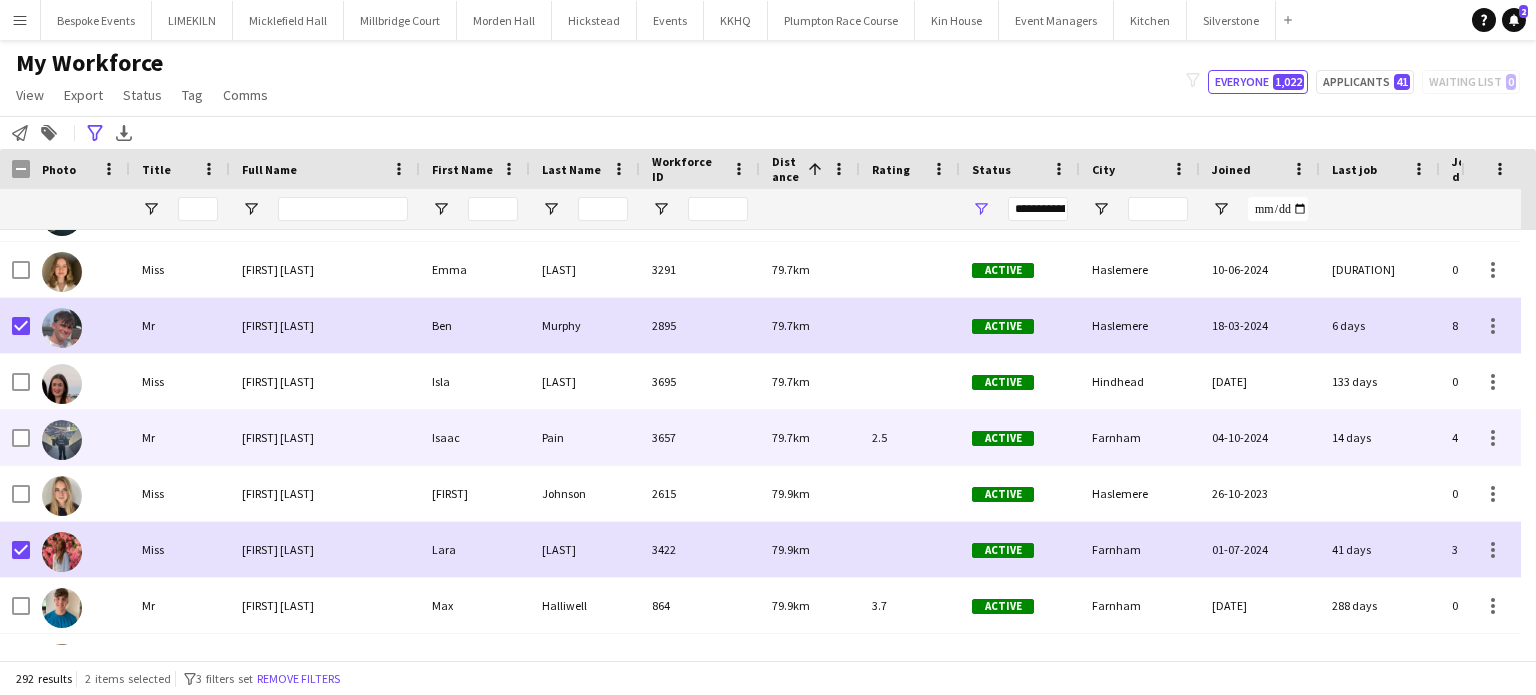 click at bounding box center [80, 437] 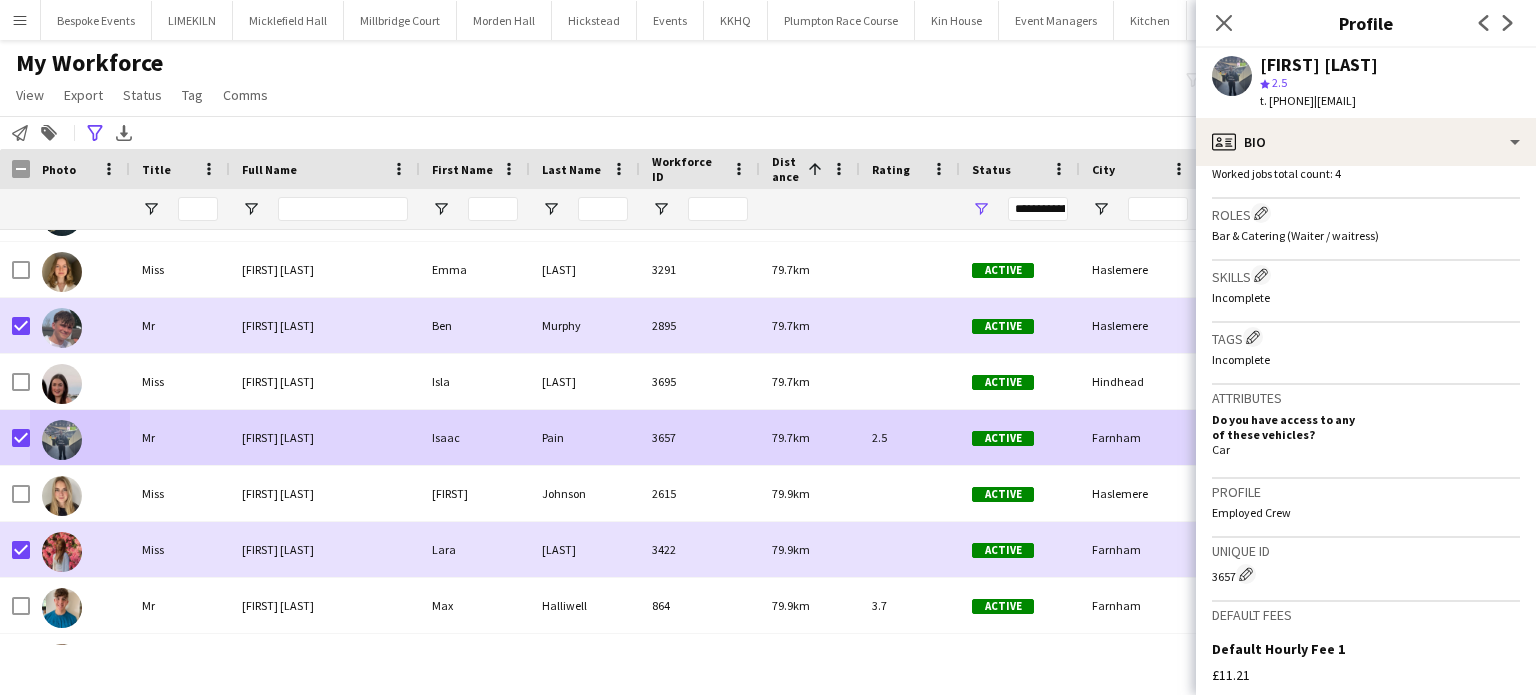 click on "**********" 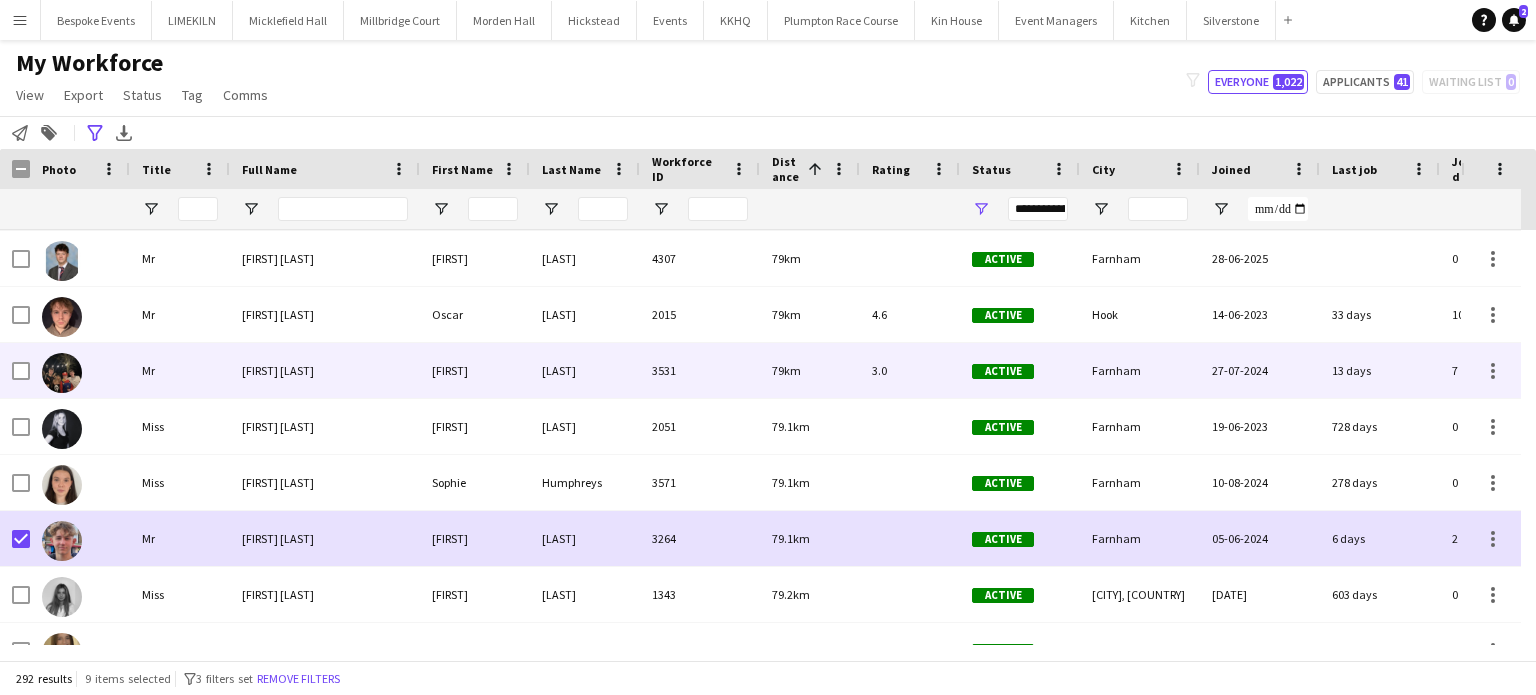 click on "[FIRST] [LAST]" at bounding box center (278, 370) 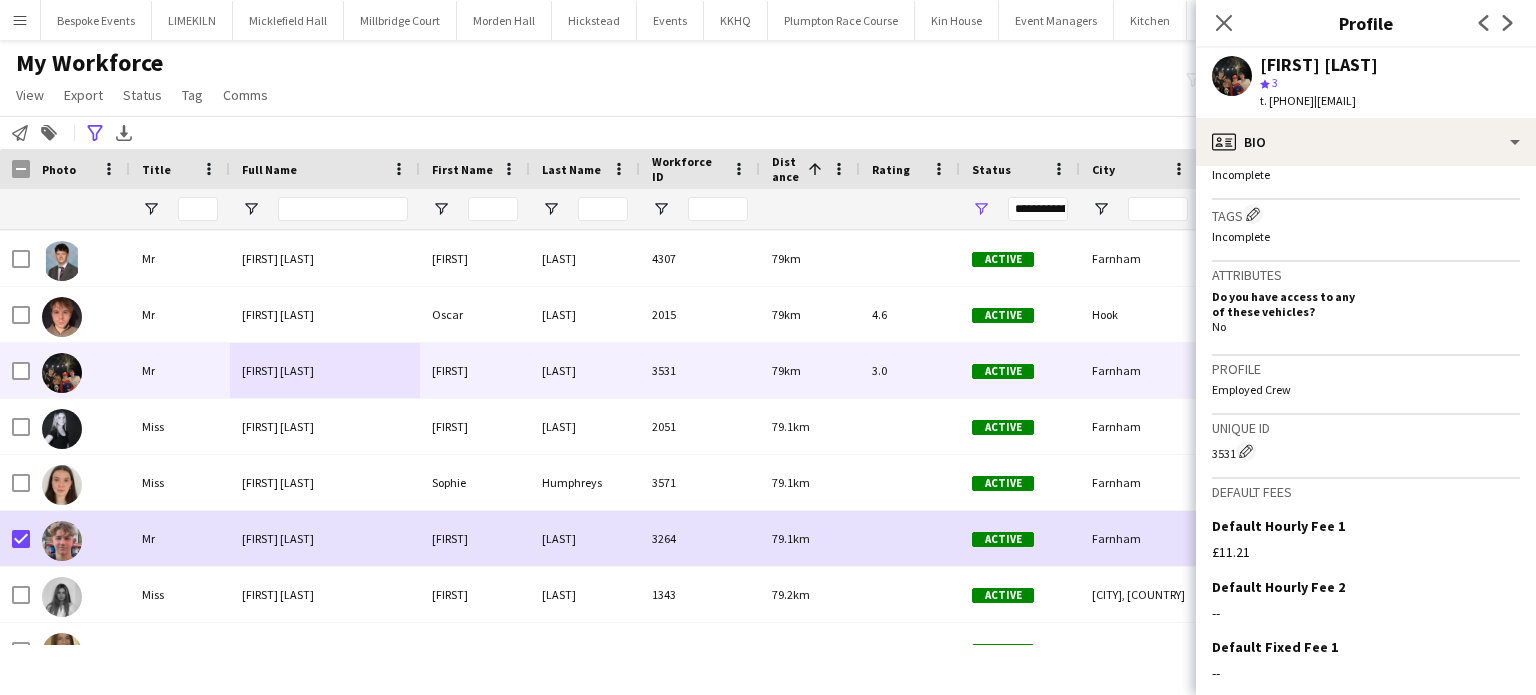 click on "My Workforce   View   Views  Default view mena New Starter  New view Update view Delete view Edit name Customise view Customise filters Reset Filters Reset View Reset All  Export  New starters report Export as XLSX Export as PDF  Status  Edit  Tag  New tag  Edit tag  21 AND OVER (32) 23 AND OVER IN 2023 SEASON (10) 5 Star Bar Staff (12) 5 Star Team 2023 (124)  Add to tag  21 AND OVER (32) 23 AND OVER IN 2023 SEASON (10) 5 Star Bar Staff (12) 5 Star Team 2023 (124)  Untag  21 AND OVER (32) 23 AND OVER IN 2023 SEASON (10) 5 Star Bar Staff (12) 5 Star Team 2023 (124)  Tag chat  21 AND OVER (32) 23 AND OVER IN 2023 SEASON (10) 5 Star Bar Staff (12) 5 Star Team 2023 (124)  Tag share page  21 AND OVER (32) 23 AND OVER IN 2023 SEASON (10) 5 Star Bar Staff (12) 5 Star Team 2023 (124)  Comms  Send notification
filter-1
Everyone   1,022   Applicants   41   Waiting list   0" 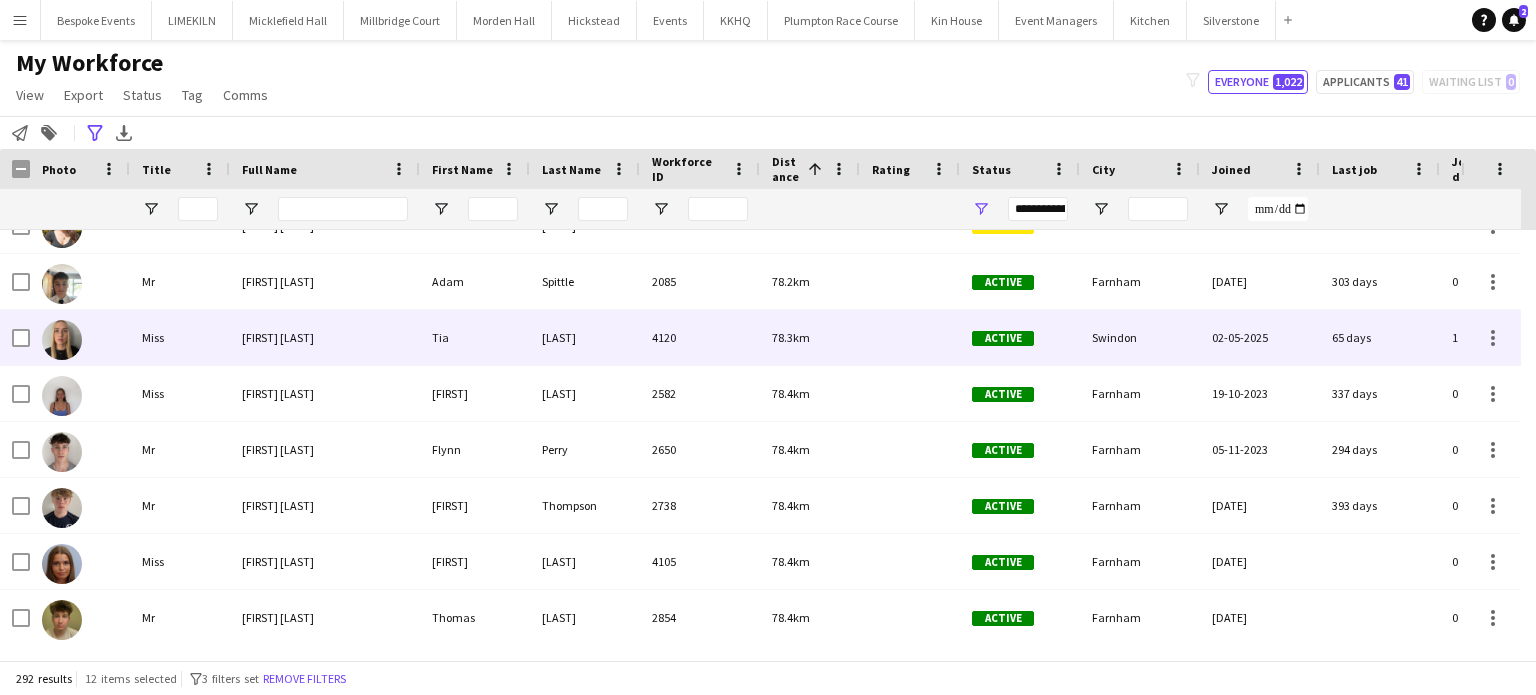 click on "[FIRST] [LAST]" at bounding box center [278, 337] 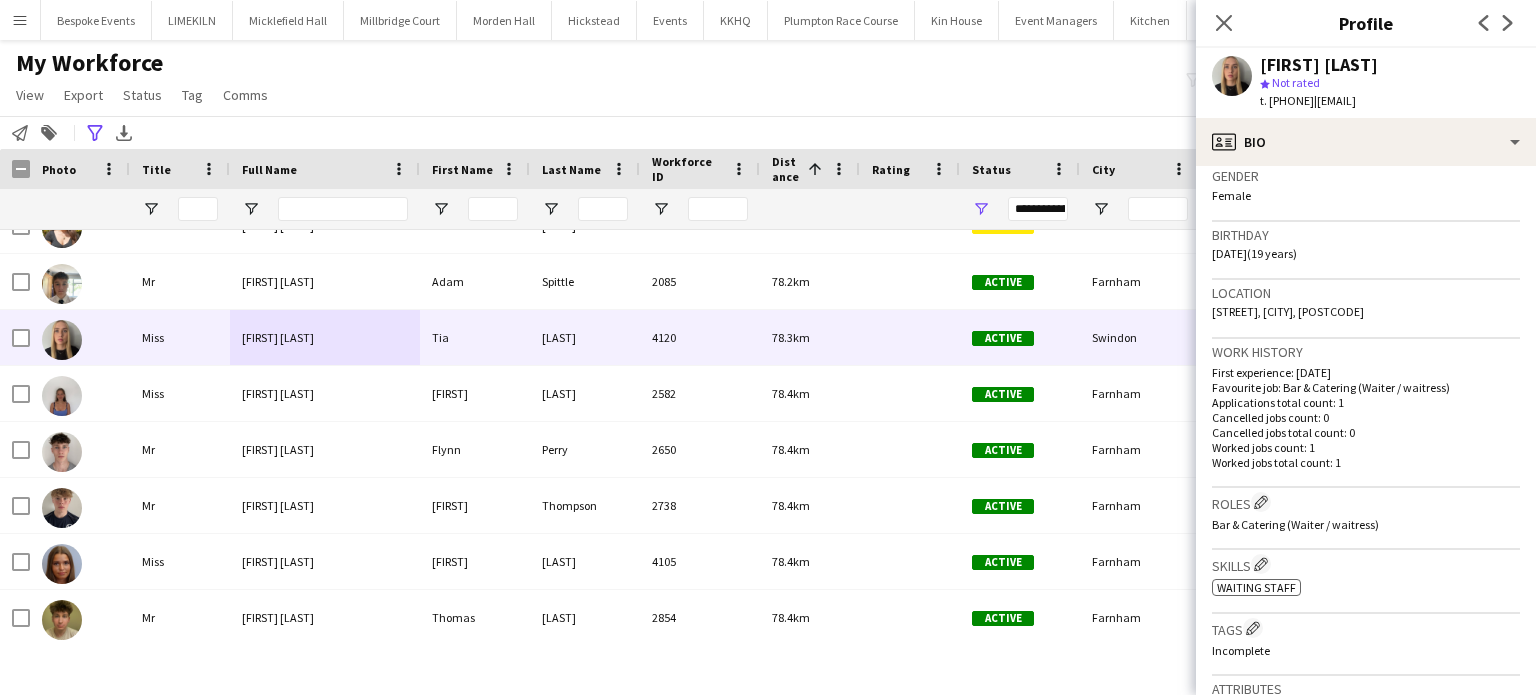 click on "**********" 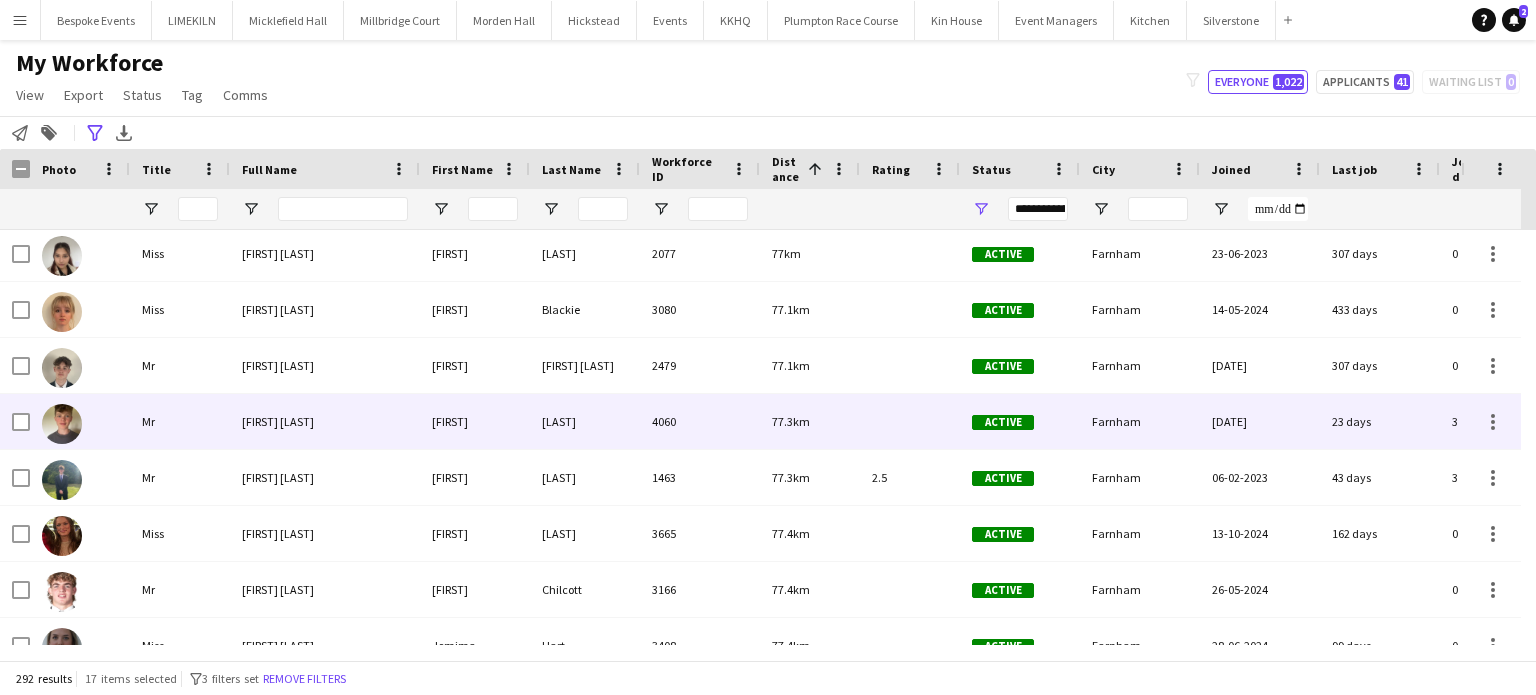 click on "[FIRST] [LAST]" at bounding box center (278, 421) 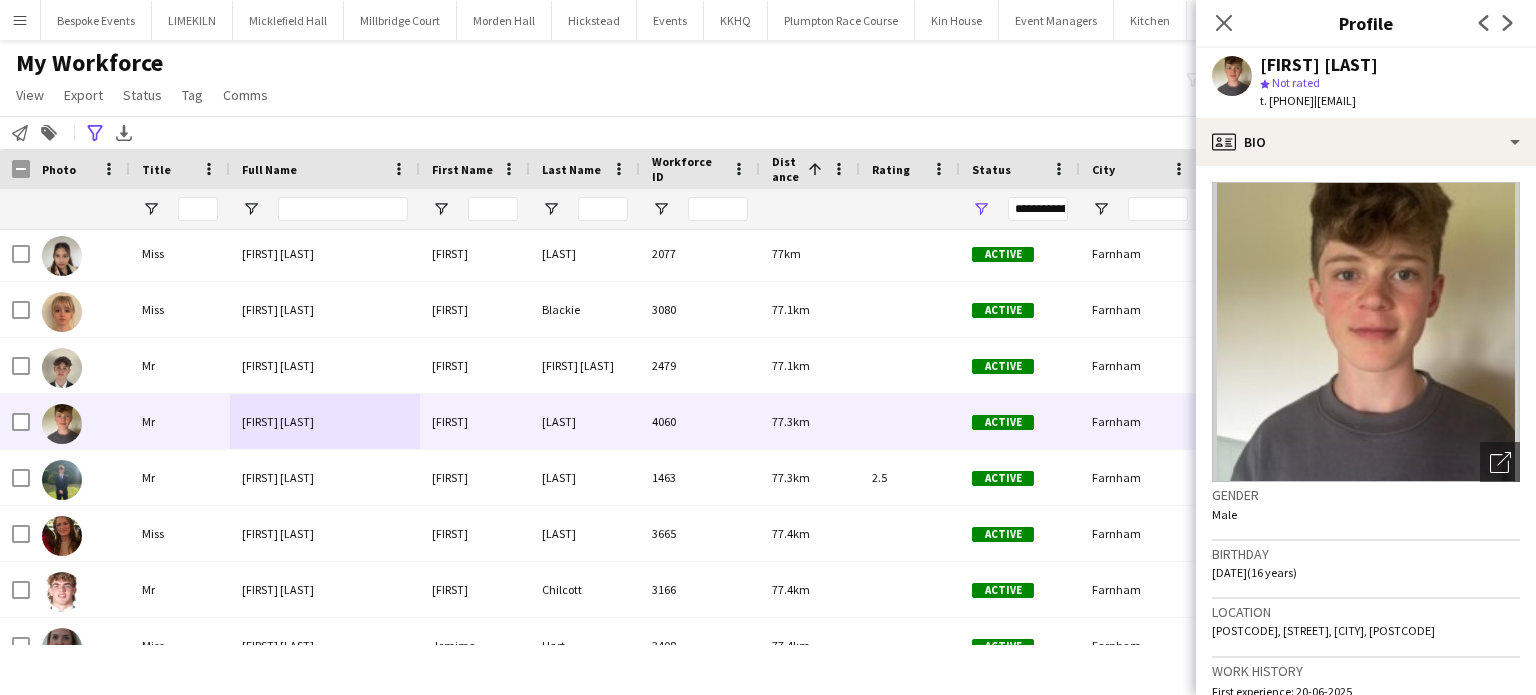 click on "My Workforce   View   Views  Default view mena New Starter  New view Update view Delete view Edit name Customise view Customise filters Reset Filters Reset View Reset All  Export  New starters report Export as XLSX Export as PDF  Status  Edit  Tag  New tag  Edit tag  21 AND OVER (32) 23 AND OVER IN 2023 SEASON (10) 5 Star Bar Staff (12) 5 Star Team 2023 (124)  Add to tag  21 AND OVER (32) 23 AND OVER IN 2023 SEASON (10) 5 Star Bar Staff (12) 5 Star Team 2023 (124)  Untag  21 AND OVER (32) 23 AND OVER IN 2023 SEASON (10) 5 Star Bar Staff (12) 5 Star Team 2023 (124)  Tag chat  21 AND OVER (32) 23 AND OVER IN 2023 SEASON (10) 5 Star Bar Staff (12) 5 Star Team 2023 (124)  Tag share page  21 AND OVER (32) 23 AND OVER IN 2023 SEASON (10) 5 Star Bar Staff (12) 5 Star Team 2023 (124)  Comms  Send notification
filter-1
Everyone   1,022   Applicants   41   Waiting list   0" 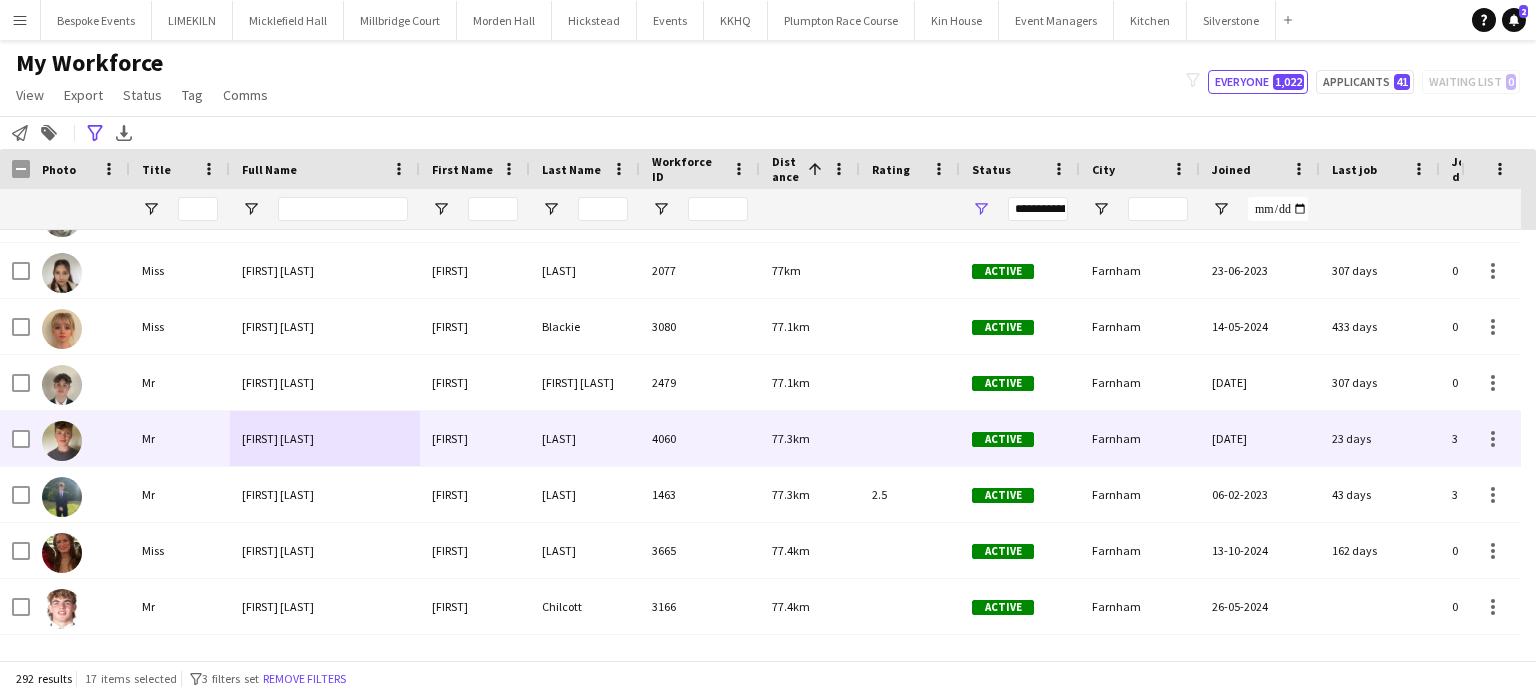 scroll, scrollTop: 11887, scrollLeft: 0, axis: vertical 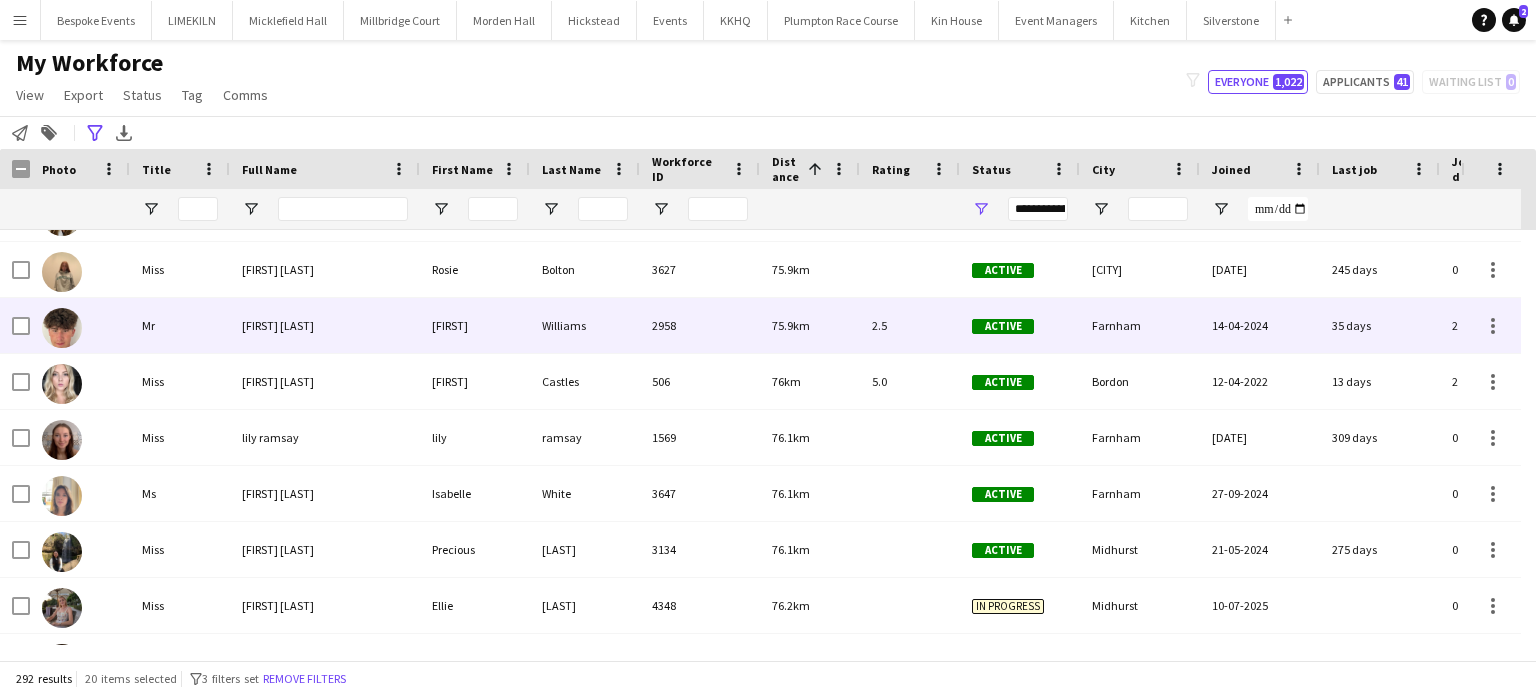 click on "[FIRST] [LAST]" at bounding box center (325, 325) 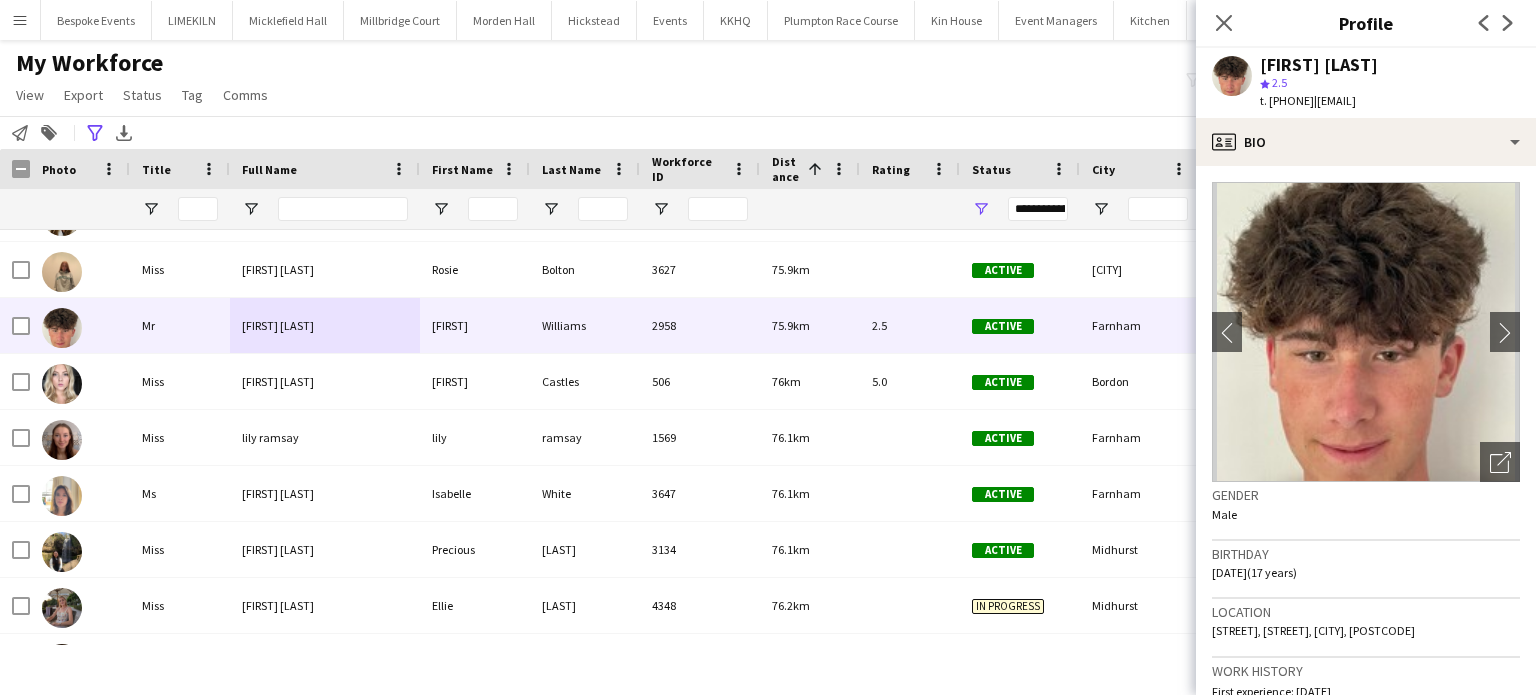 click on "My Workforce   View   Views  Default view mena New Starter  New view Update view Delete view Edit name Customise view Customise filters Reset Filters Reset View Reset All  Export  New starters report Export as XLSX Export as PDF  Status  Edit  Tag  New tag  Edit tag  21 AND OVER (32) 23 AND OVER IN 2023 SEASON (10) 5 Star Bar Staff (12) 5 Star Team 2023 (124)  Add to tag  21 AND OVER (32) 23 AND OVER IN 2023 SEASON (10) 5 Star Bar Staff (12) 5 Star Team 2023 (124)  Untag  21 AND OVER (32) 23 AND OVER IN 2023 SEASON (10) 5 Star Bar Staff (12) 5 Star Team 2023 (124)  Tag chat  21 AND OVER (32) 23 AND OVER IN 2023 SEASON (10) 5 Star Bar Staff (12) 5 Star Team 2023 (124)  Tag share page  21 AND OVER (32) 23 AND OVER IN 2023 SEASON (10) 5 Star Bar Staff (12) 5 Star Team 2023 (124)  Comms  Send notification
filter-1
Everyone   1,022   Applicants   41   Waiting list   0" 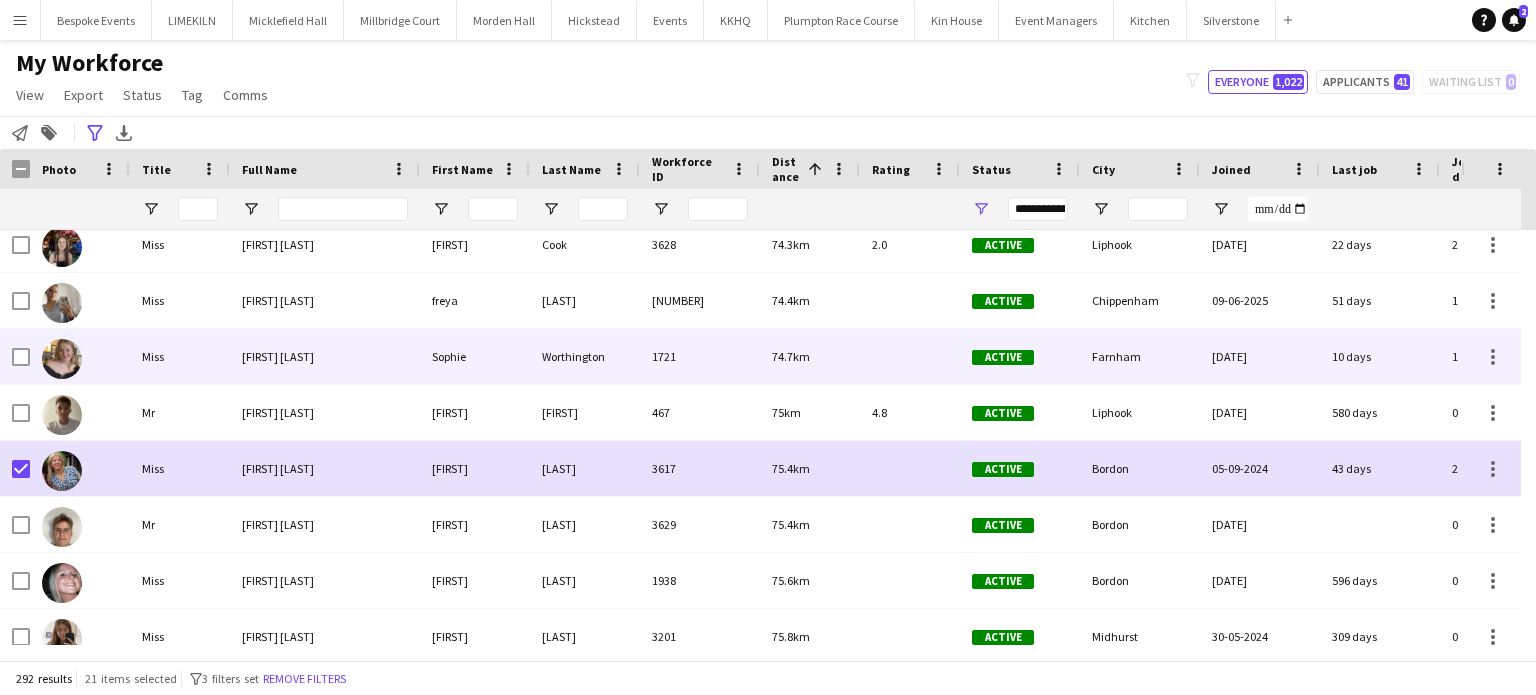 click on "Miss" at bounding box center (180, 356) 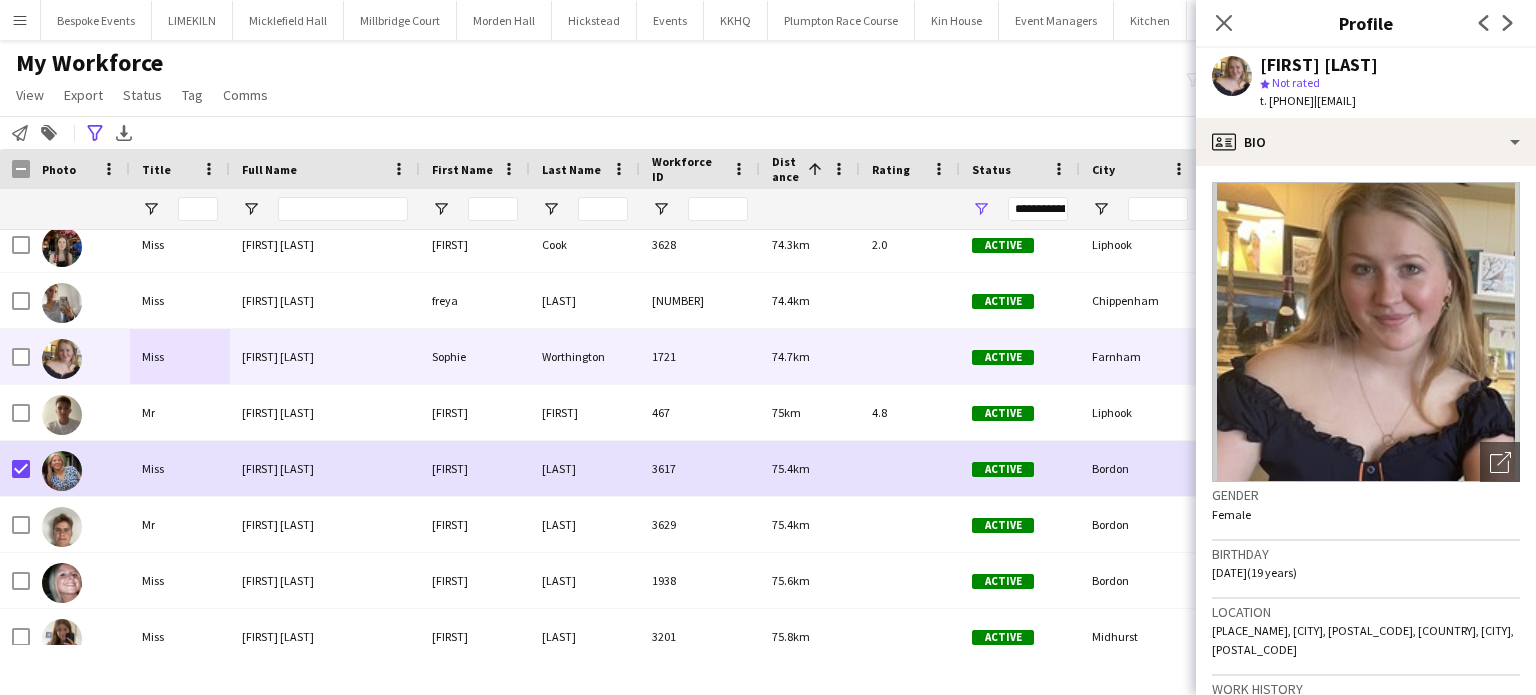 click on "**********" 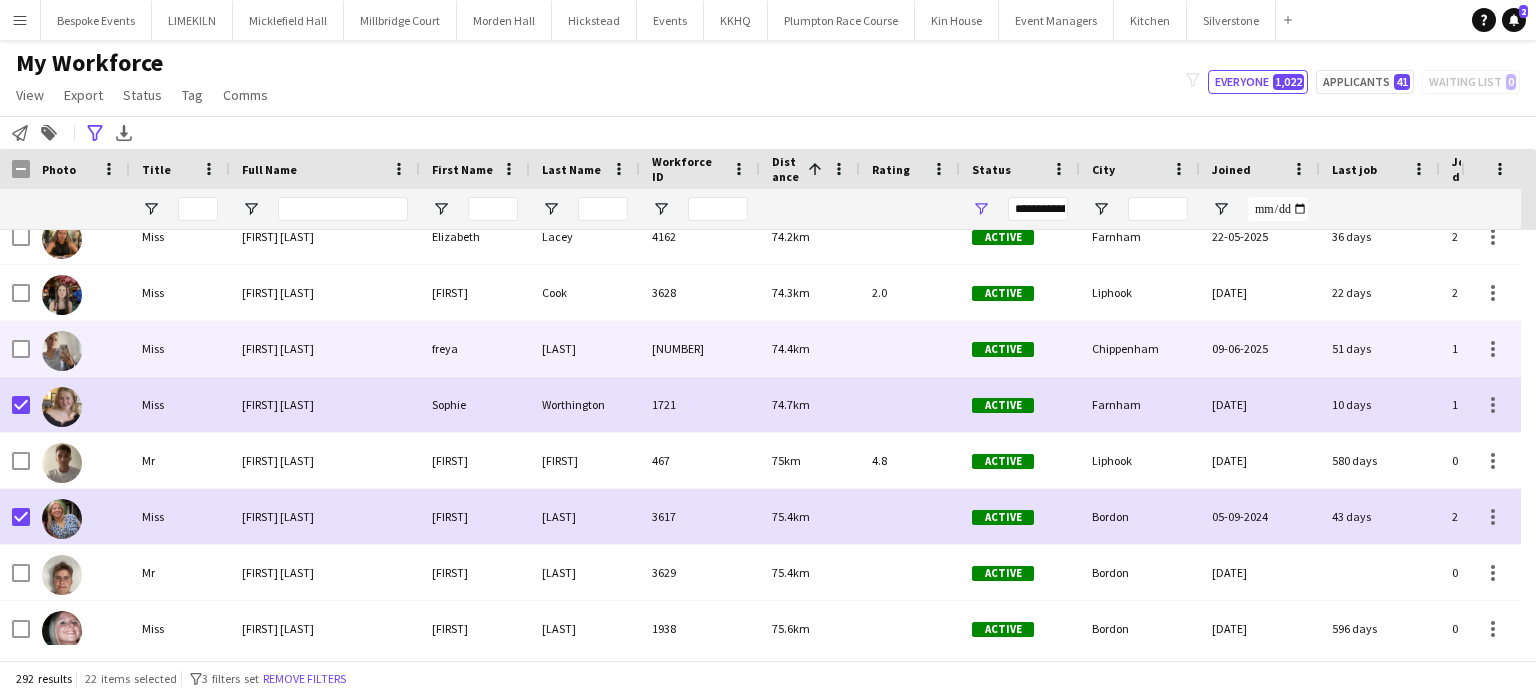 click on "[FIRST] [LAST]" at bounding box center [325, 348] 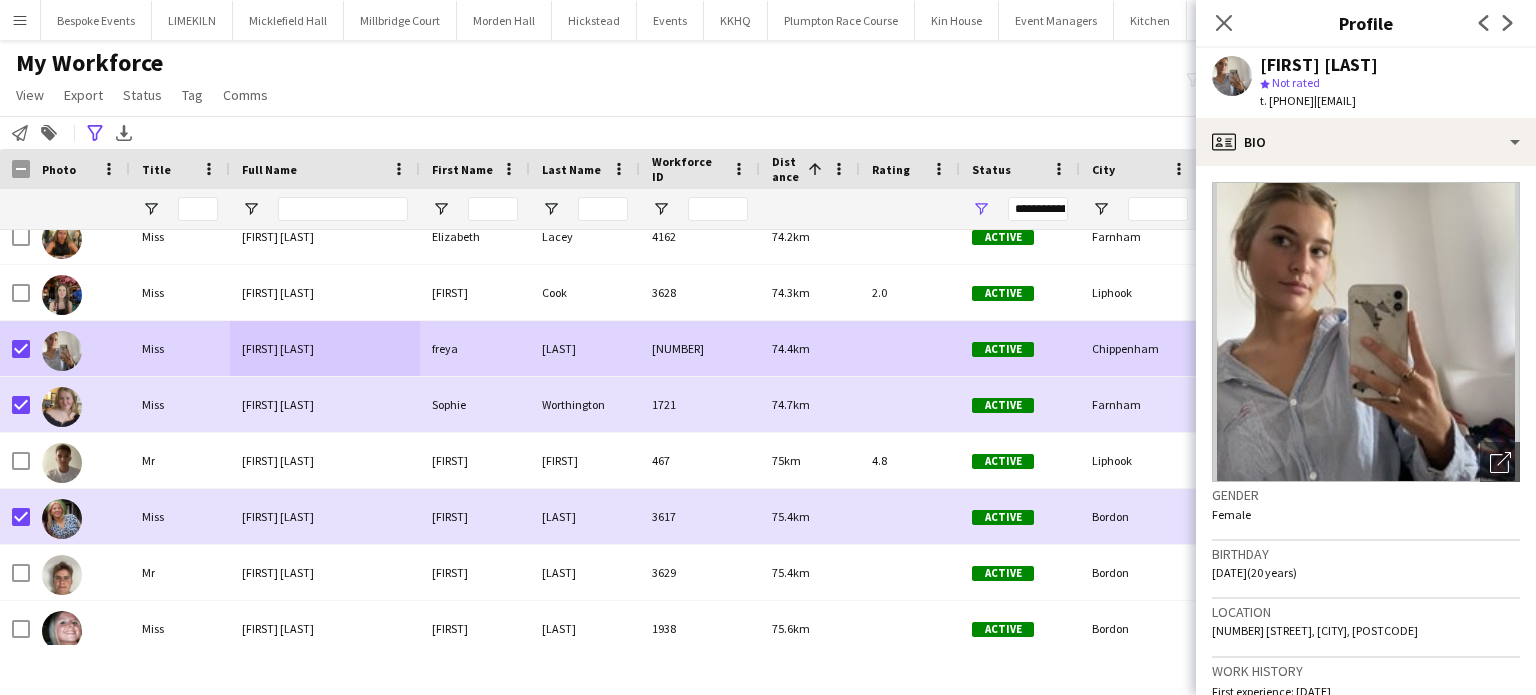 click on "My Workforce   View   Views  Default view mena New Starter  New view Update view Delete view Edit name Customise view Customise filters Reset Filters Reset View Reset All  Export  New starters report Export as XLSX Export as PDF  Status  Edit  Tag  New tag  Edit tag  21 AND OVER (32) 23 AND OVER IN 2023 SEASON (10) 5 Star Bar Staff (12) 5 Star Team 2023 (124)  Add to tag  21 AND OVER (32) 23 AND OVER IN 2023 SEASON (10) 5 Star Bar Staff (12) 5 Star Team 2023 (124)  Untag  21 AND OVER (32) 23 AND OVER IN 2023 SEASON (10) 5 Star Bar Staff (12) 5 Star Team 2023 (124)  Tag chat  21 AND OVER (32) 23 AND OVER IN 2023 SEASON (10) 5 Star Bar Staff (12) 5 Star Team 2023 (124)  Tag share page  21 AND OVER (32) 23 AND OVER IN 2023 SEASON (10) 5 Star Bar Staff (12) 5 Star Team 2023 (124)  Comms  Send notification
filter-1
Everyone   1,022   Applicants   41   Waiting list   0" 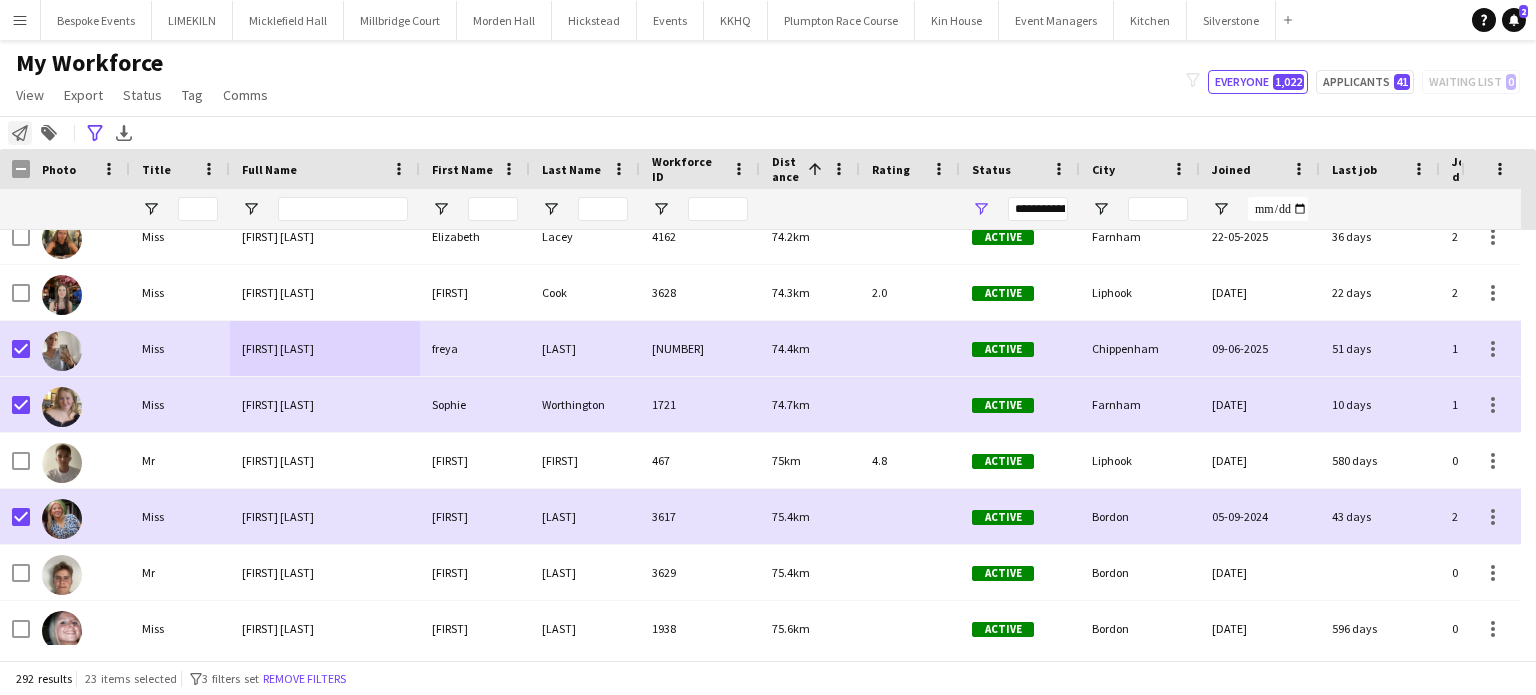 click on "Notify workforce" 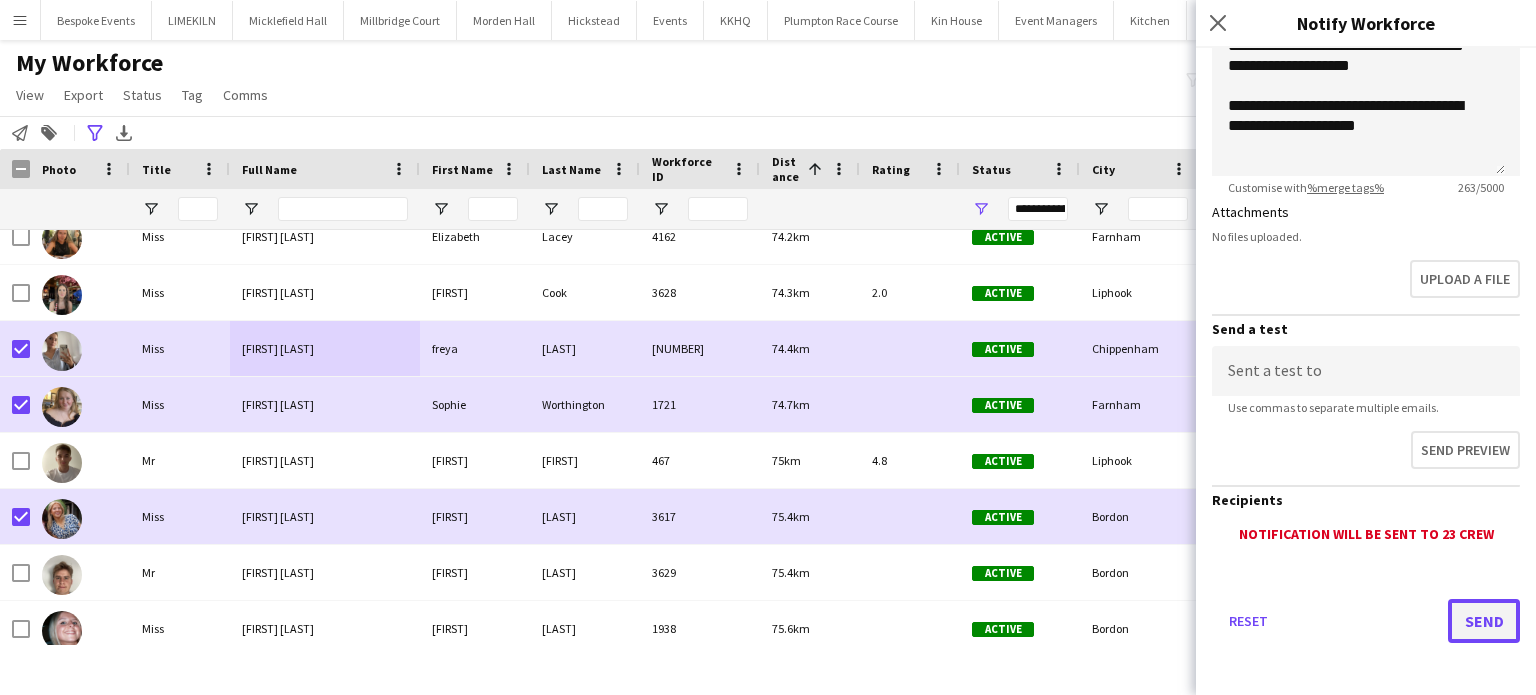 click on "Send" 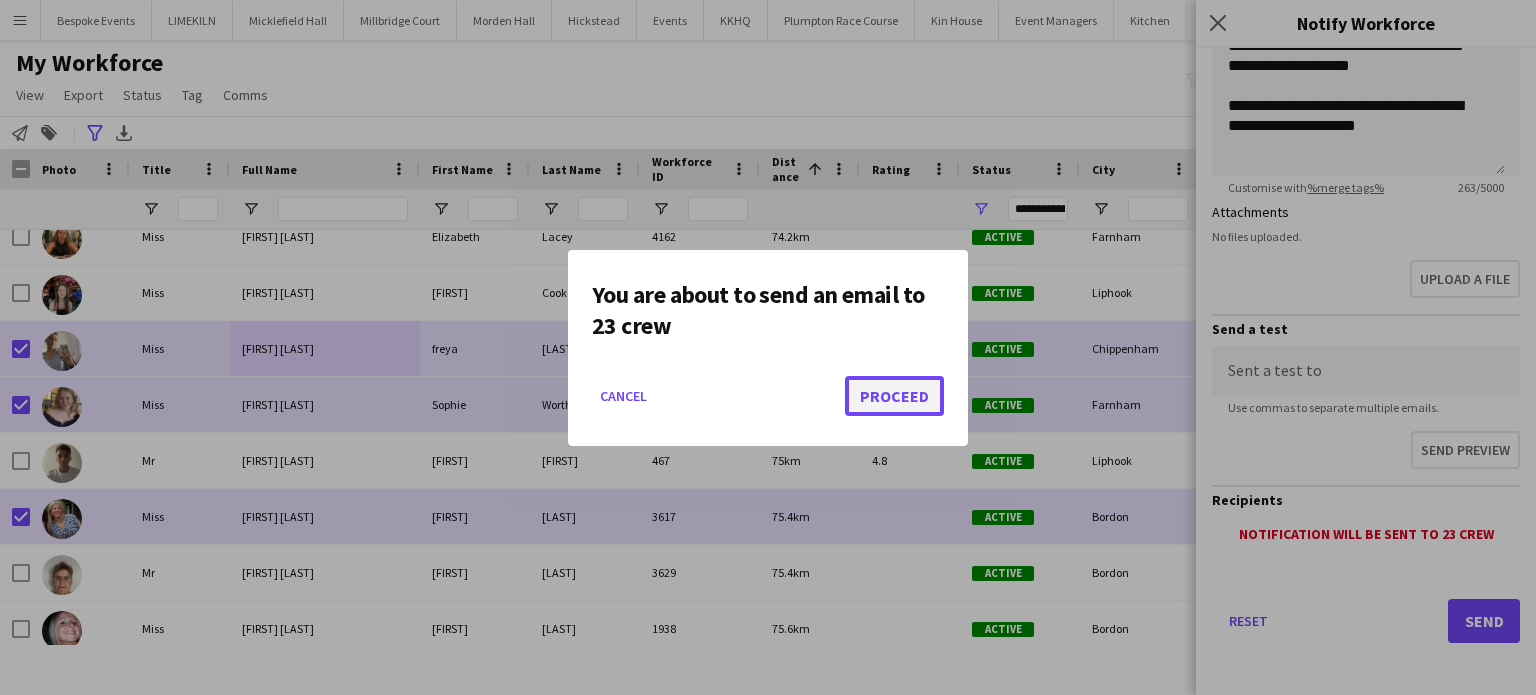 click on "Proceed" 